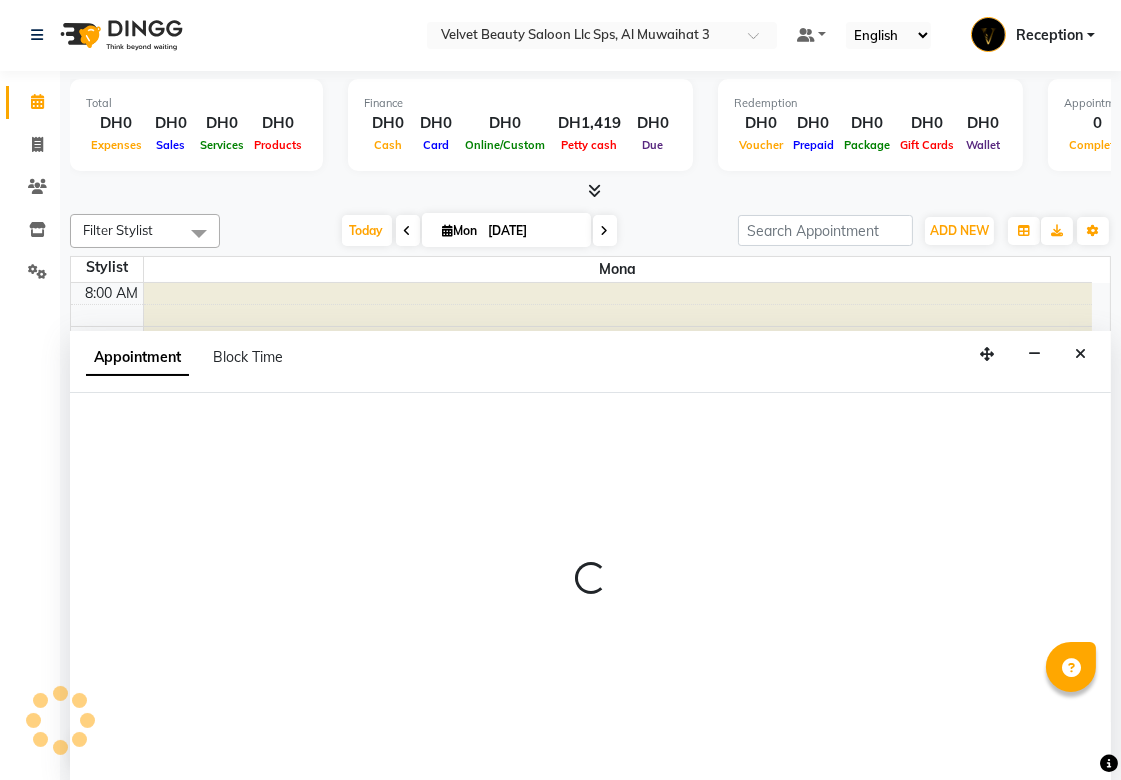 select on "80141" 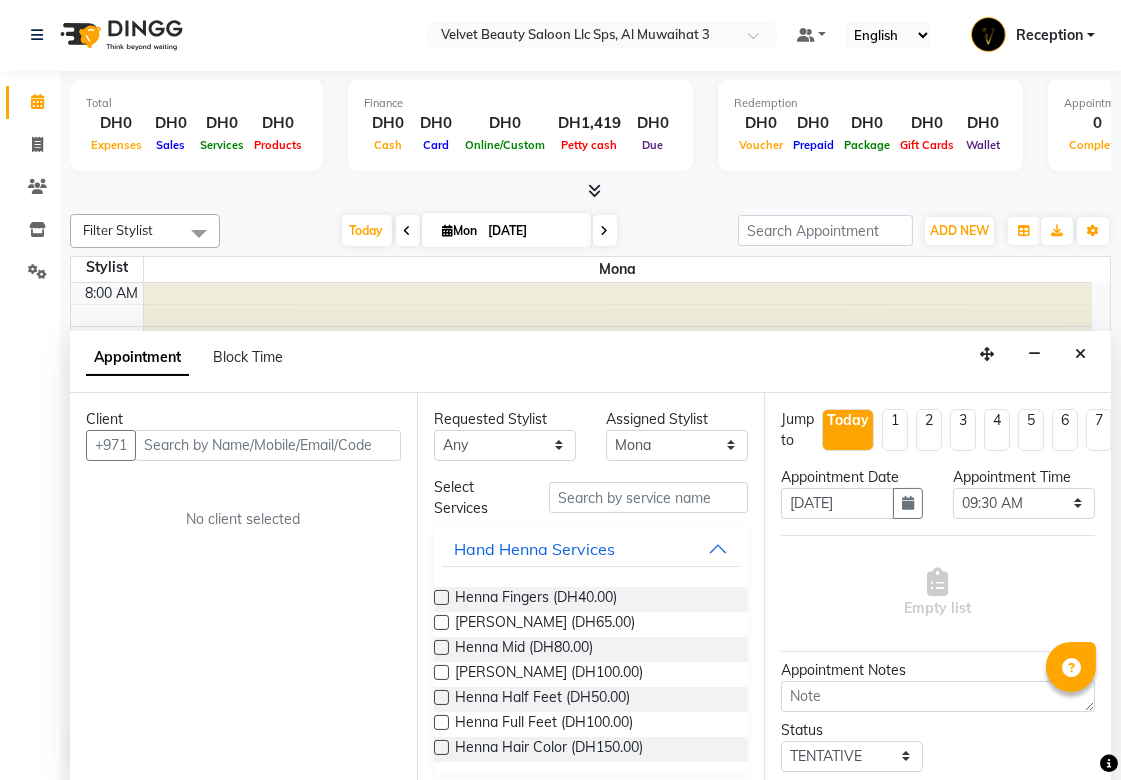 scroll, scrollTop: 1, scrollLeft: 0, axis: vertical 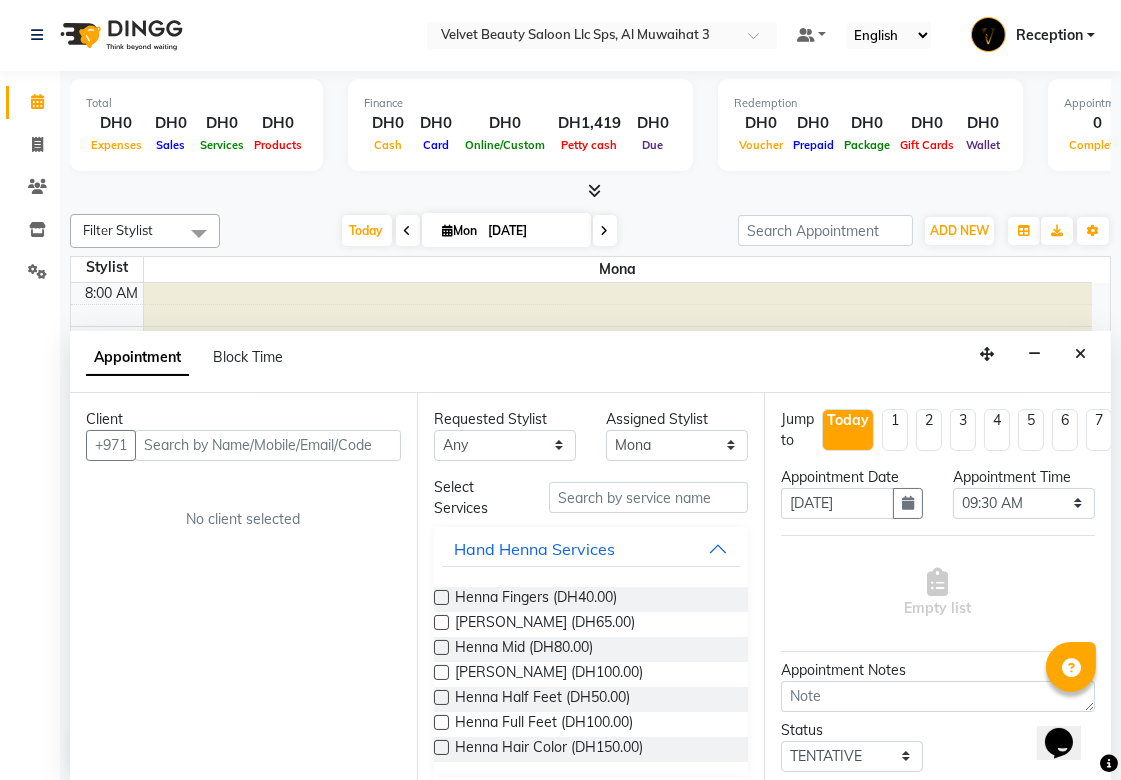 click on "Client +971  No client selected" at bounding box center [243, 587] 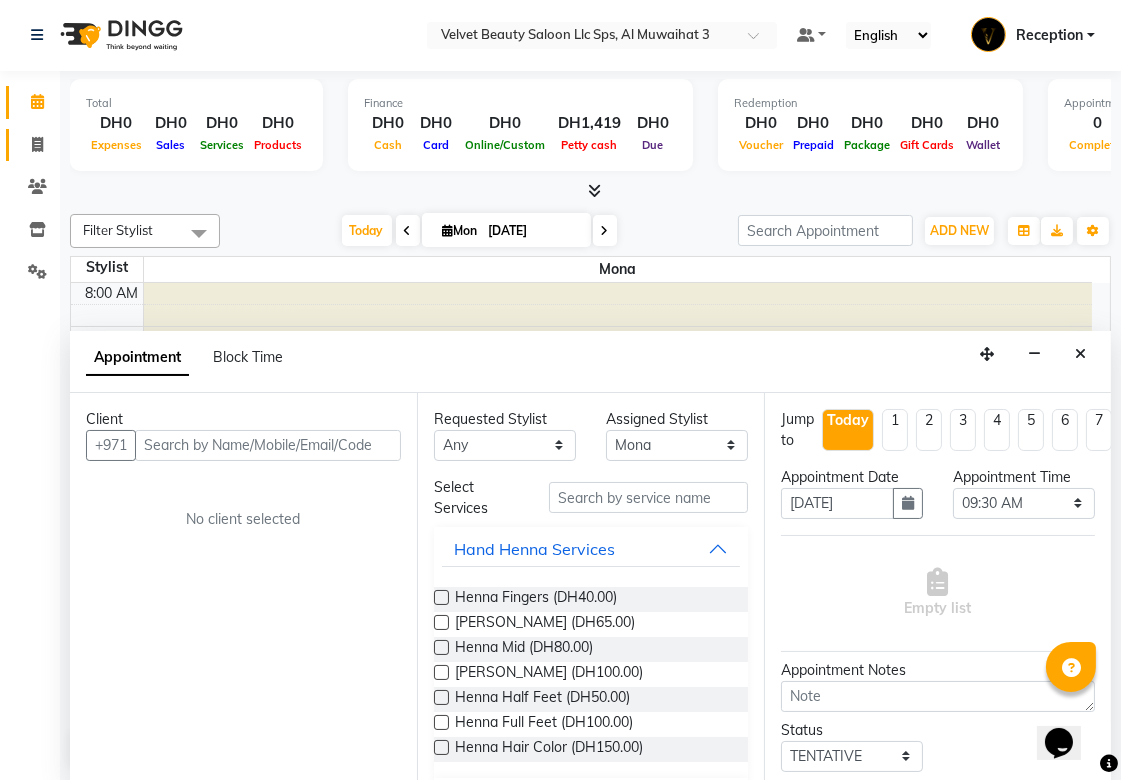 click 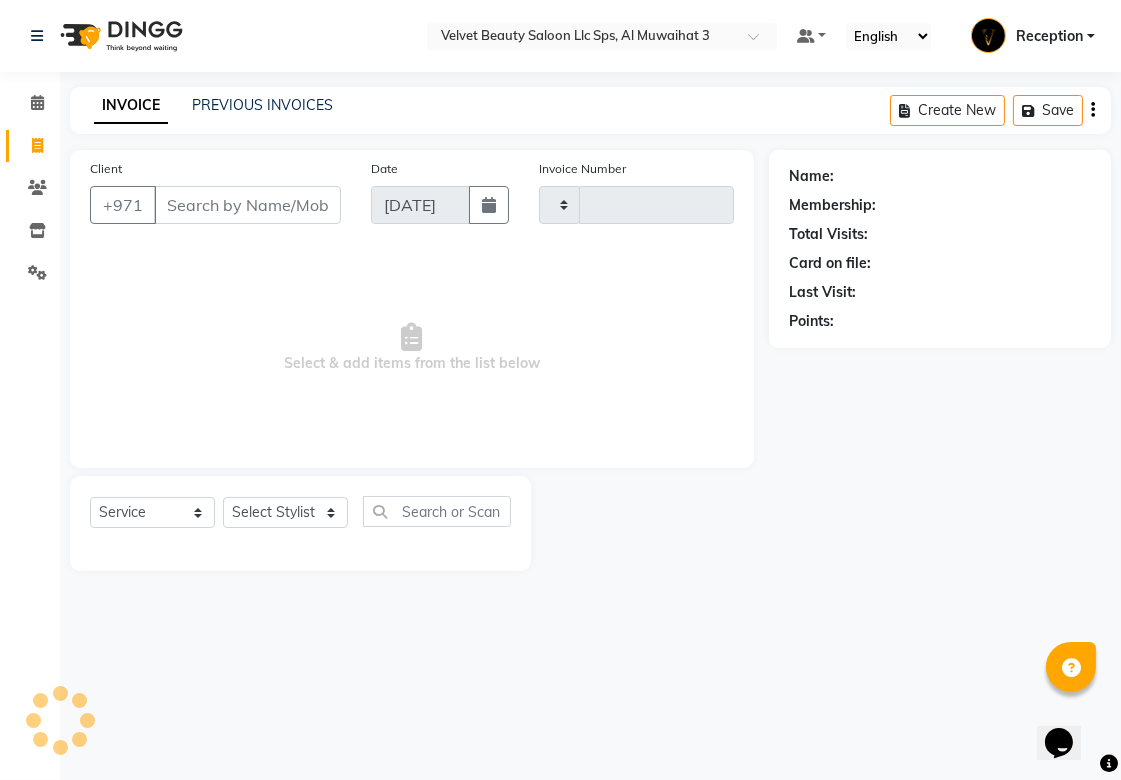 scroll, scrollTop: 0, scrollLeft: 0, axis: both 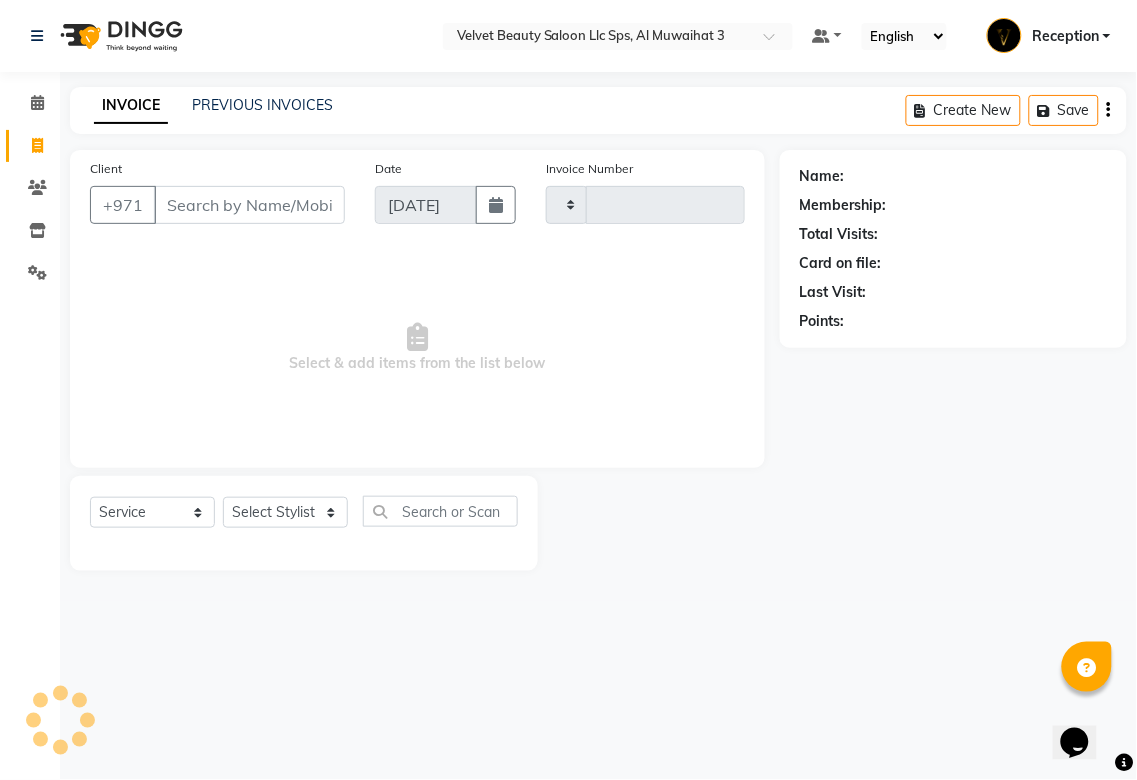 click 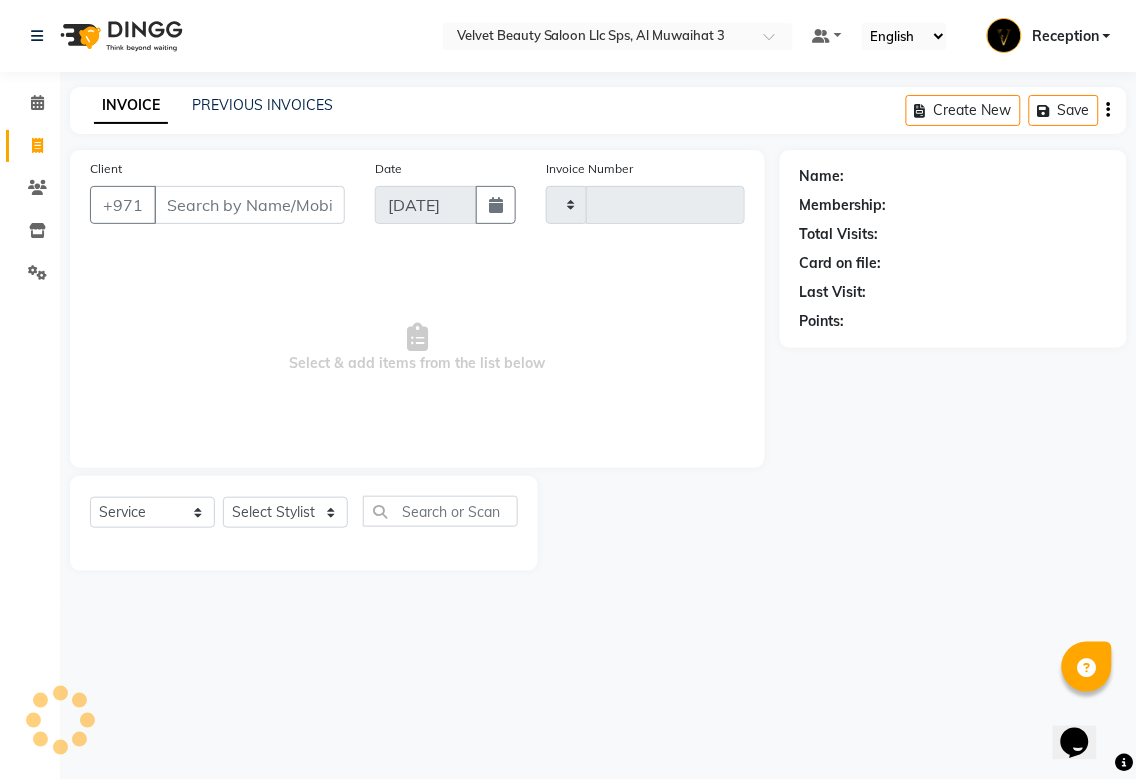 type on "0038" 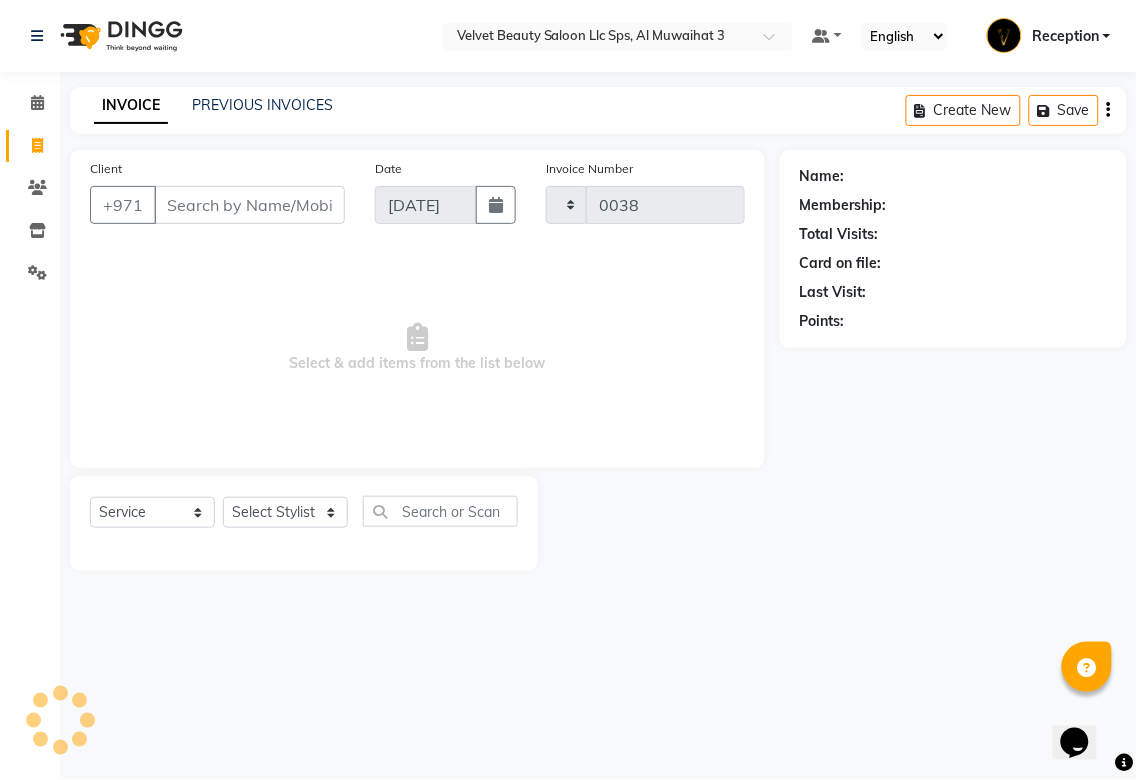 select on "8306" 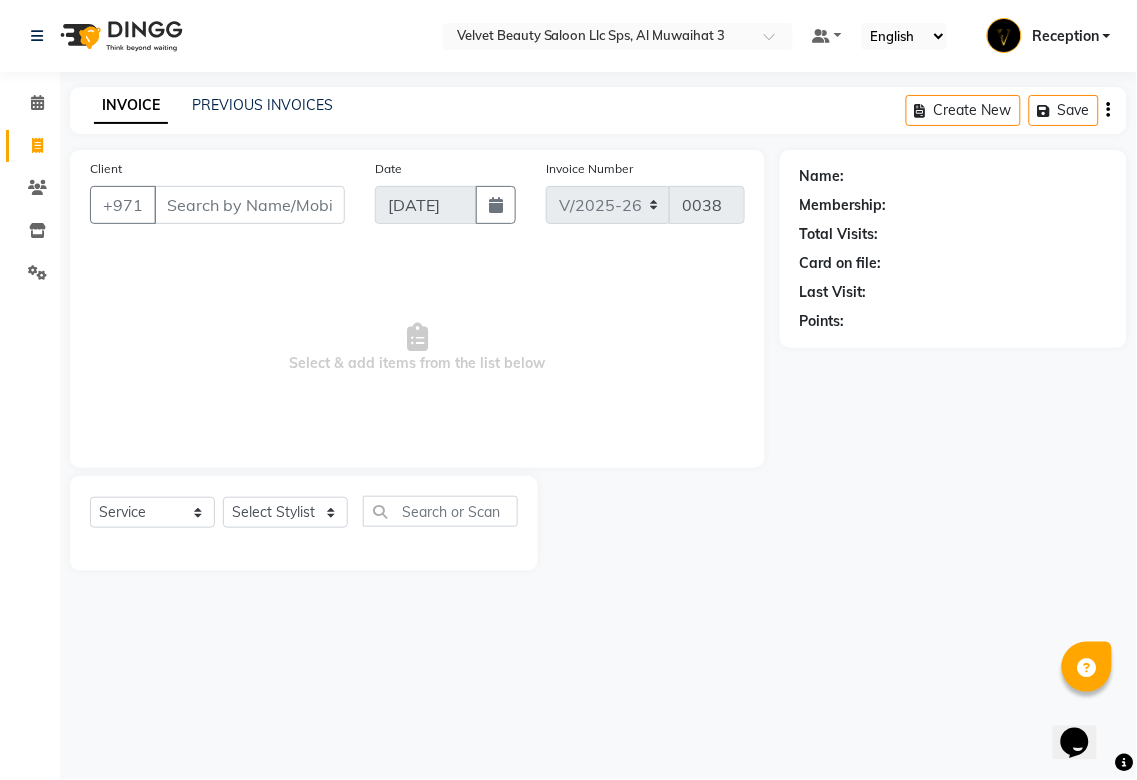 click on "English ENGLISH Español العربية मराठी हिंदी ગુજરાતી தமிழ் 中文" at bounding box center [904, 36] 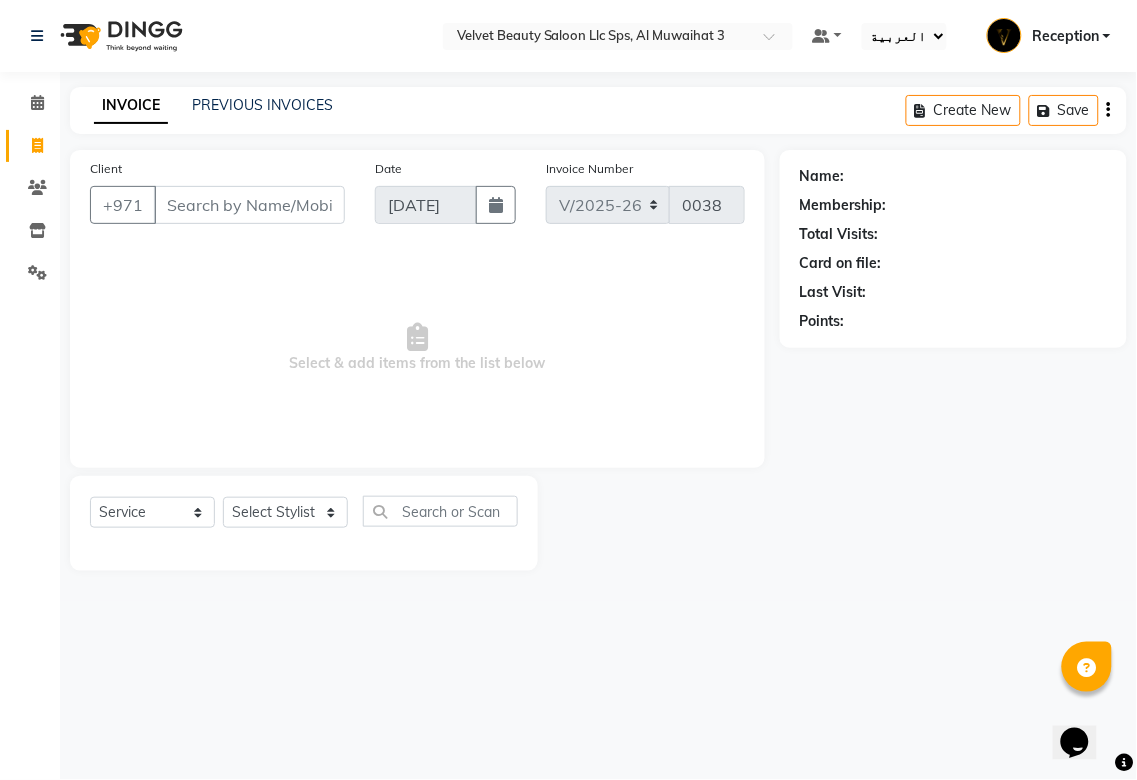 click on "English ENGLISH Español العربية मराठी हिंदी ગુજરાતી தமிழ் 中文" at bounding box center (904, 36) 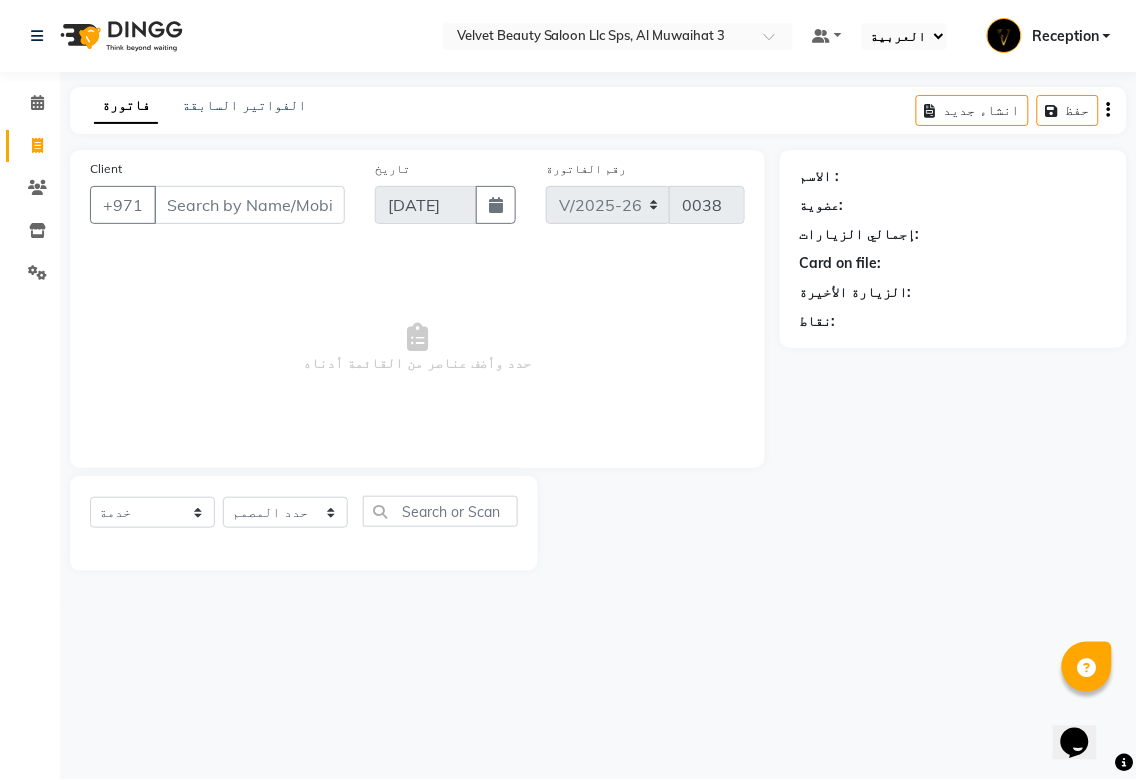click 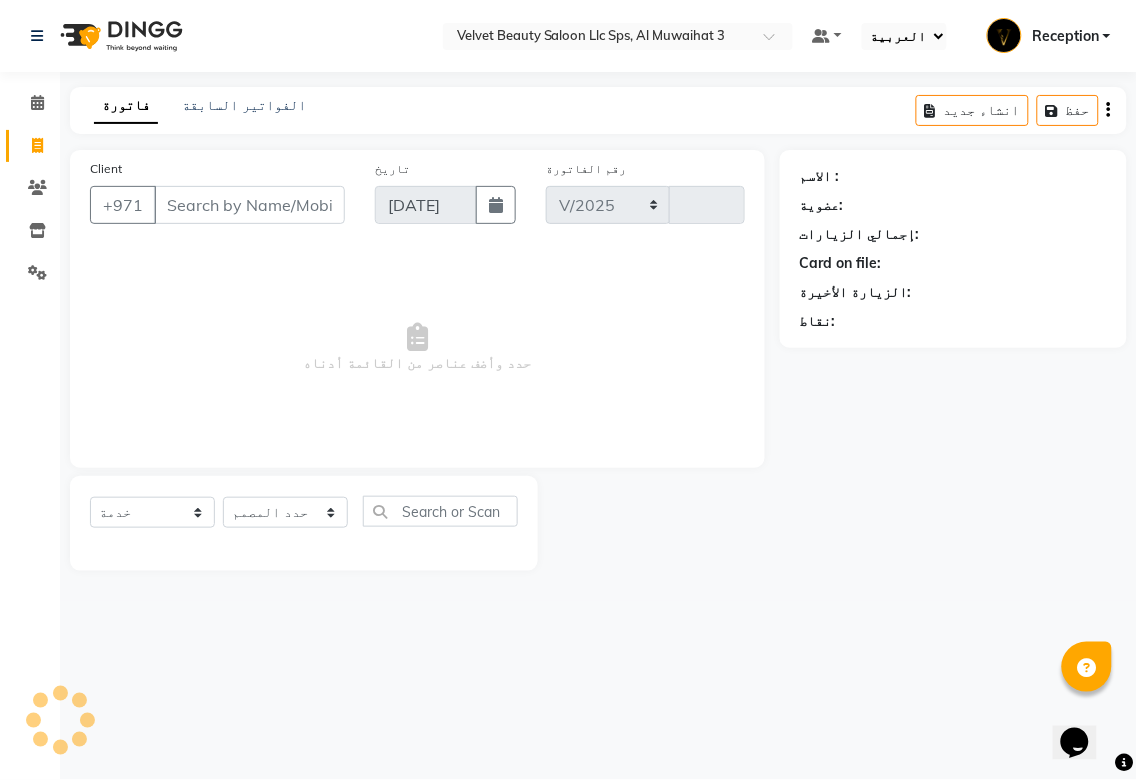 select on "8306" 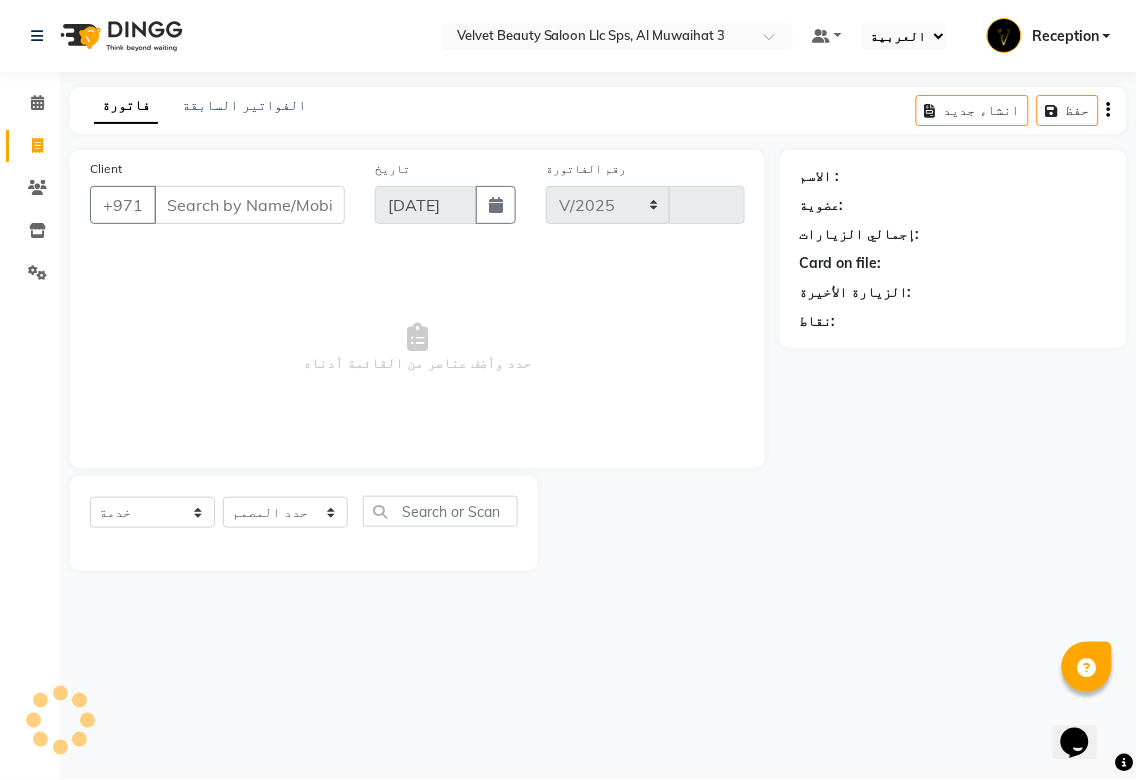 type on "0038" 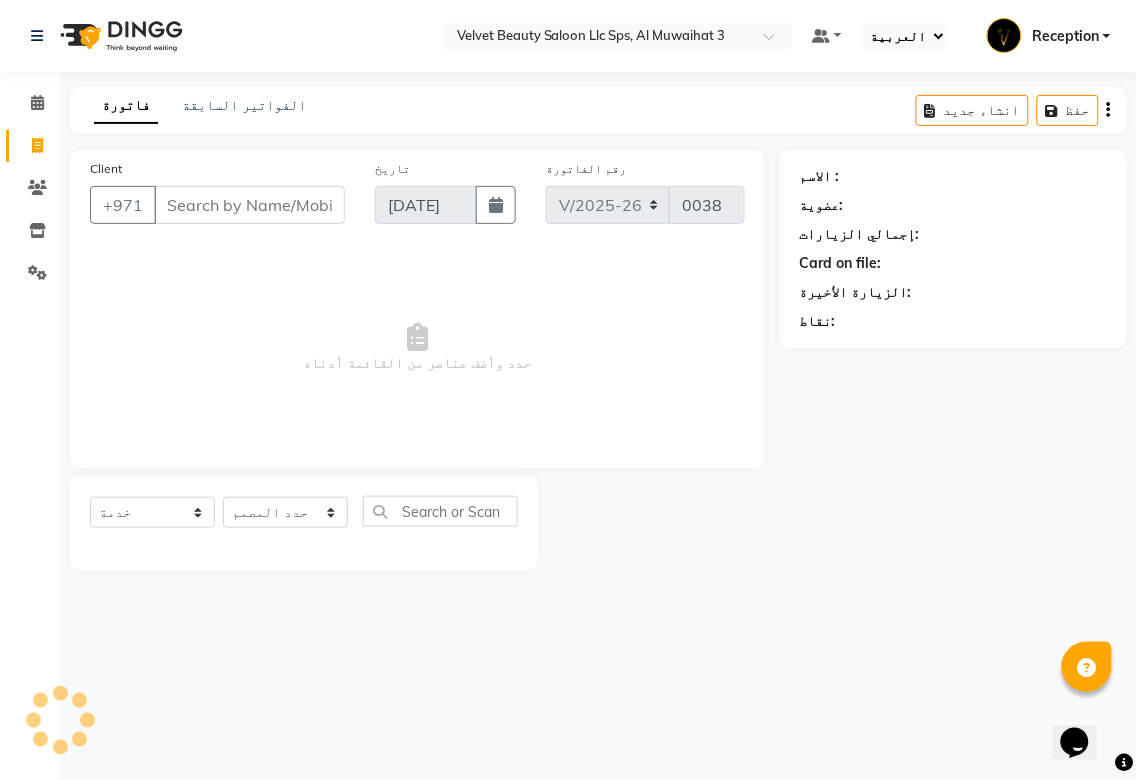 click 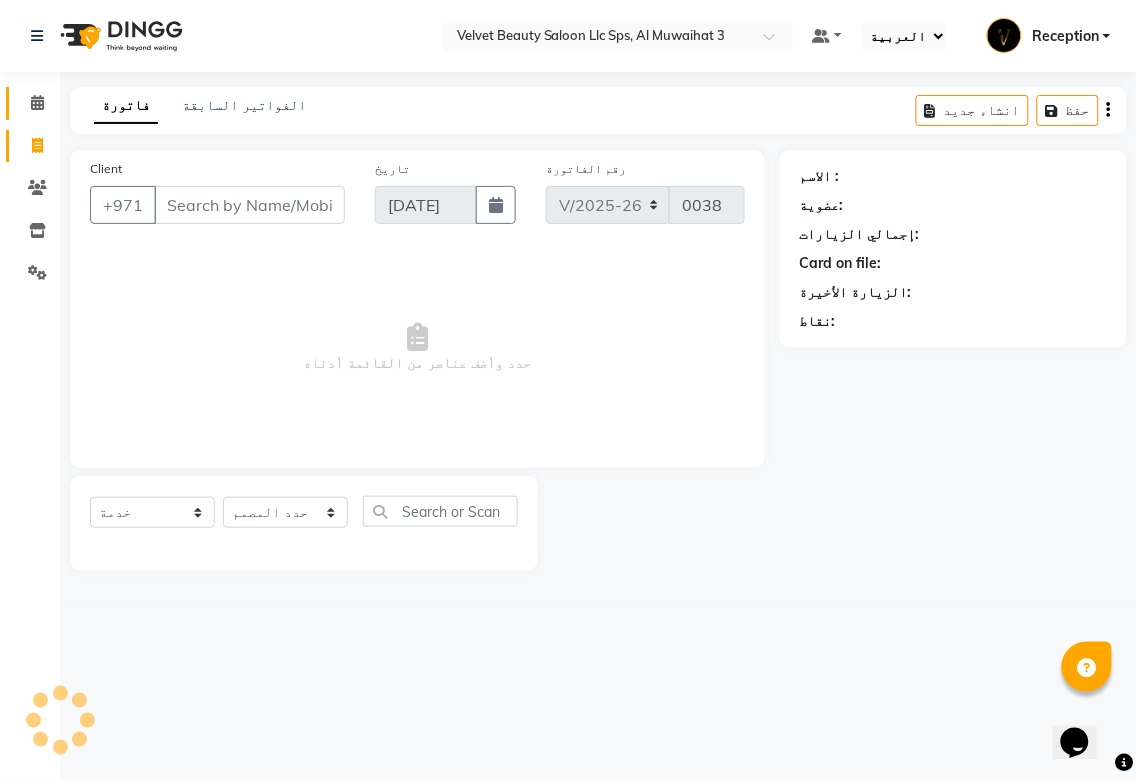 click 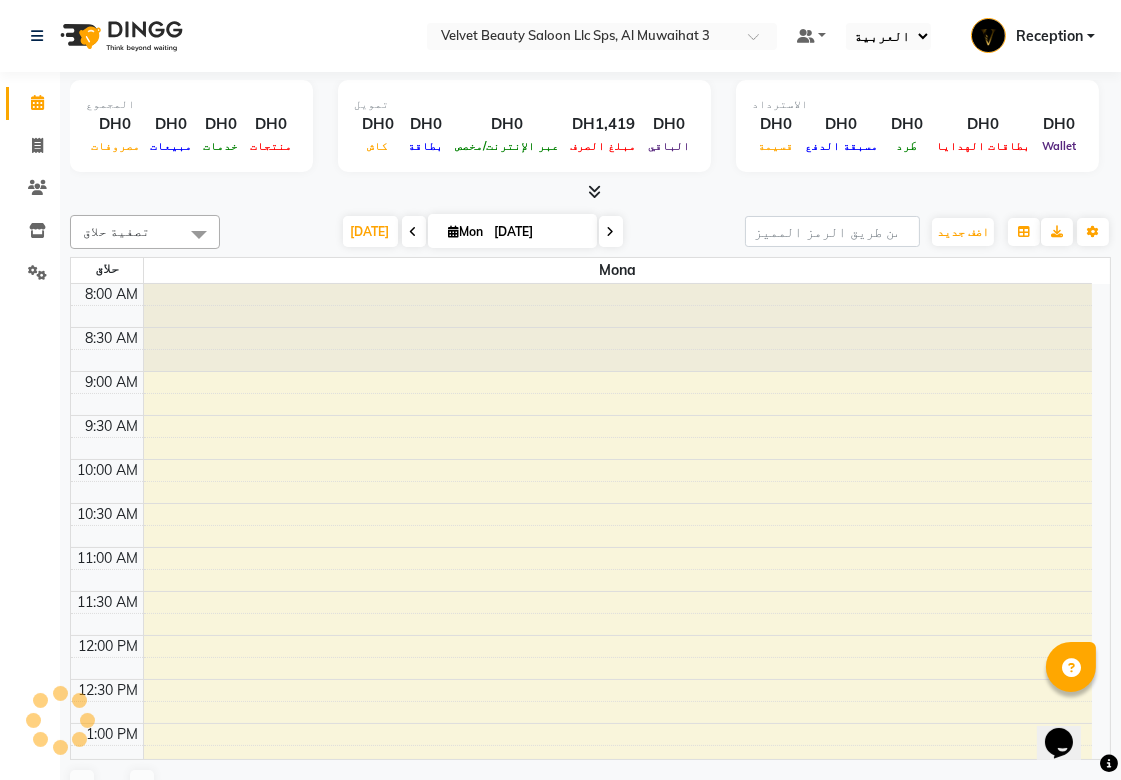 scroll, scrollTop: 0, scrollLeft: 0, axis: both 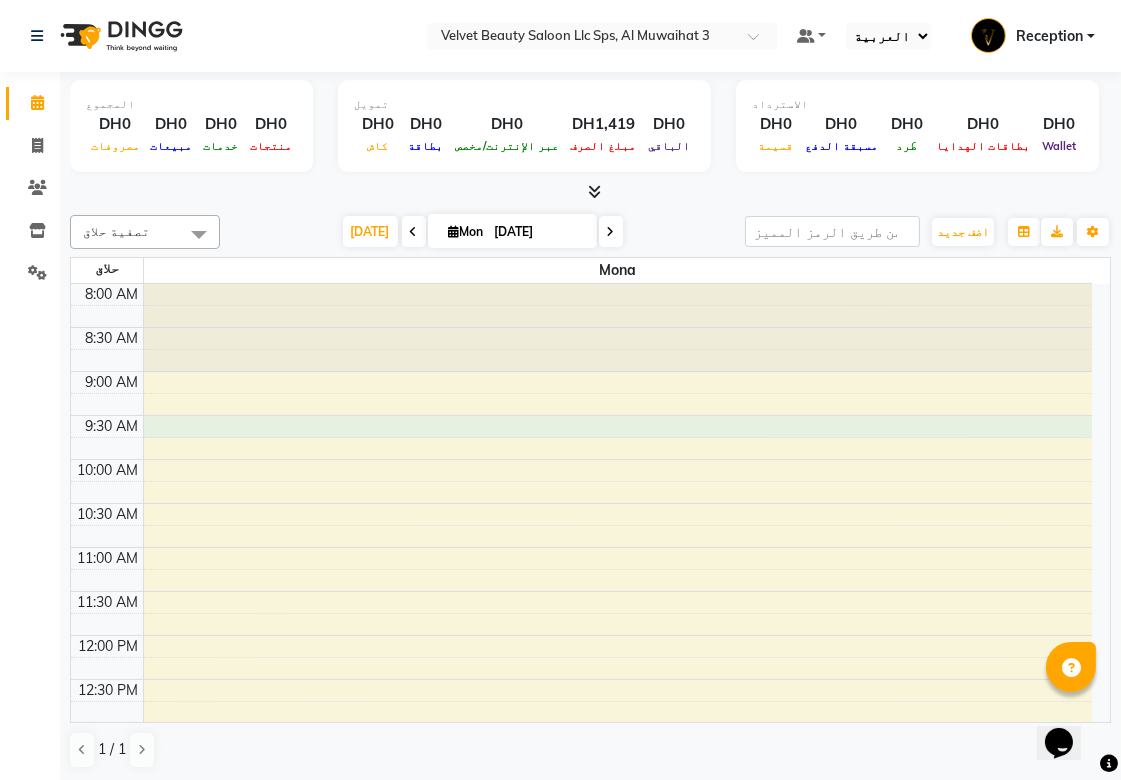 select on "80141" 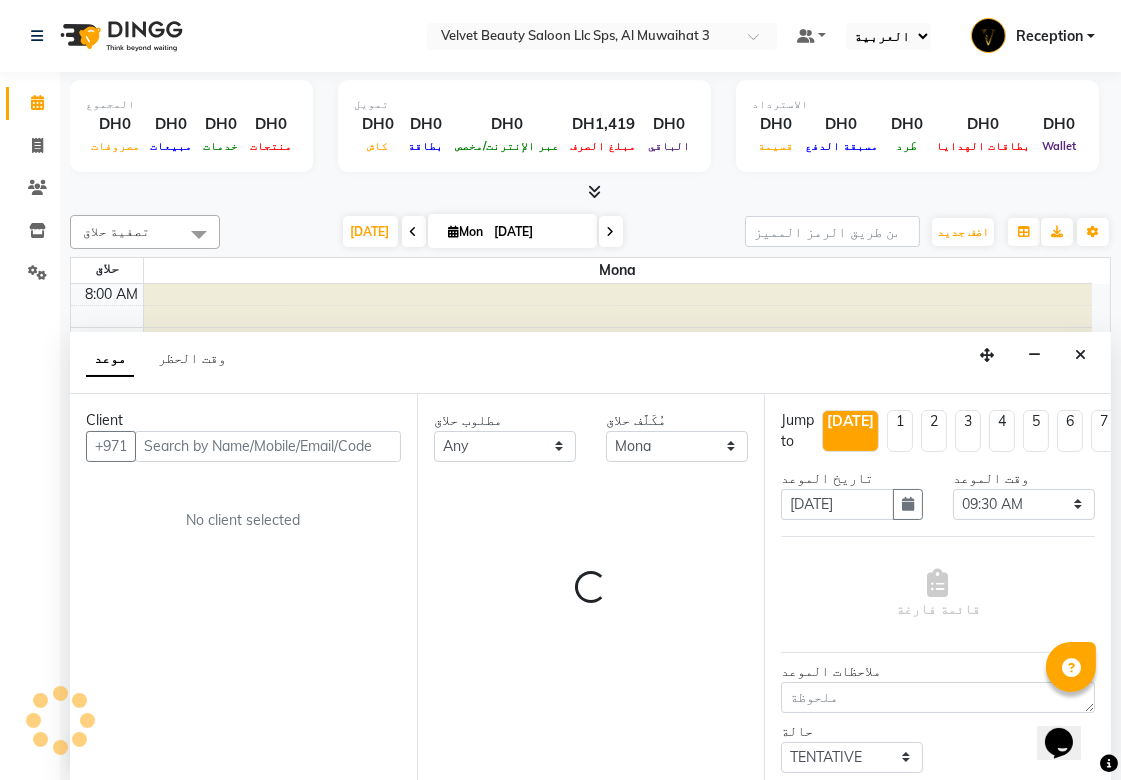 scroll, scrollTop: 1, scrollLeft: 0, axis: vertical 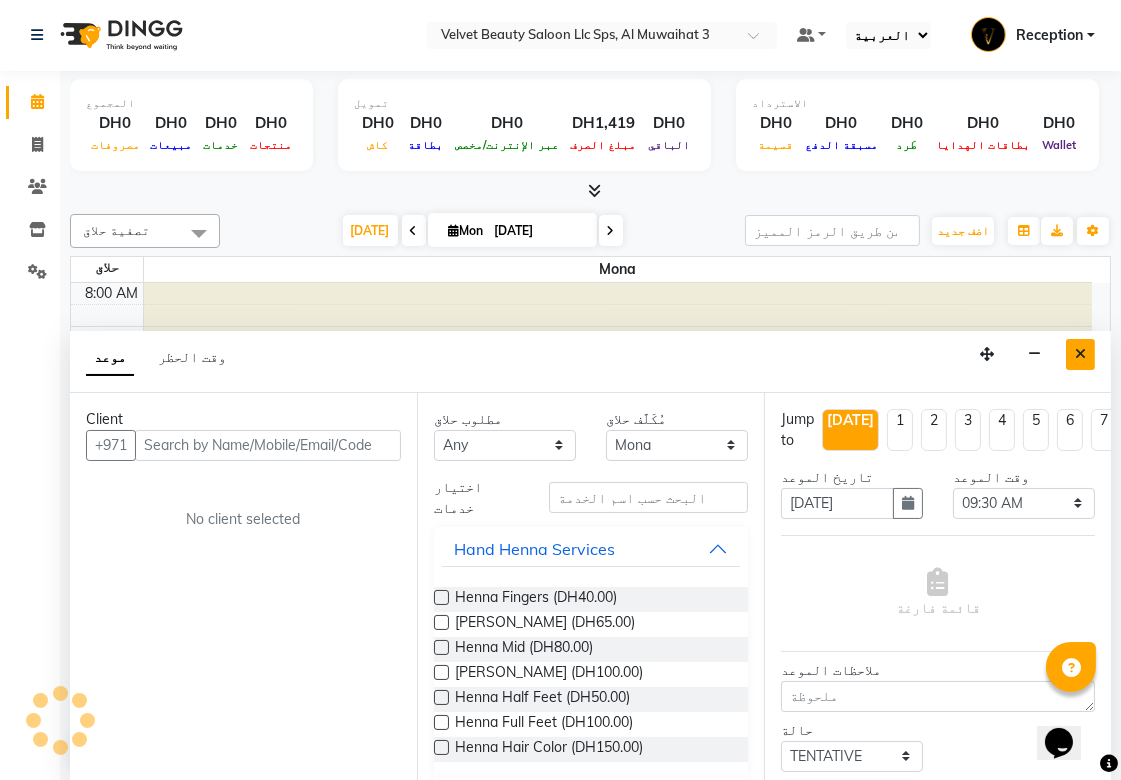 click at bounding box center (1080, 354) 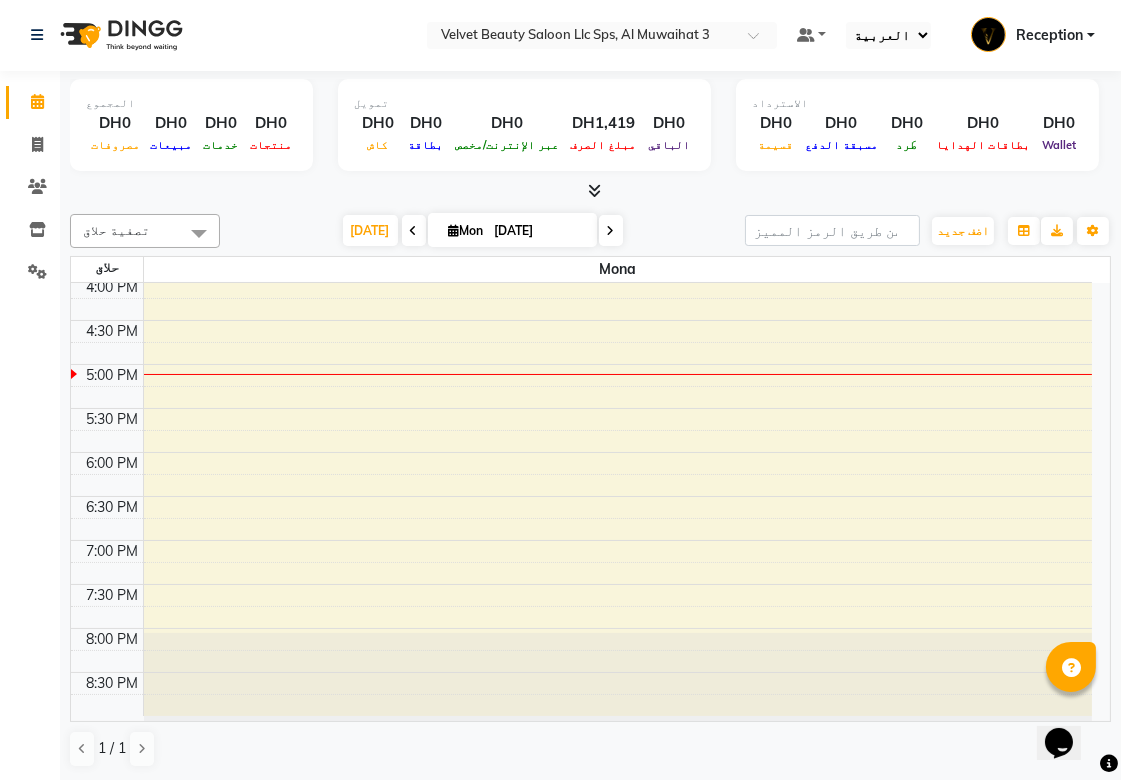 scroll, scrollTop: 578, scrollLeft: 0, axis: vertical 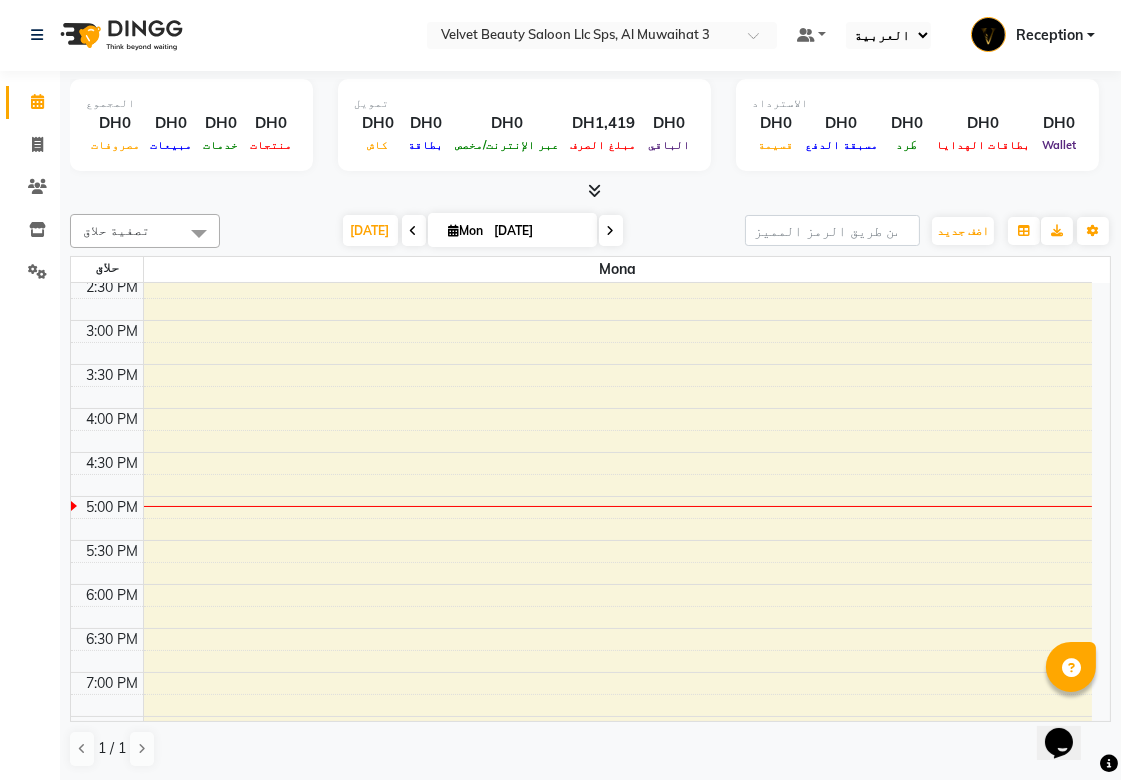 click on "[DATE]" at bounding box center [539, 231] 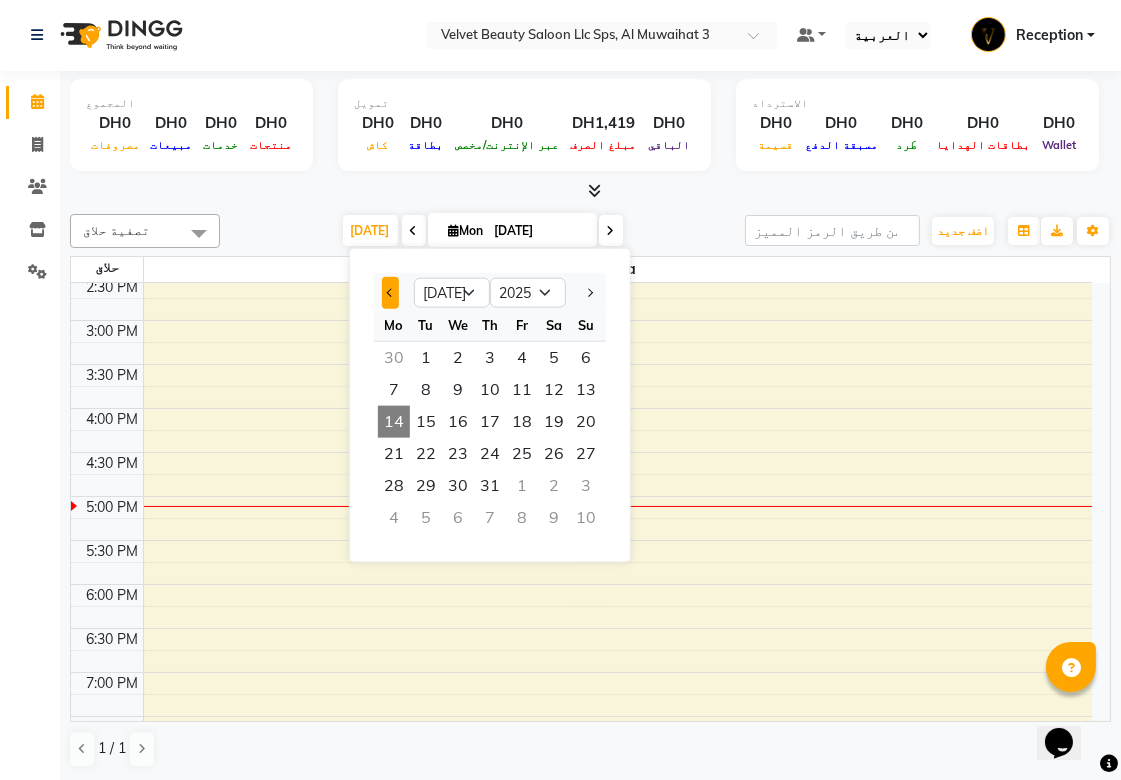click at bounding box center (391, 292) 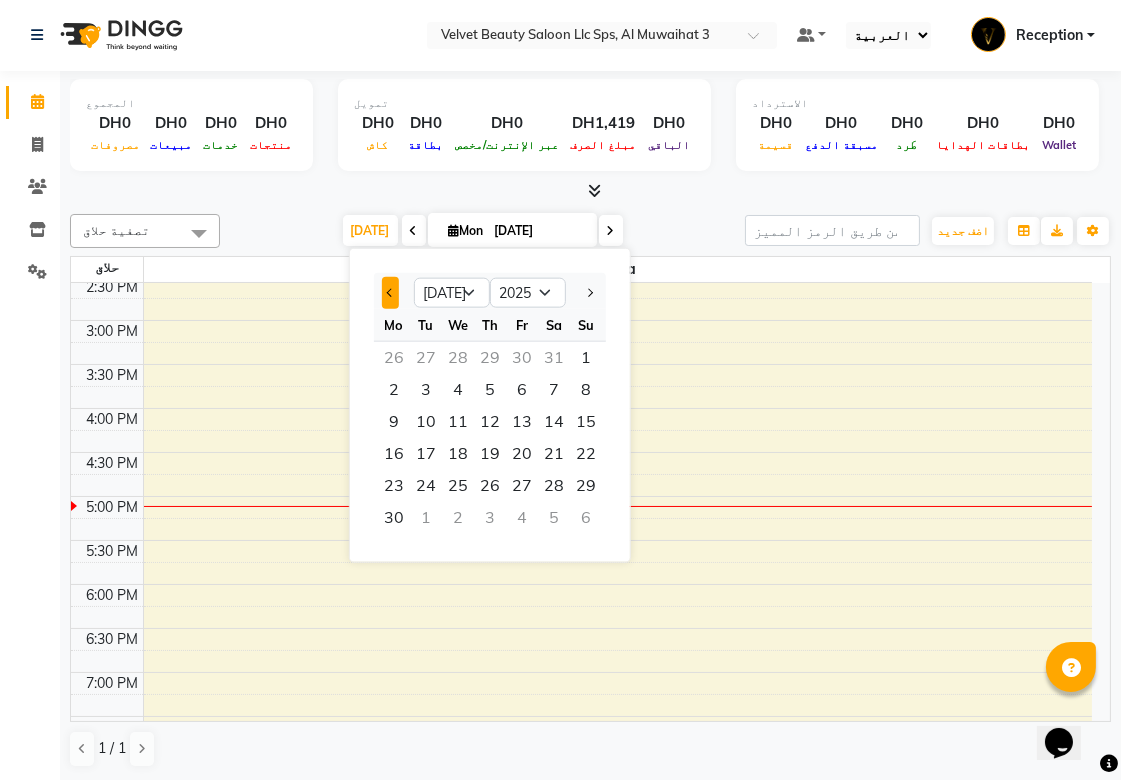 select on "6" 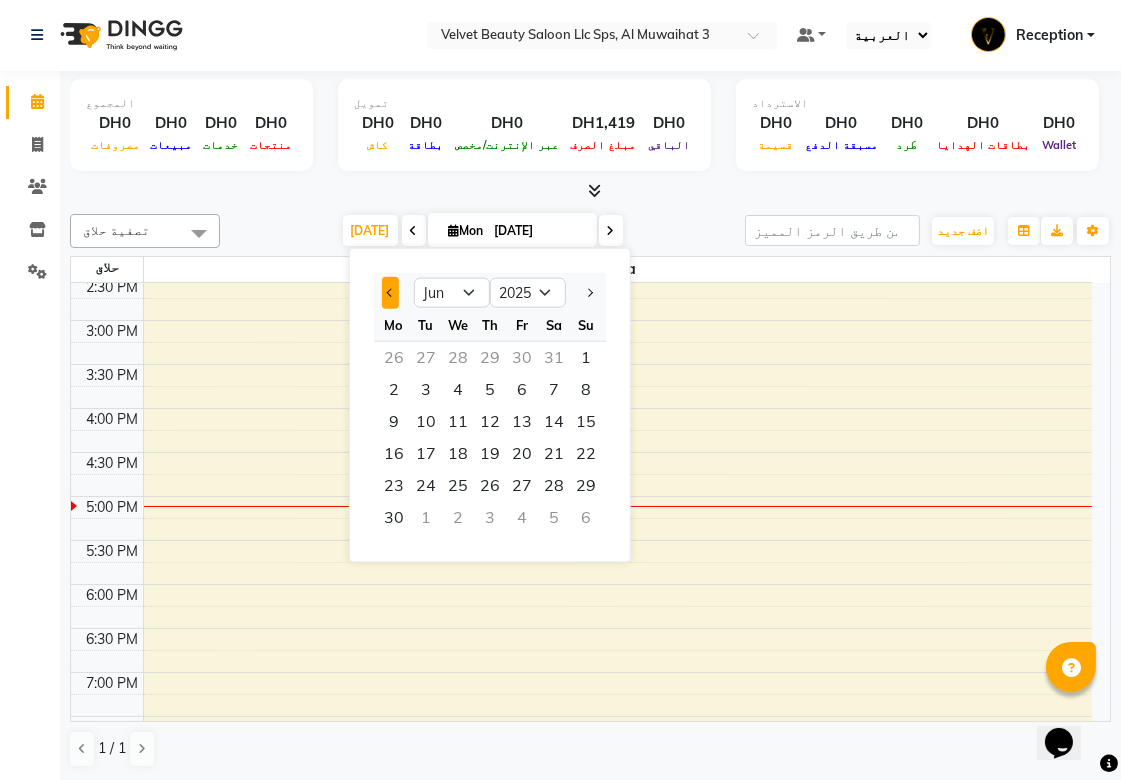 select on "80141" 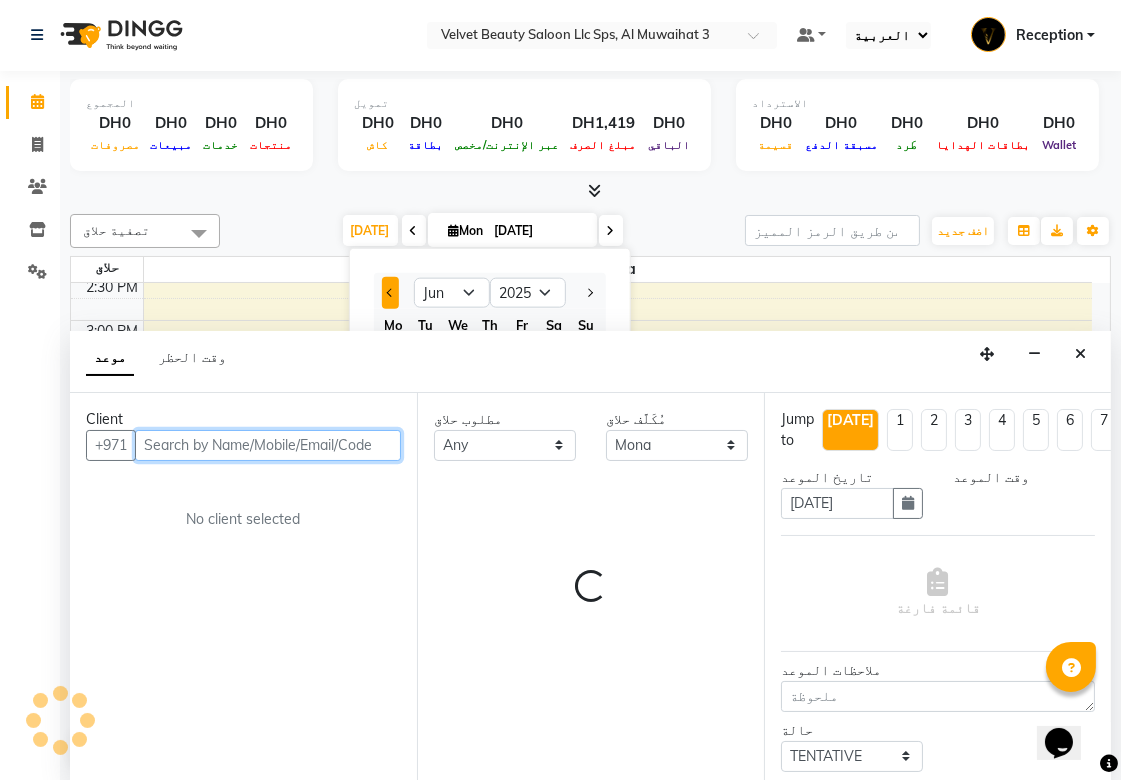 select on "915" 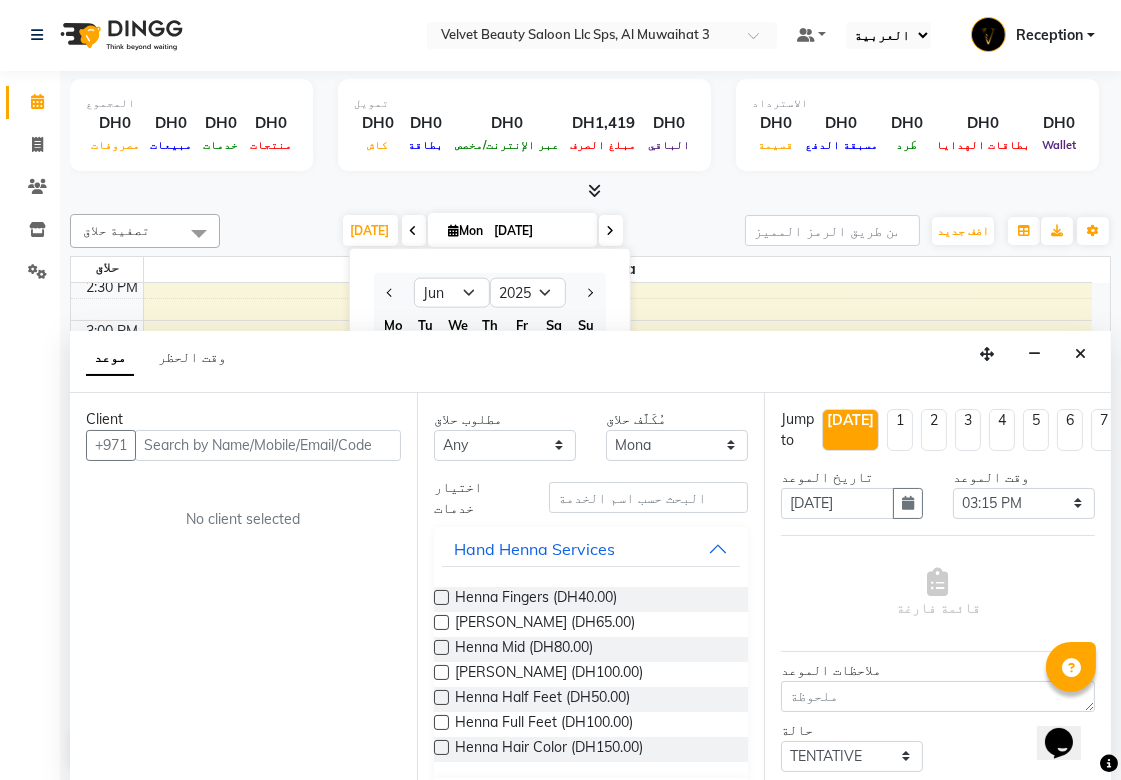 click at bounding box center (617, 309) 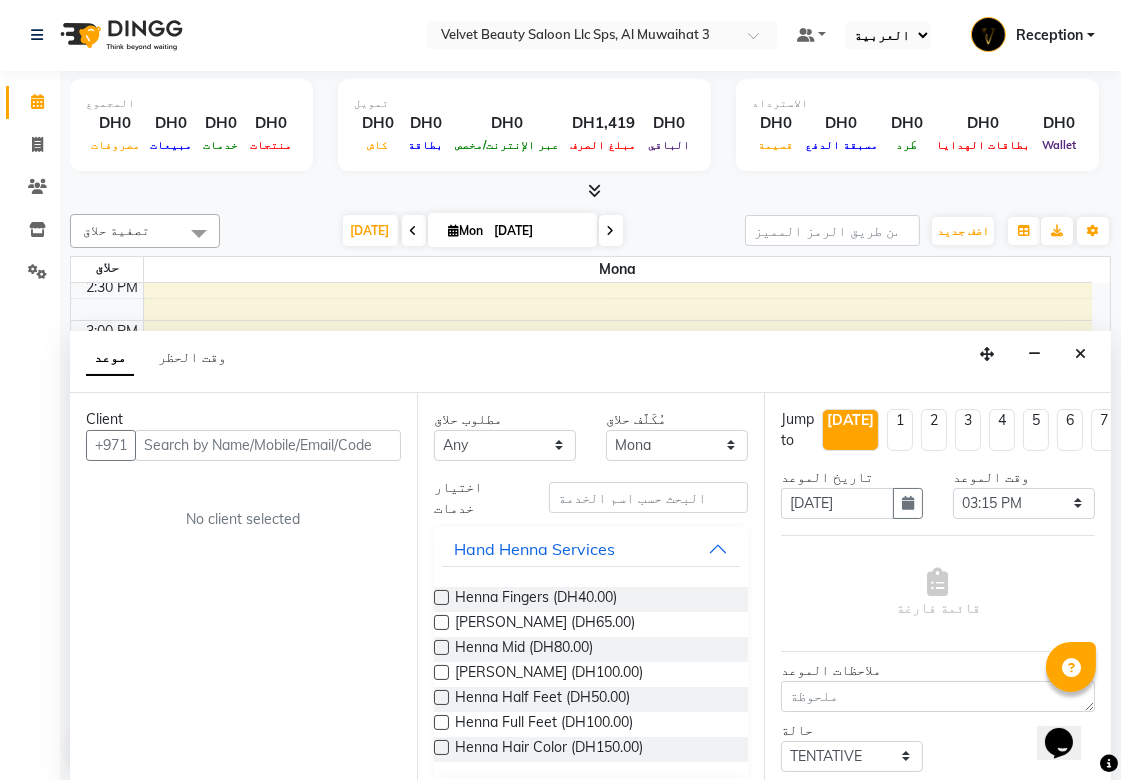 click on "[DATE]" at bounding box center [539, 231] 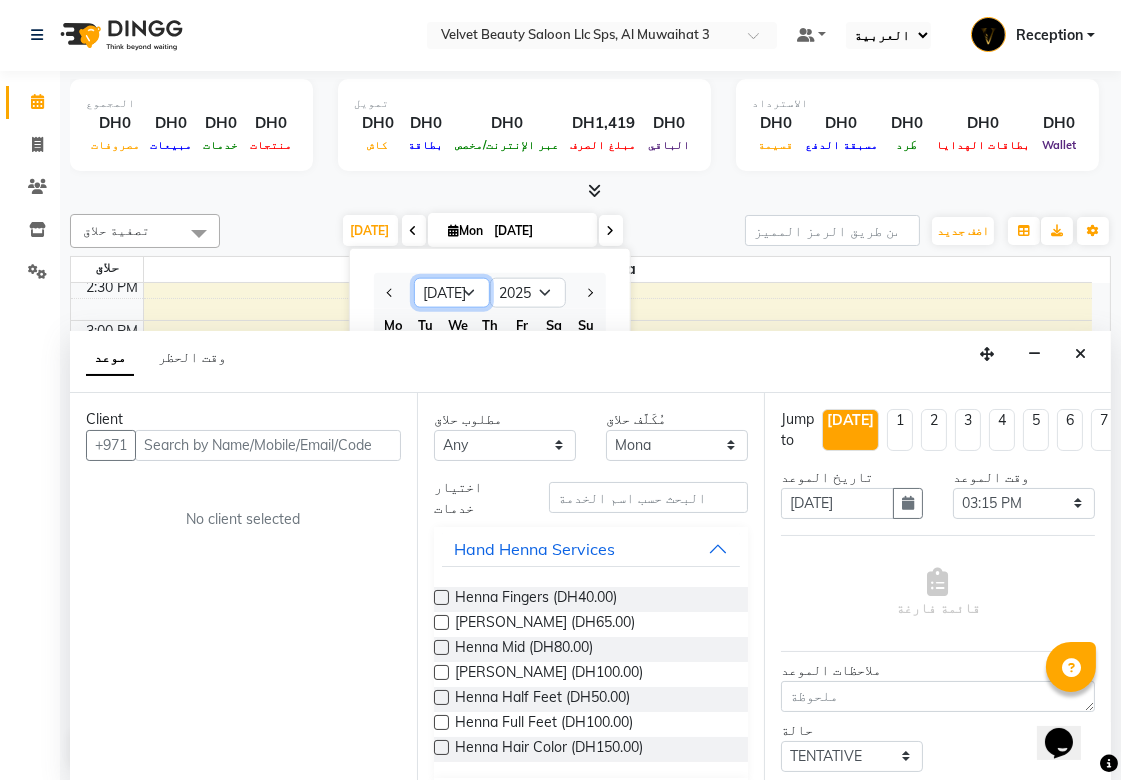 click on "Jan Feb Mar Apr May Jun [DATE] Aug Sep Oct Nov Dec" at bounding box center (452, 293) 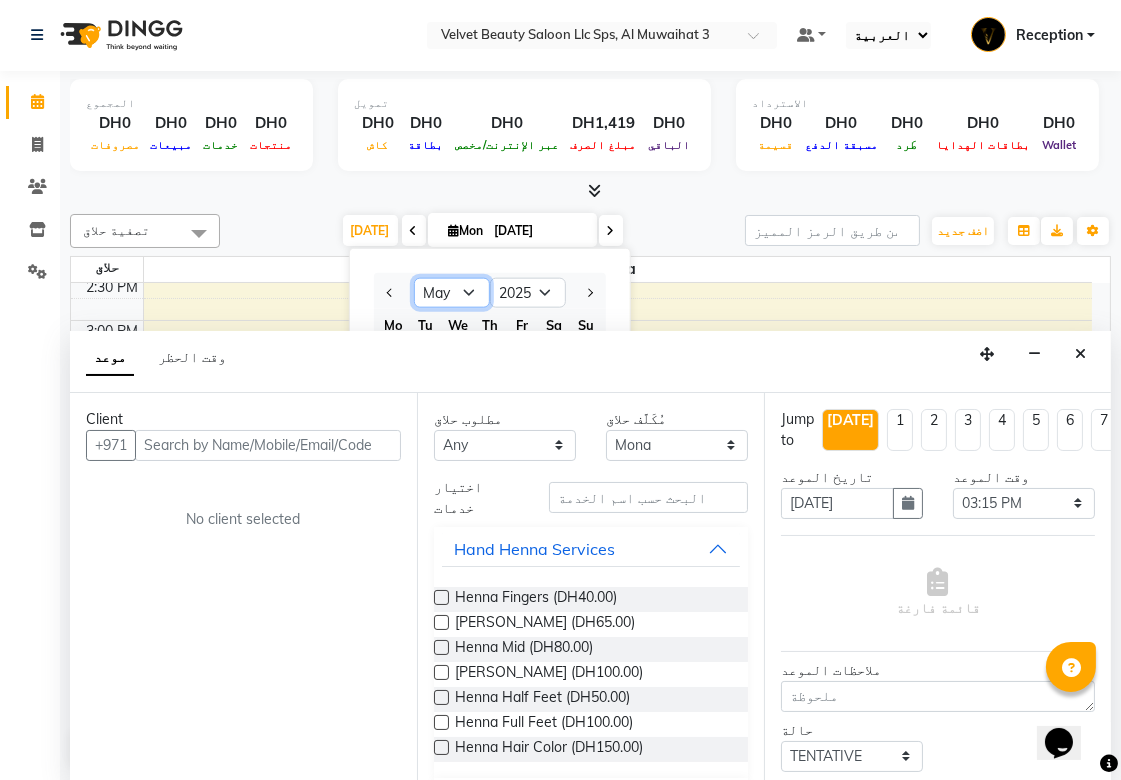 click on "Jan Feb Mar Apr May Jun [DATE] Aug Sep Oct Nov Dec" at bounding box center [452, 293] 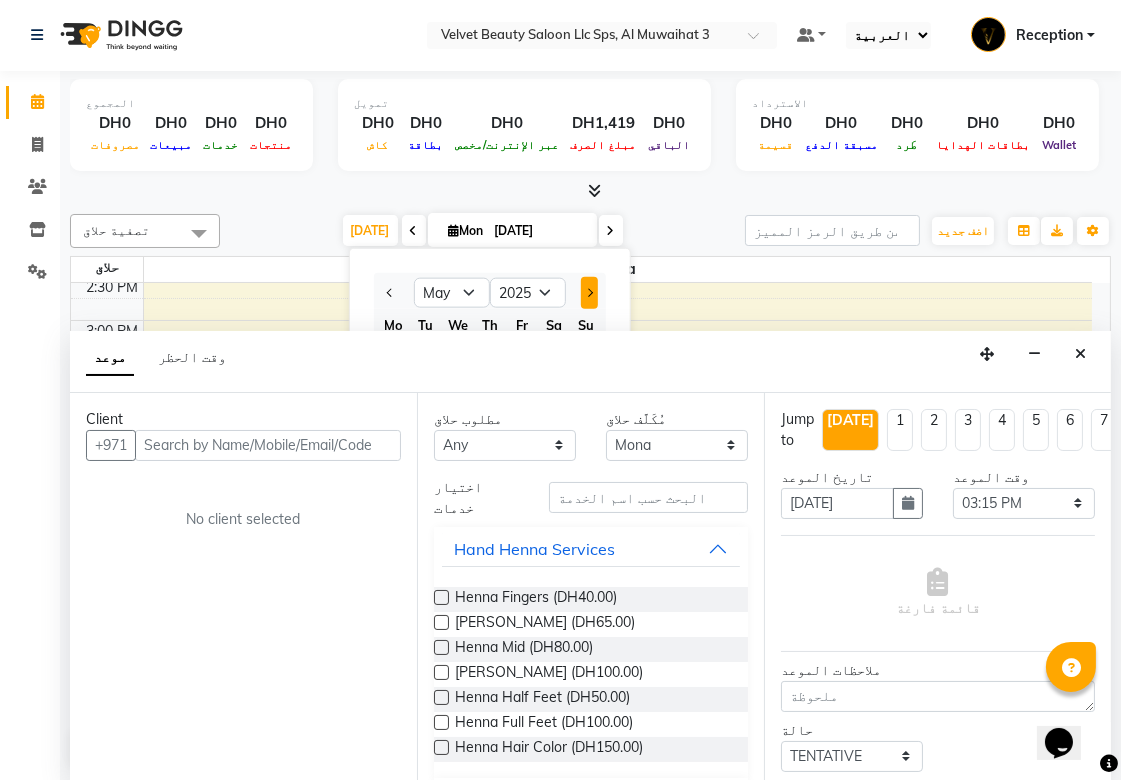 click at bounding box center [589, 292] 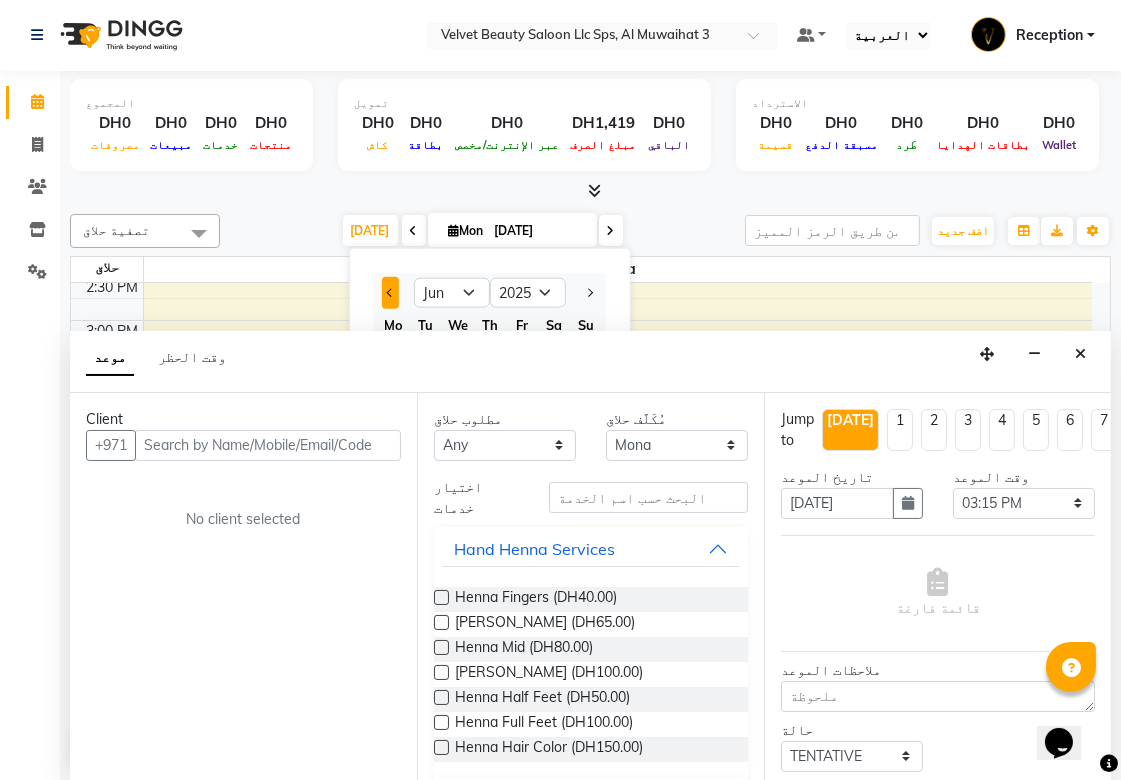 click at bounding box center (391, 292) 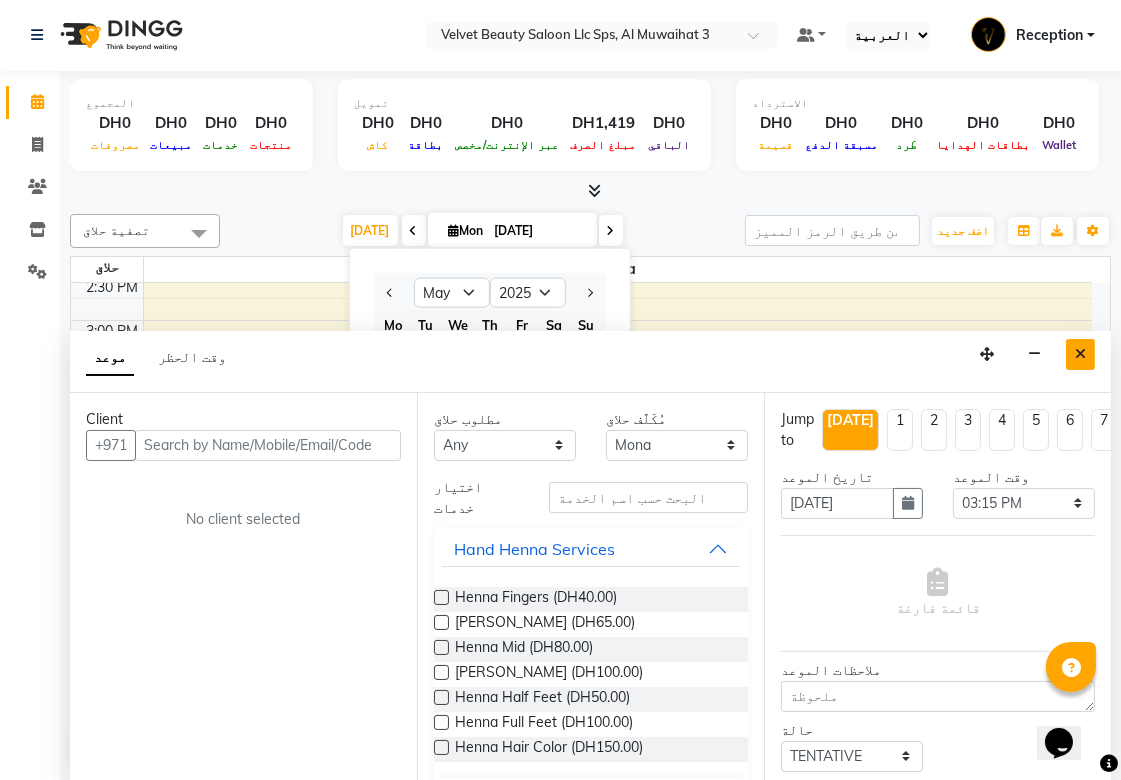 click at bounding box center [1080, 354] 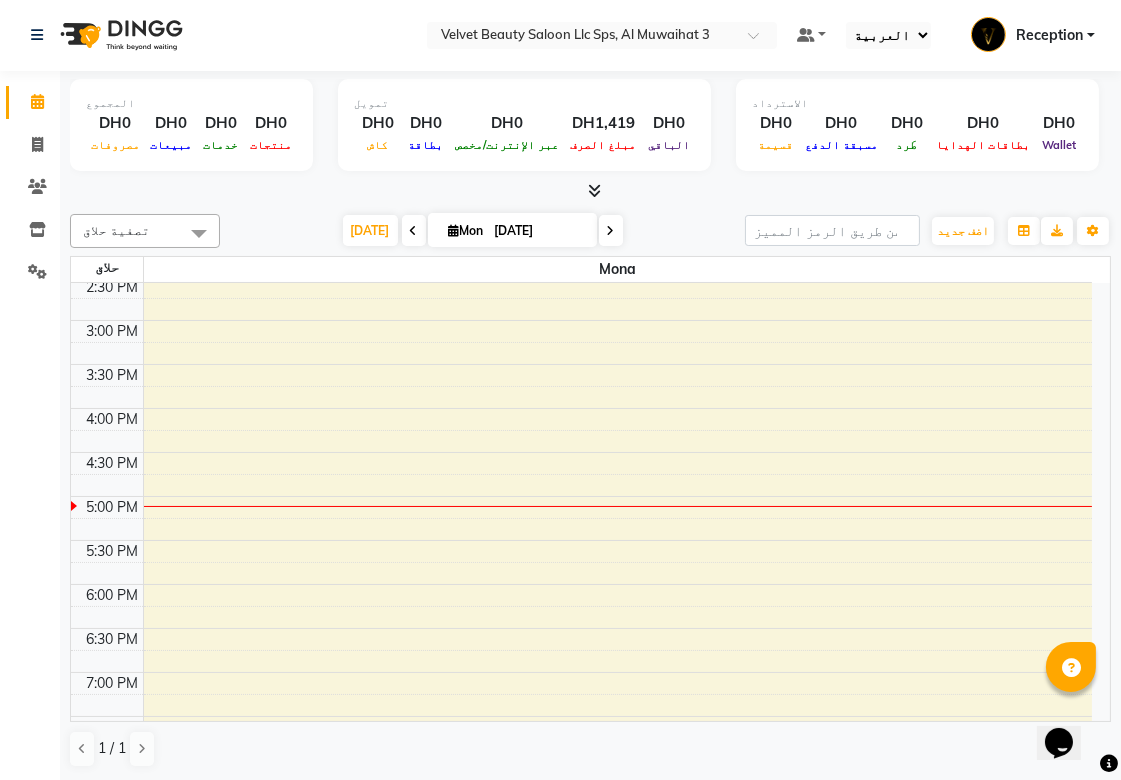 click at bounding box center (611, 231) 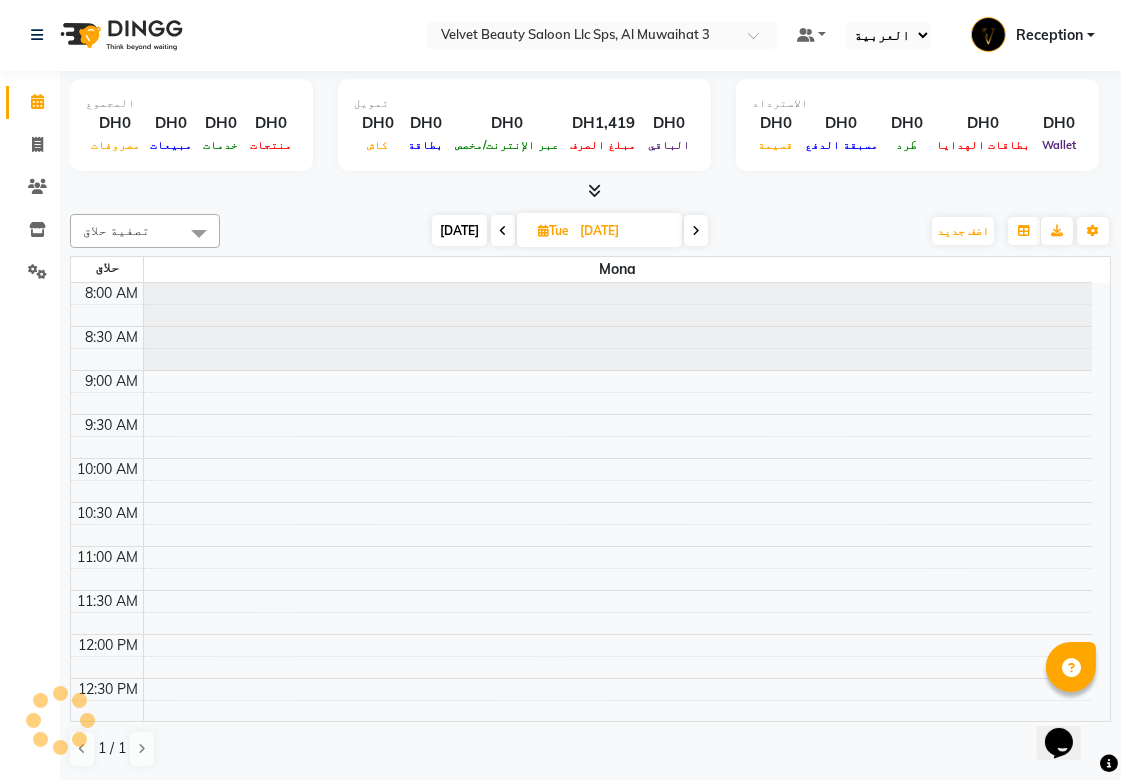 scroll, scrollTop: 710, scrollLeft: 0, axis: vertical 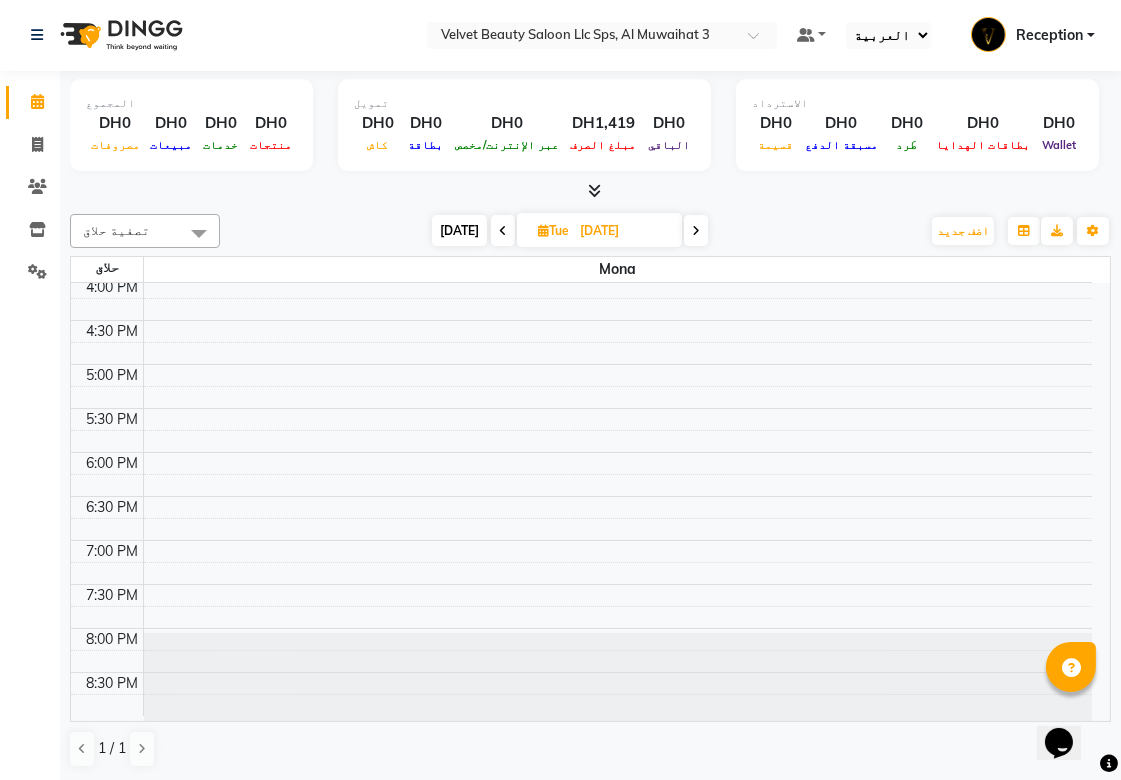 click at bounding box center [503, 231] 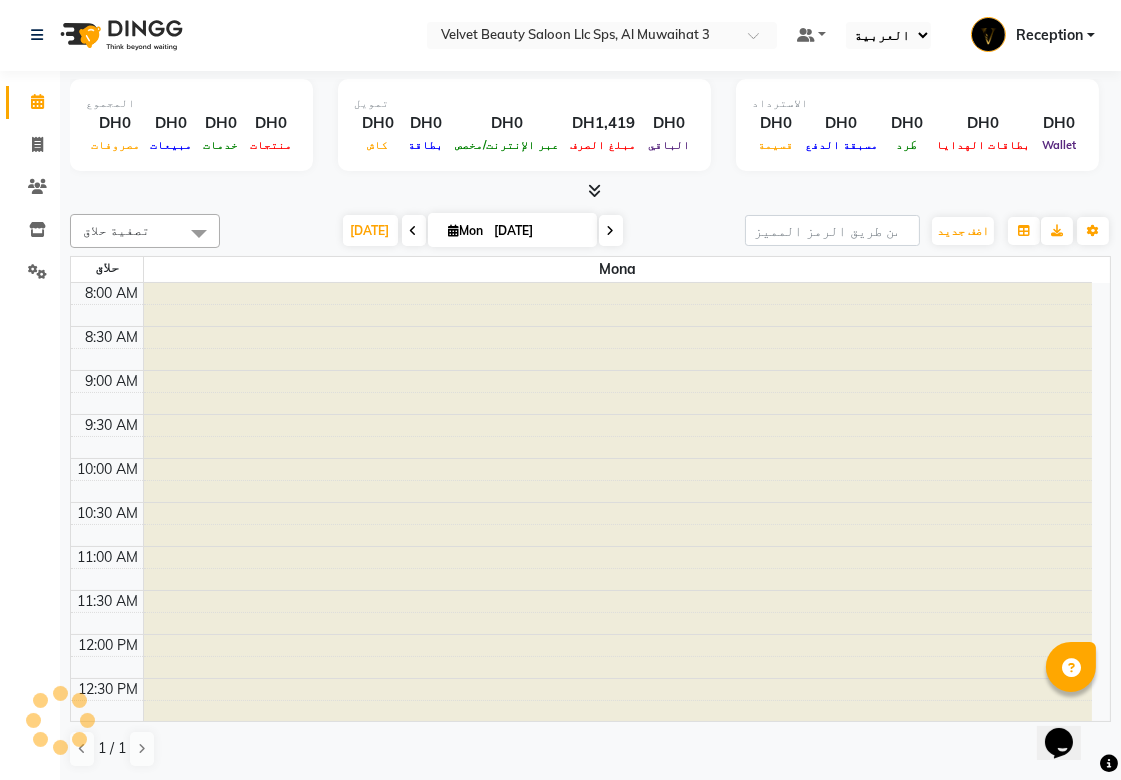 scroll, scrollTop: 710, scrollLeft: 0, axis: vertical 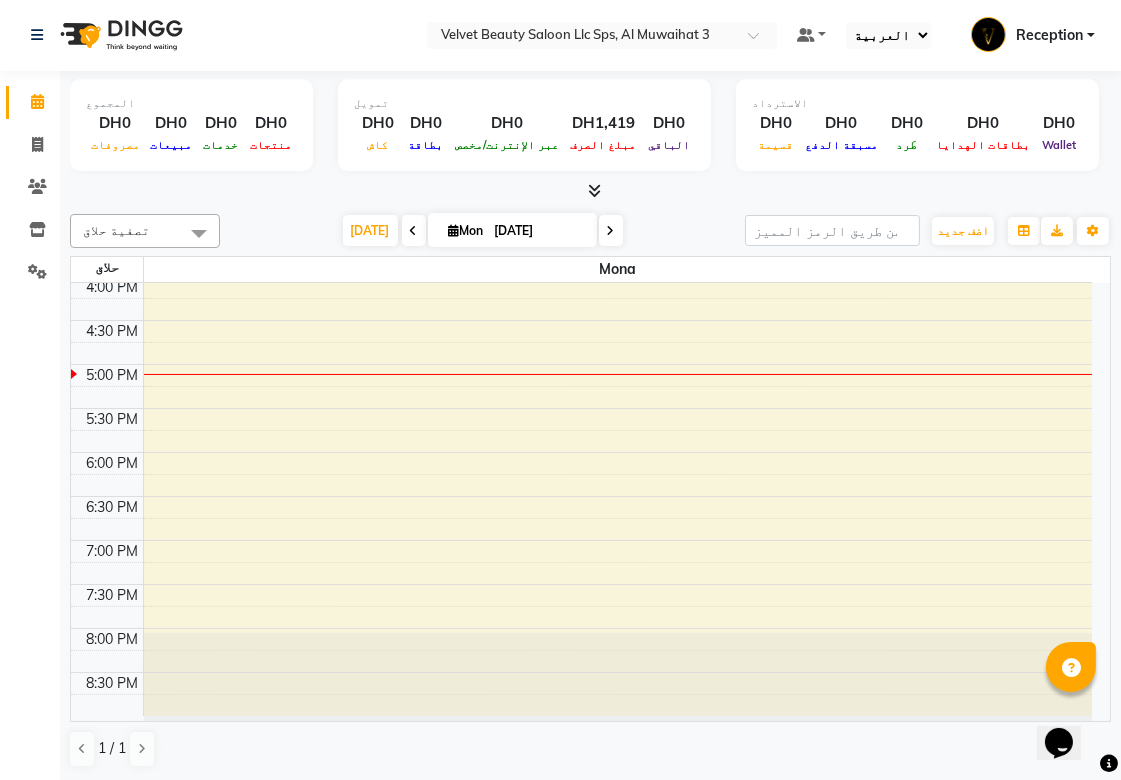 click at bounding box center (414, 231) 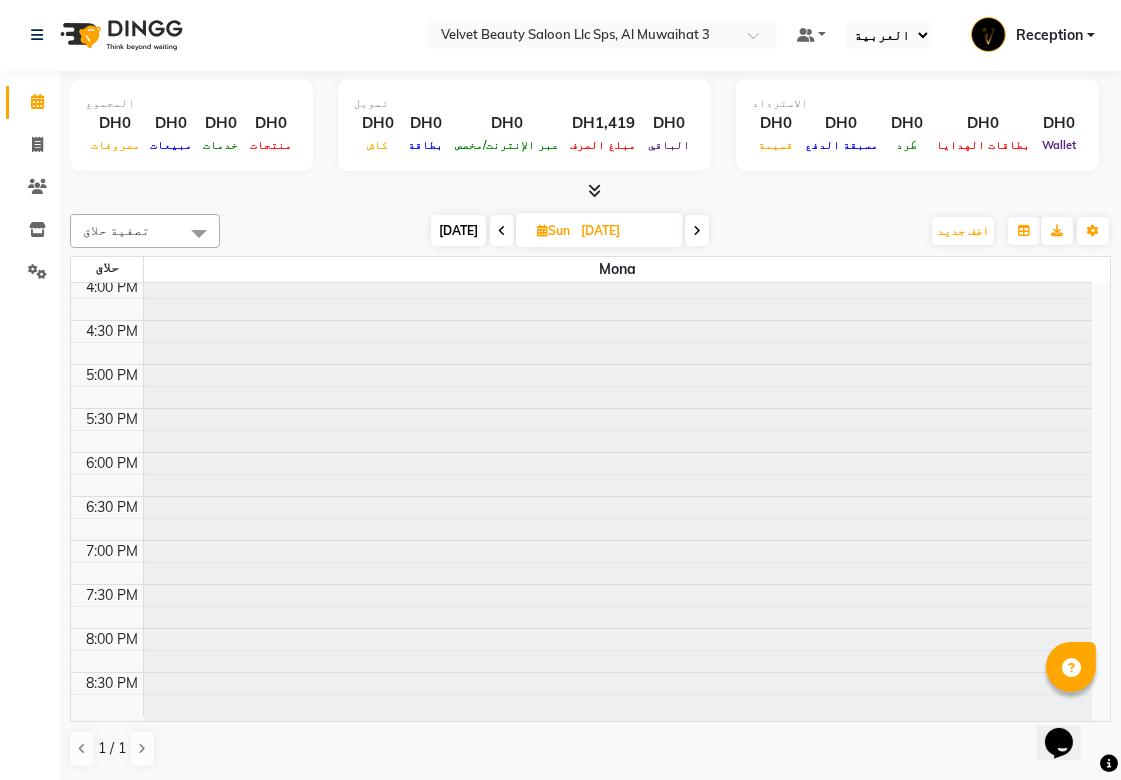type on "[DATE]" 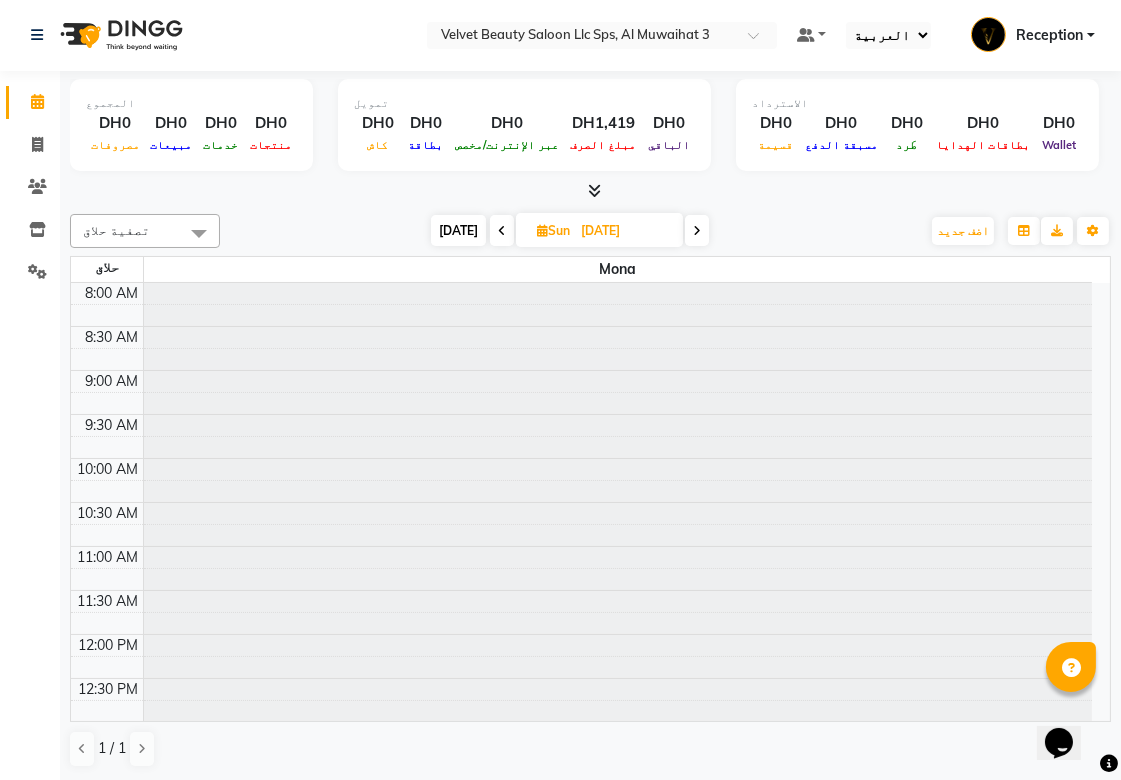 scroll, scrollTop: 710, scrollLeft: 0, axis: vertical 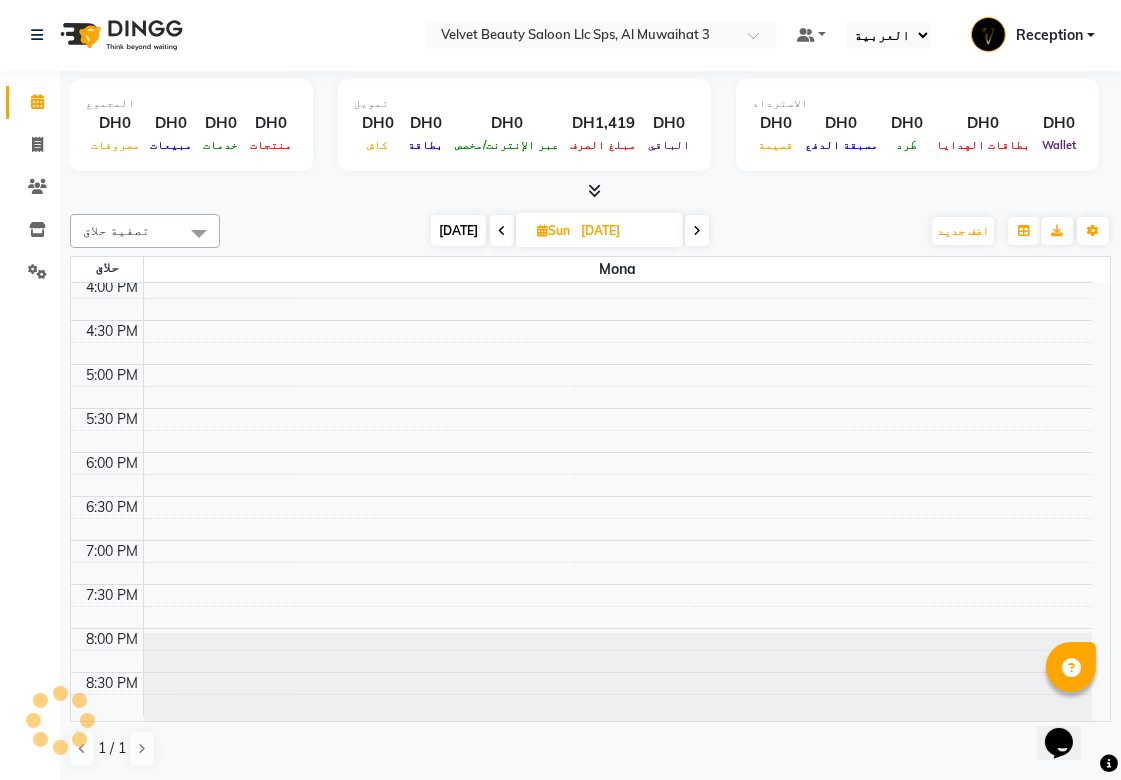 click at bounding box center (542, 230) 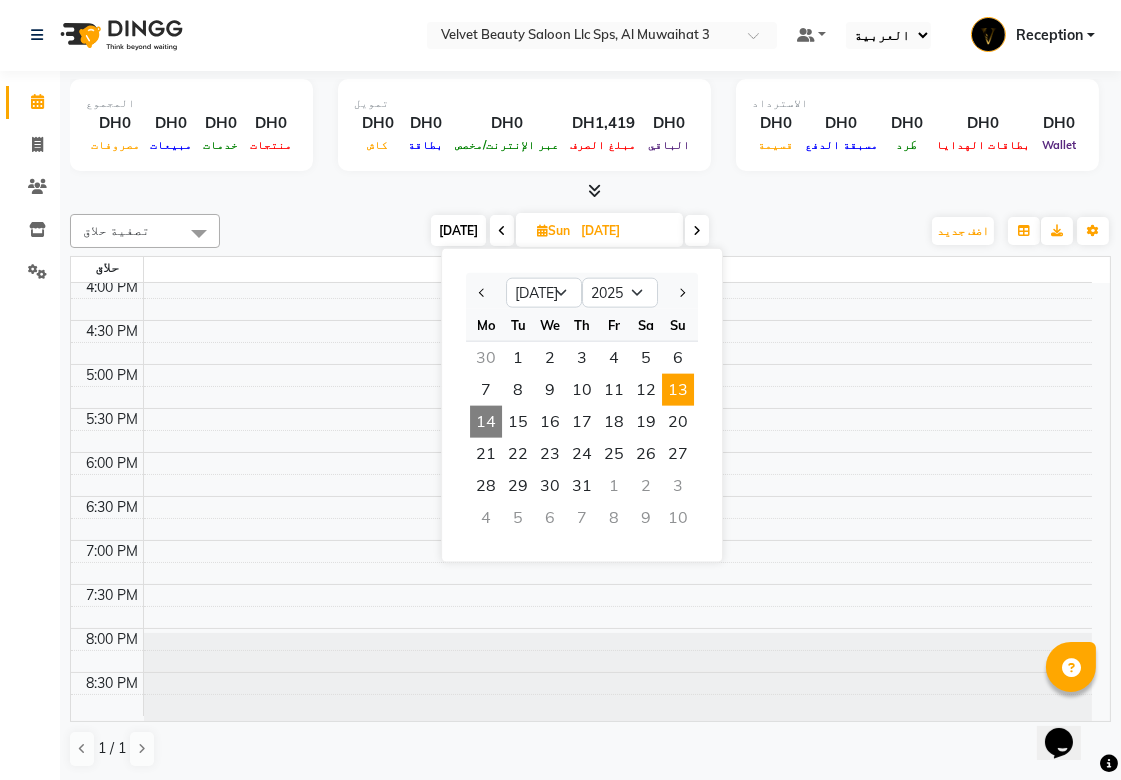 click on "[DATE]" at bounding box center (458, 230) 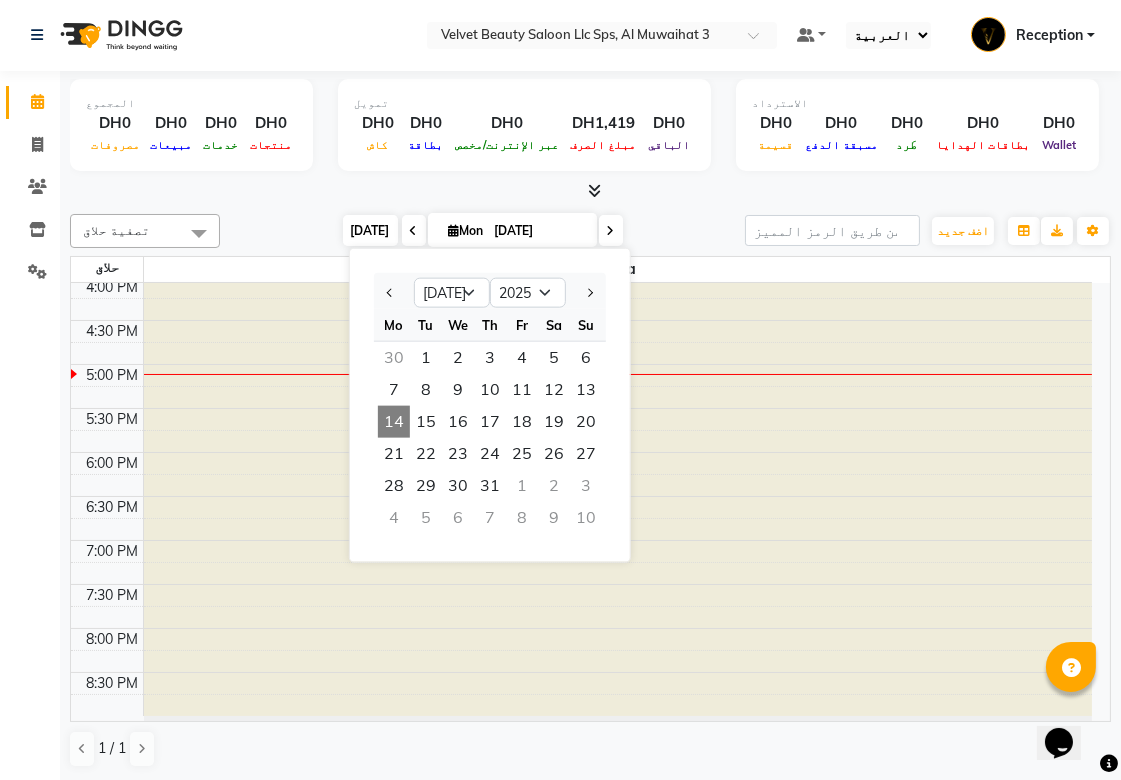 type on "[DATE]" 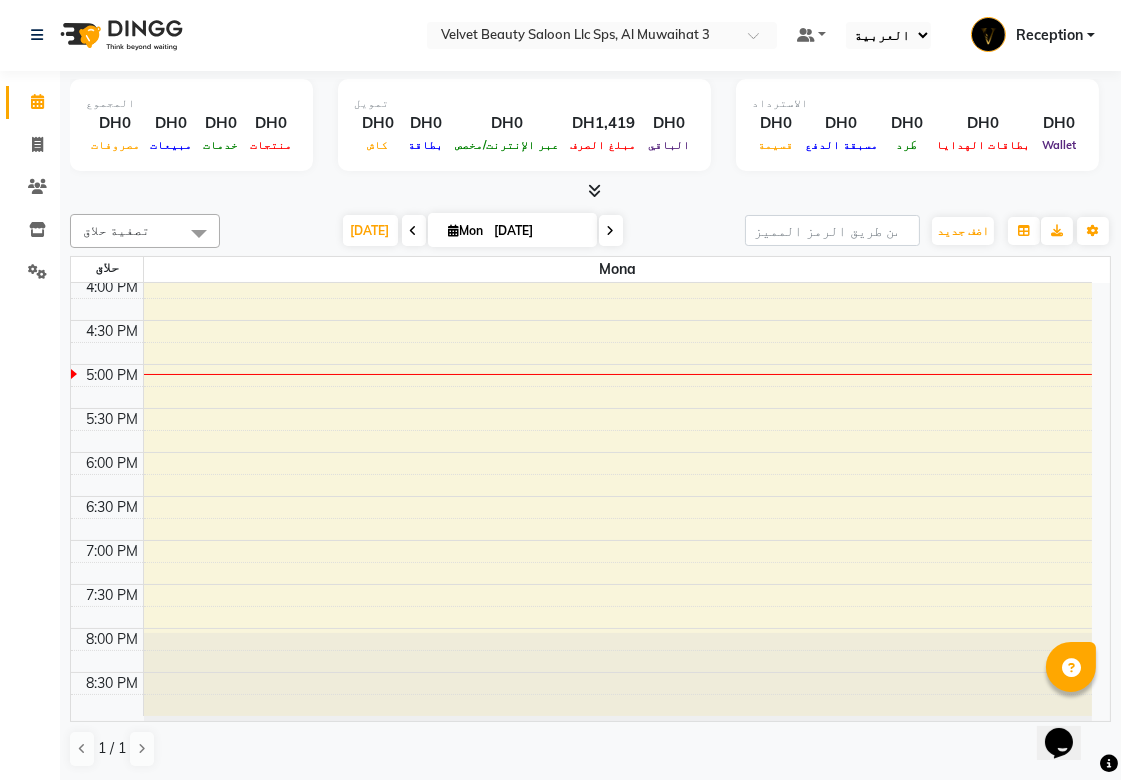 click on "[DATE]" at bounding box center [539, 231] 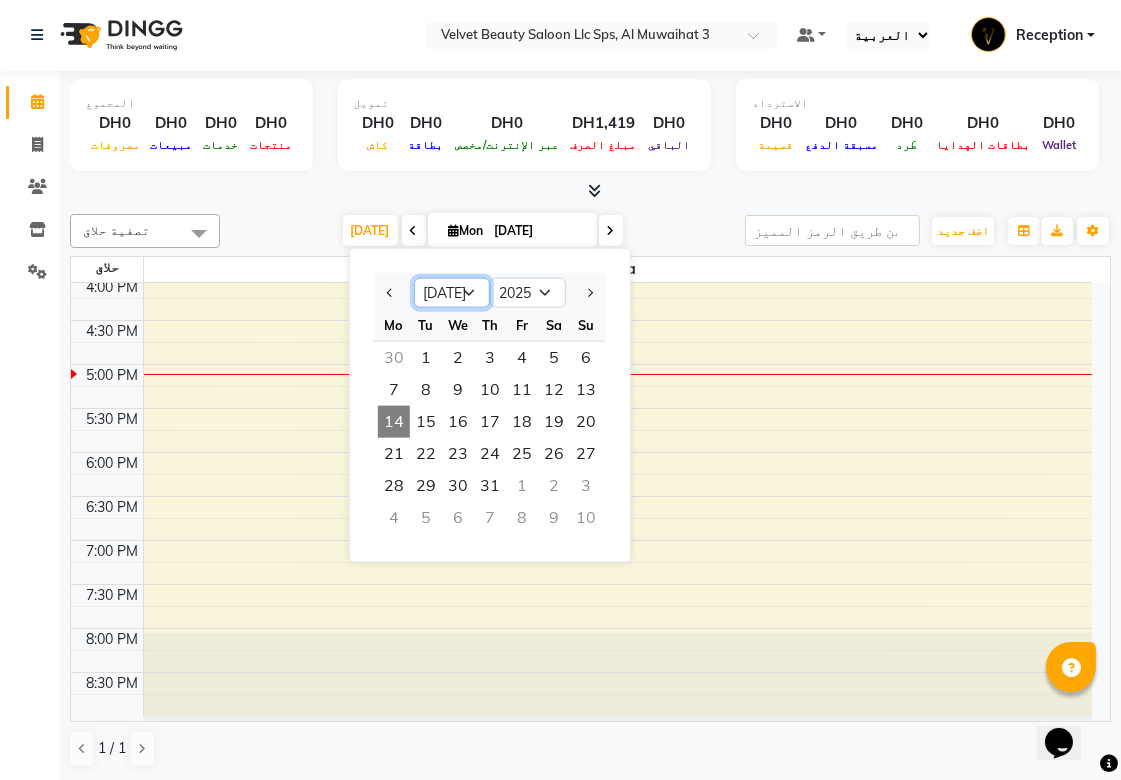 click on "Jan Feb Mar Apr May Jun [DATE] Aug Sep Oct Nov Dec" at bounding box center [452, 293] 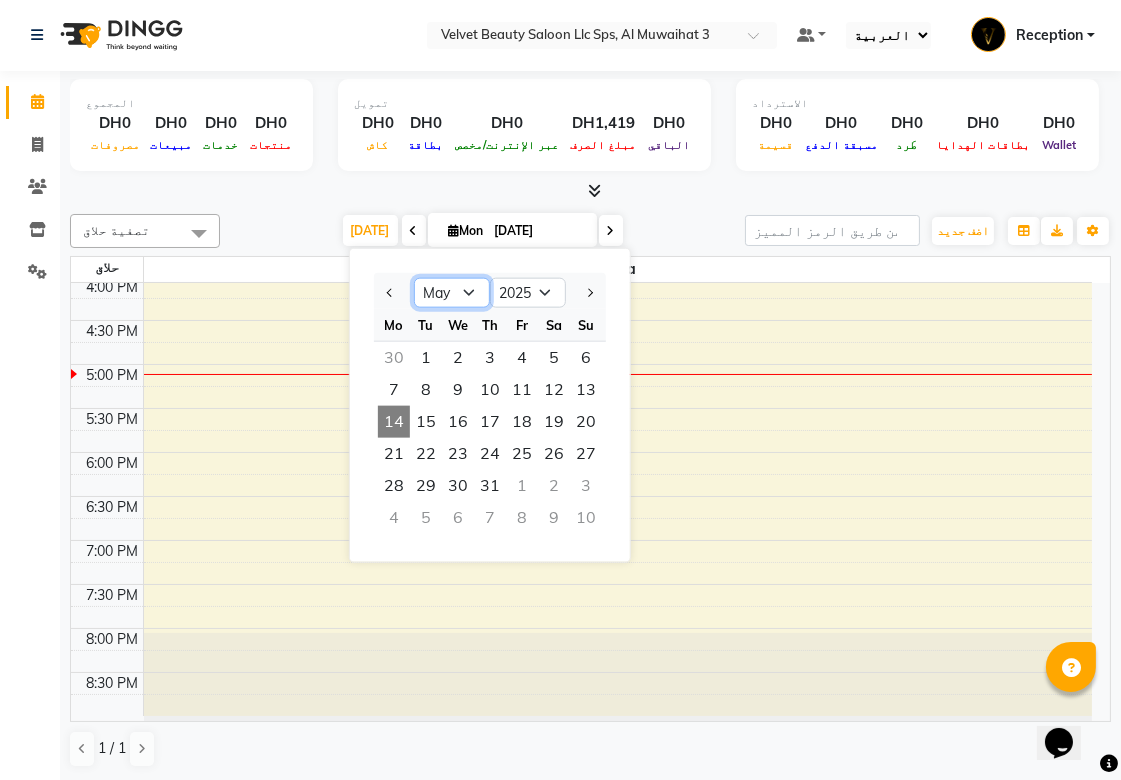 click on "Jan Feb Mar Apr May Jun [DATE] Aug Sep Oct Nov Dec" at bounding box center [452, 293] 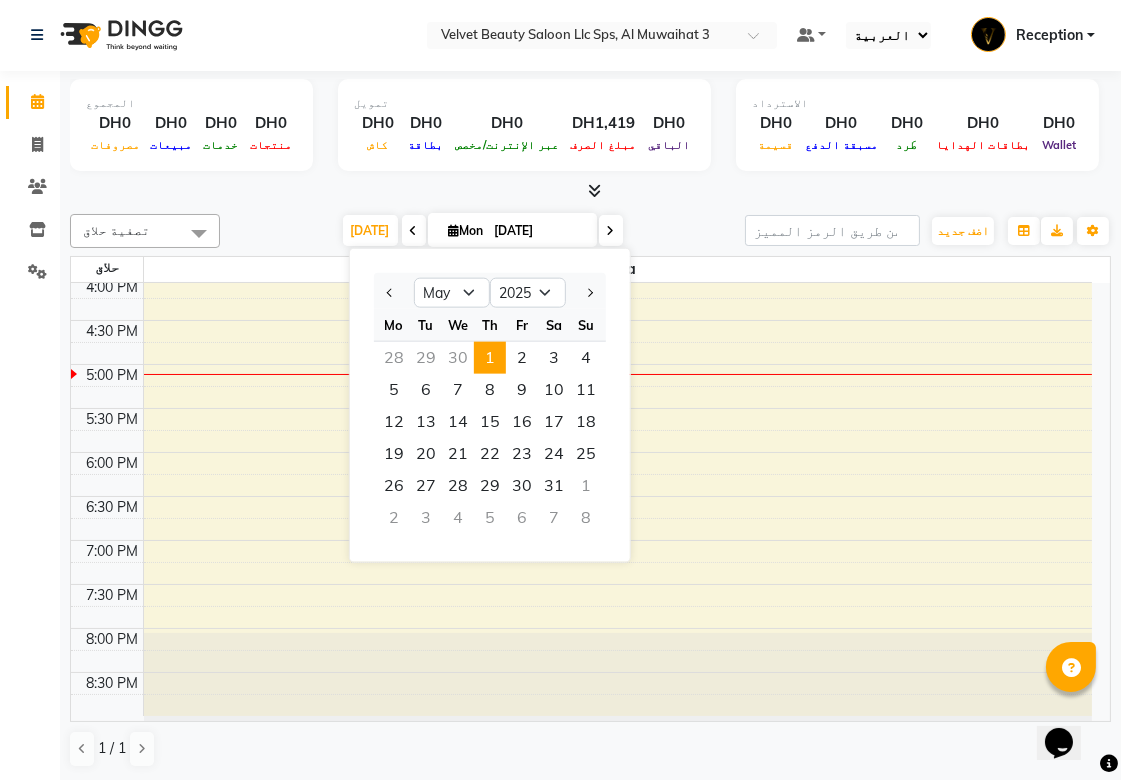 click on "1" at bounding box center [490, 358] 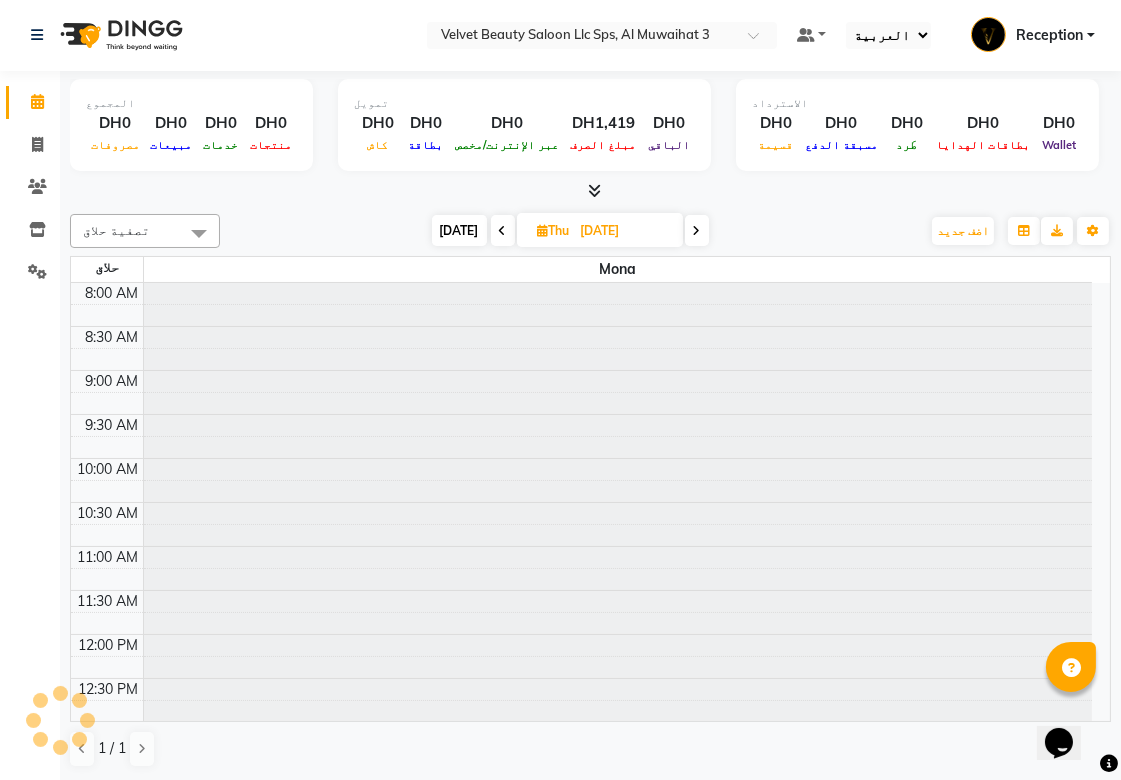 scroll, scrollTop: 710, scrollLeft: 0, axis: vertical 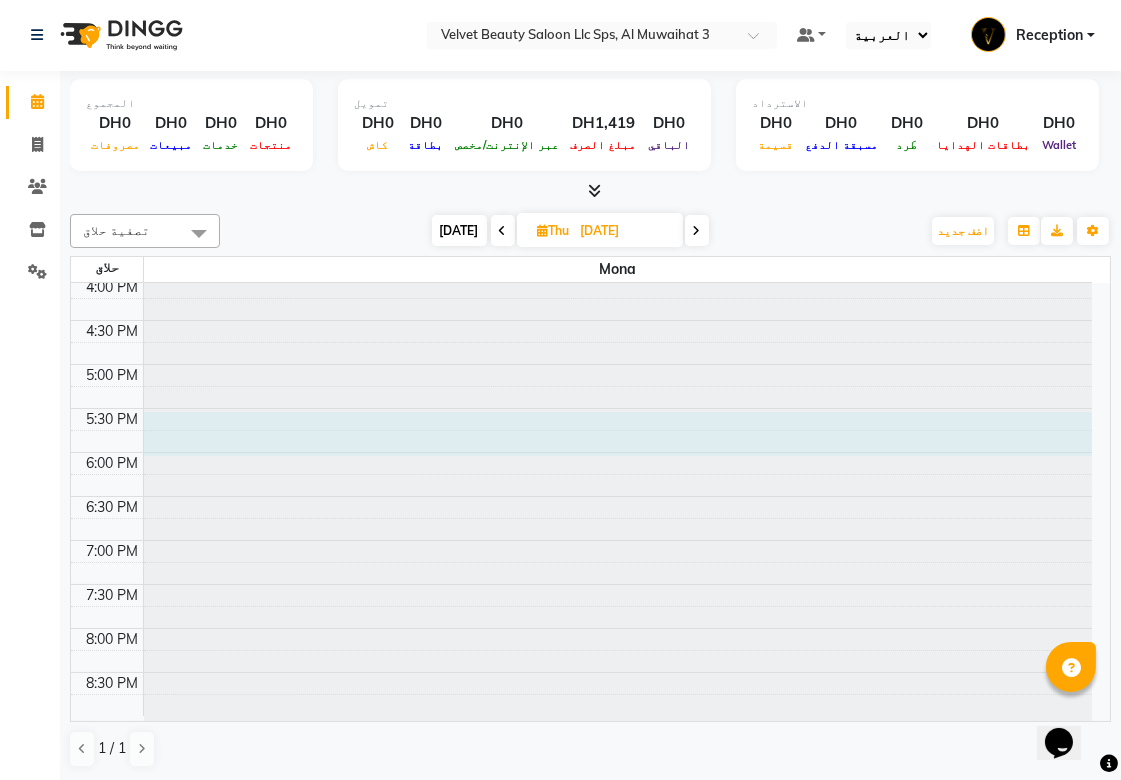 select on "80141" 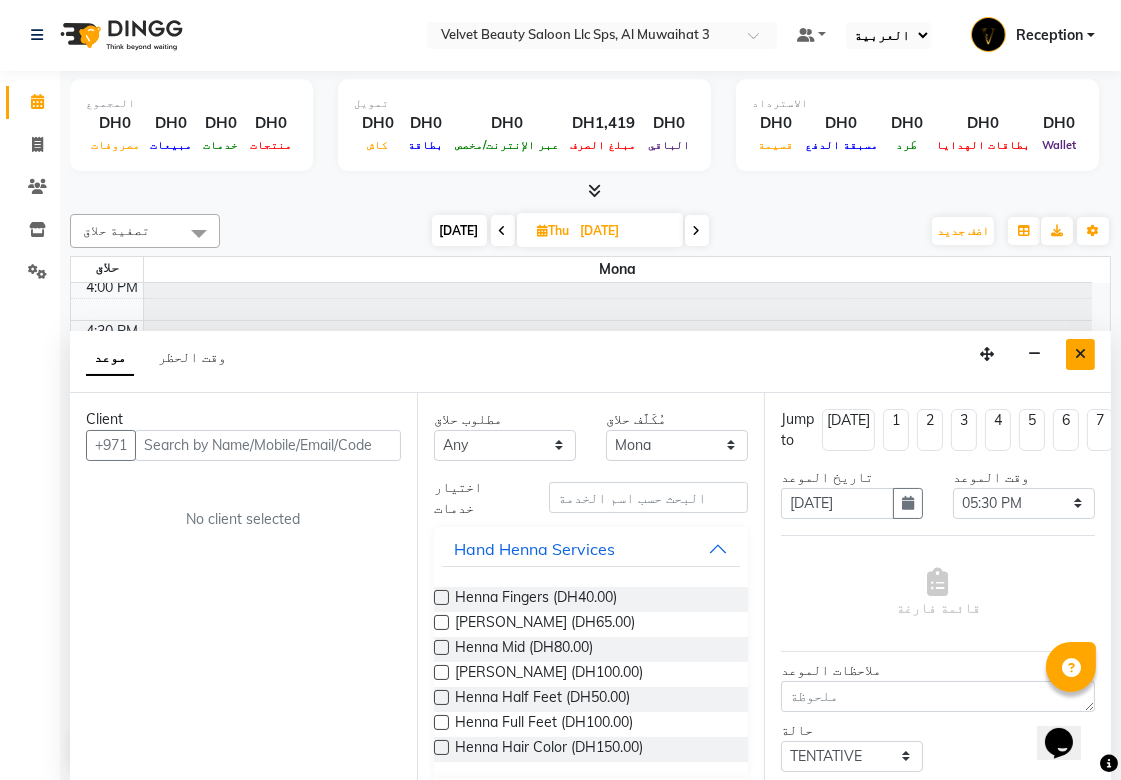 click at bounding box center [1080, 354] 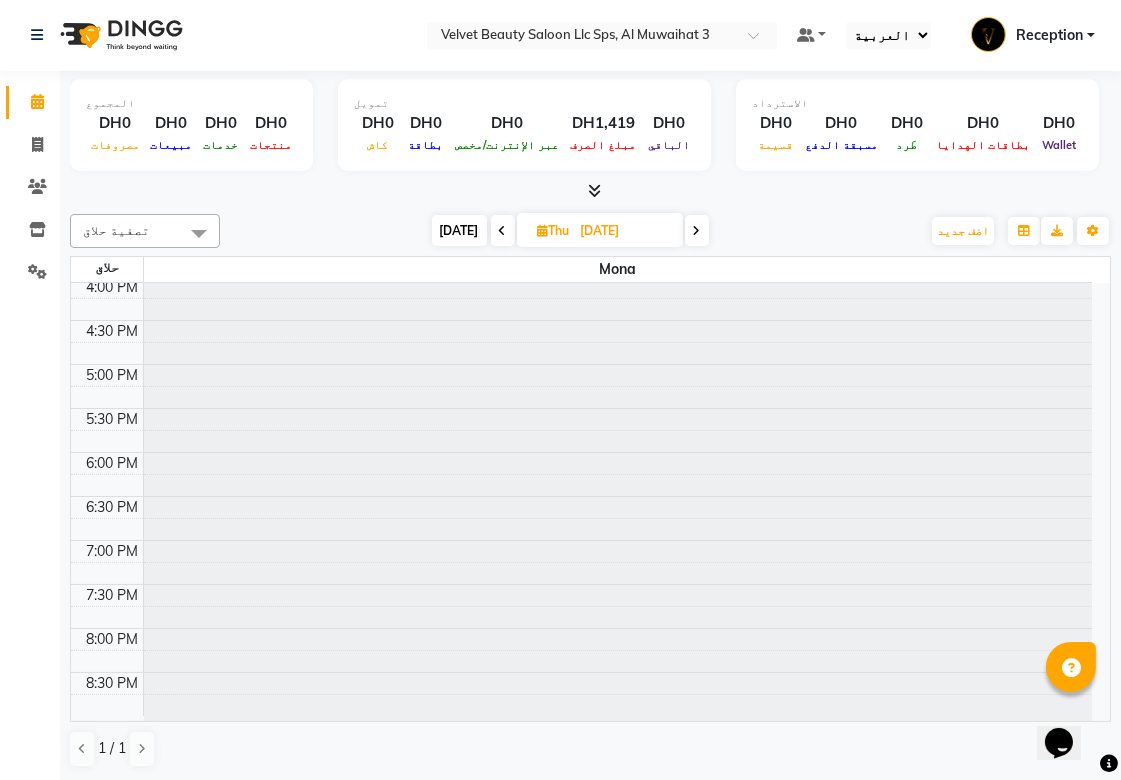 click at bounding box center (697, 231) 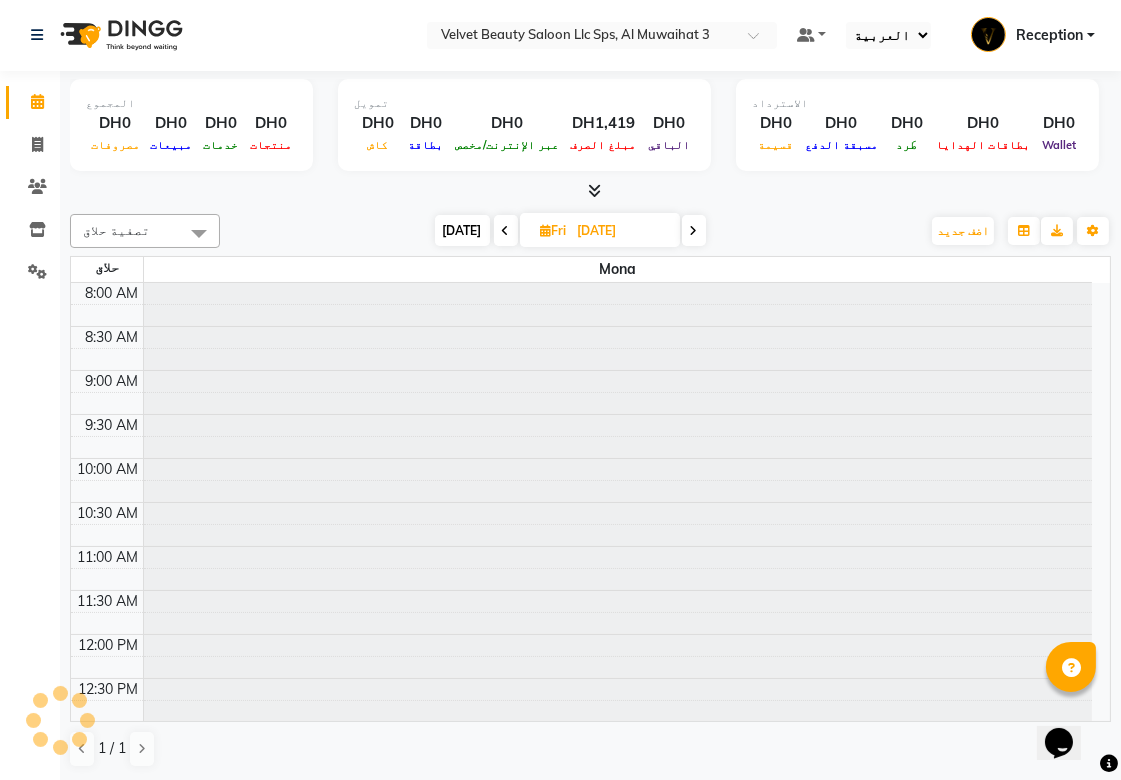 scroll, scrollTop: 710, scrollLeft: 0, axis: vertical 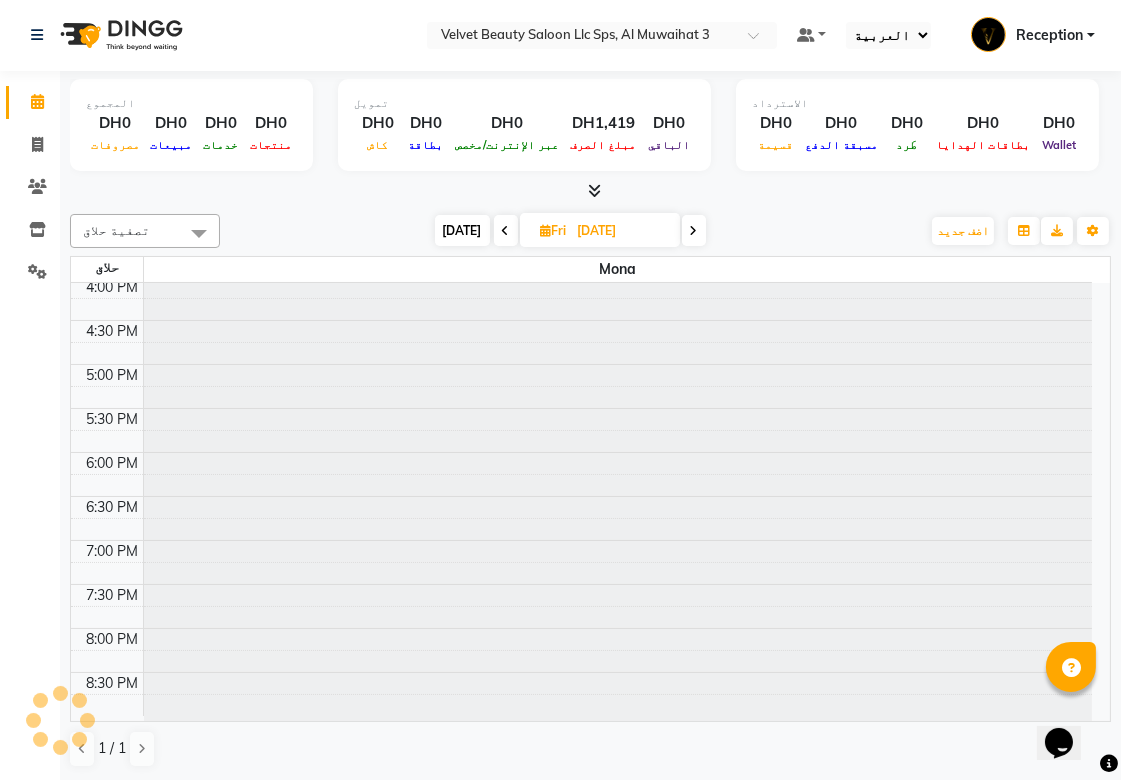 click at bounding box center (694, 230) 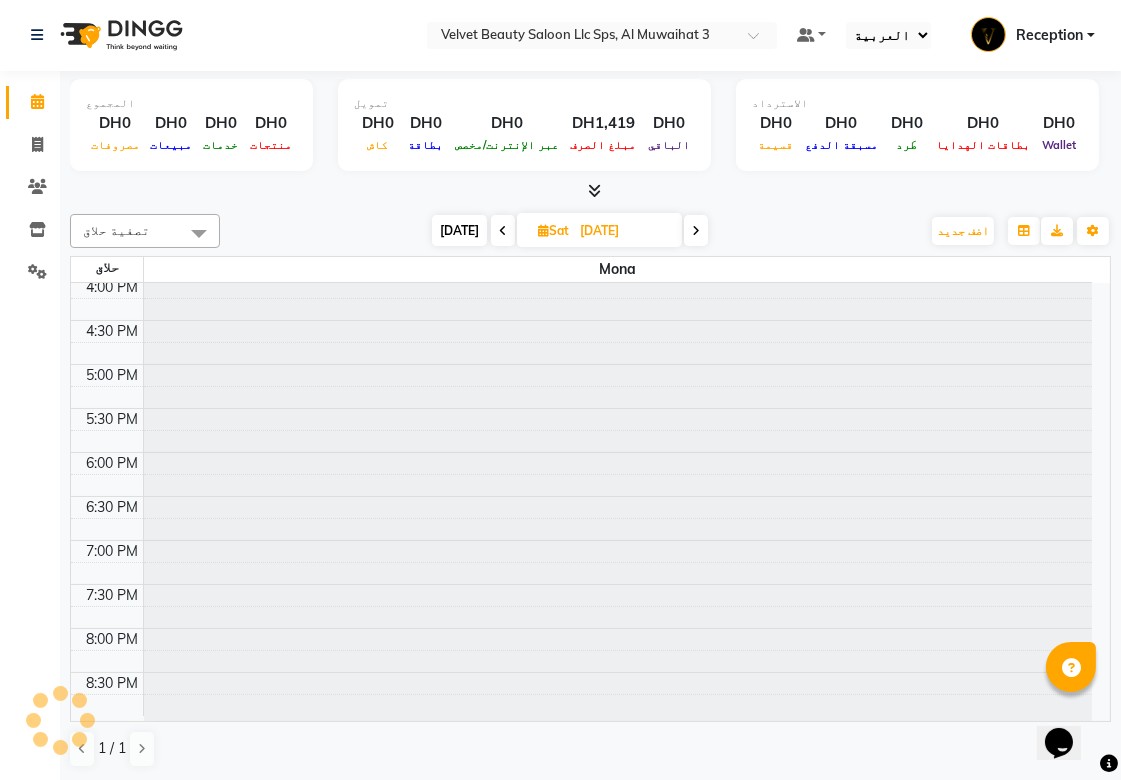 scroll, scrollTop: 0, scrollLeft: 0, axis: both 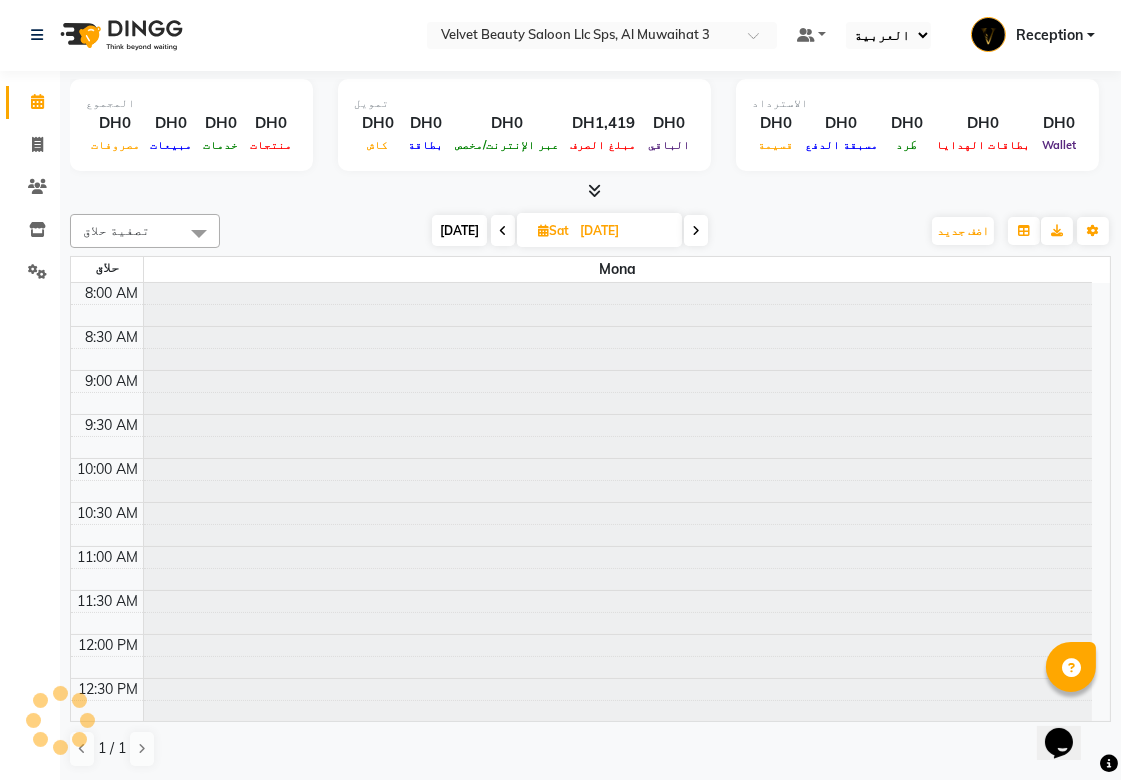 click at bounding box center (696, 230) 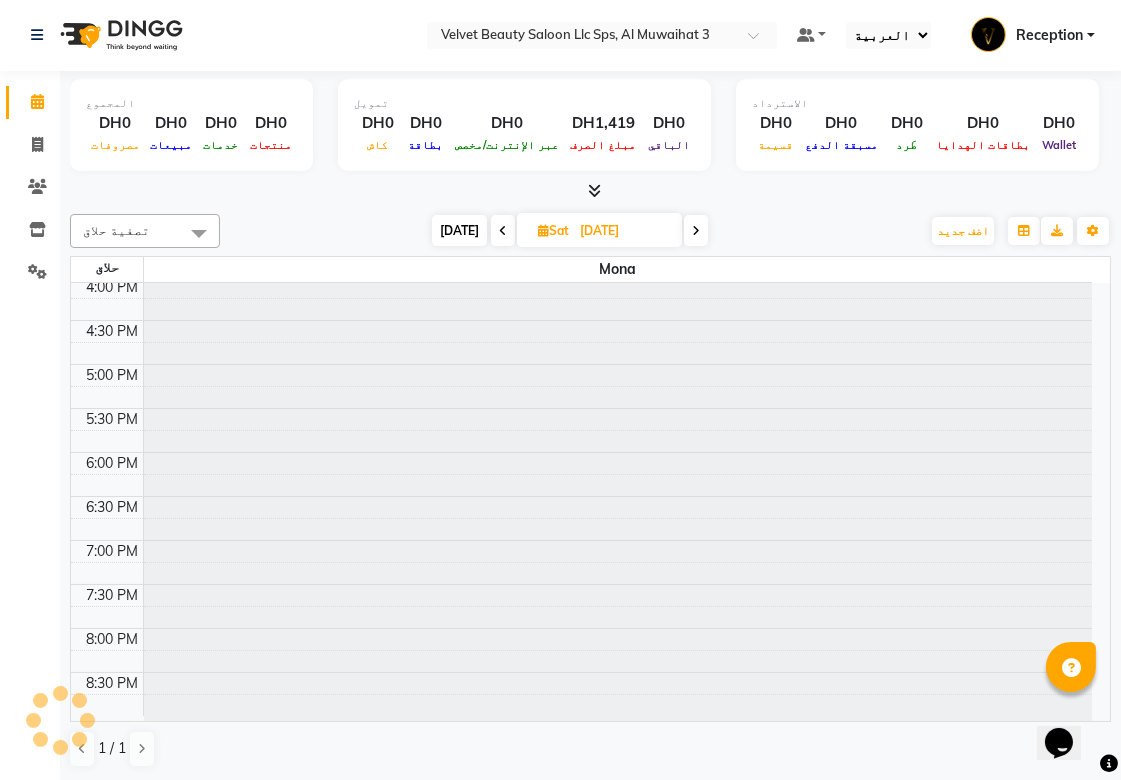 click at bounding box center (696, 231) 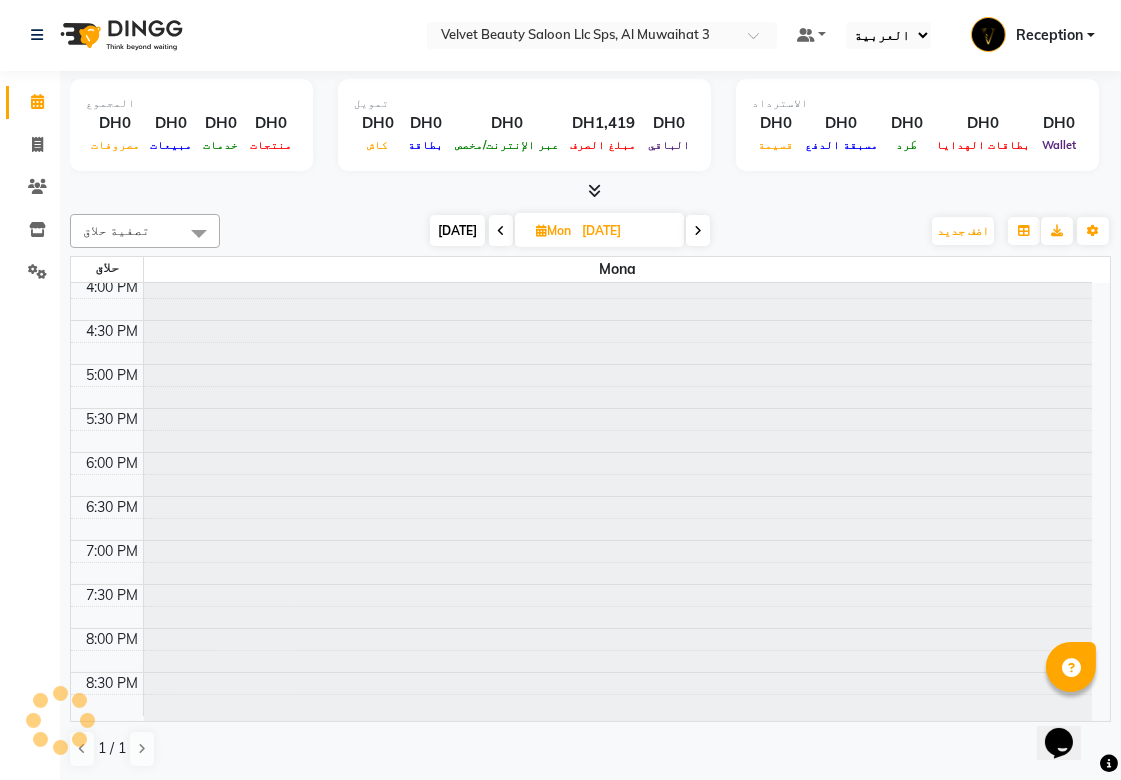 click at bounding box center (698, 231) 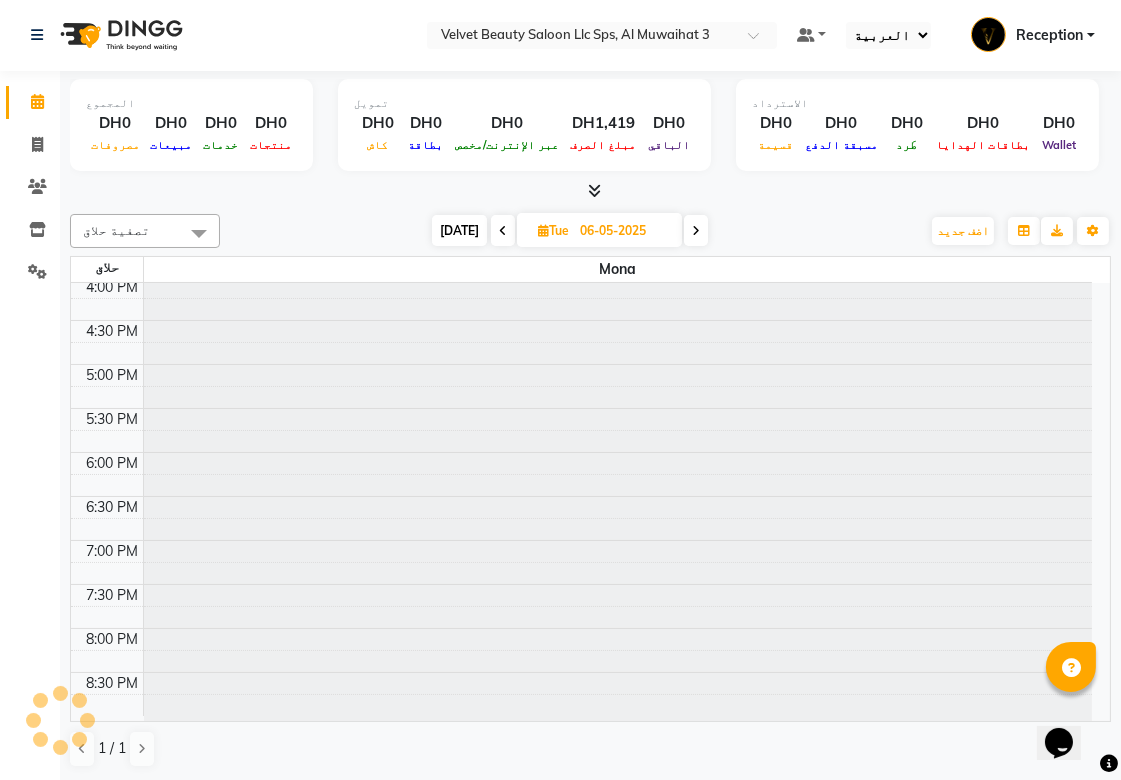 scroll, scrollTop: 710, scrollLeft: 0, axis: vertical 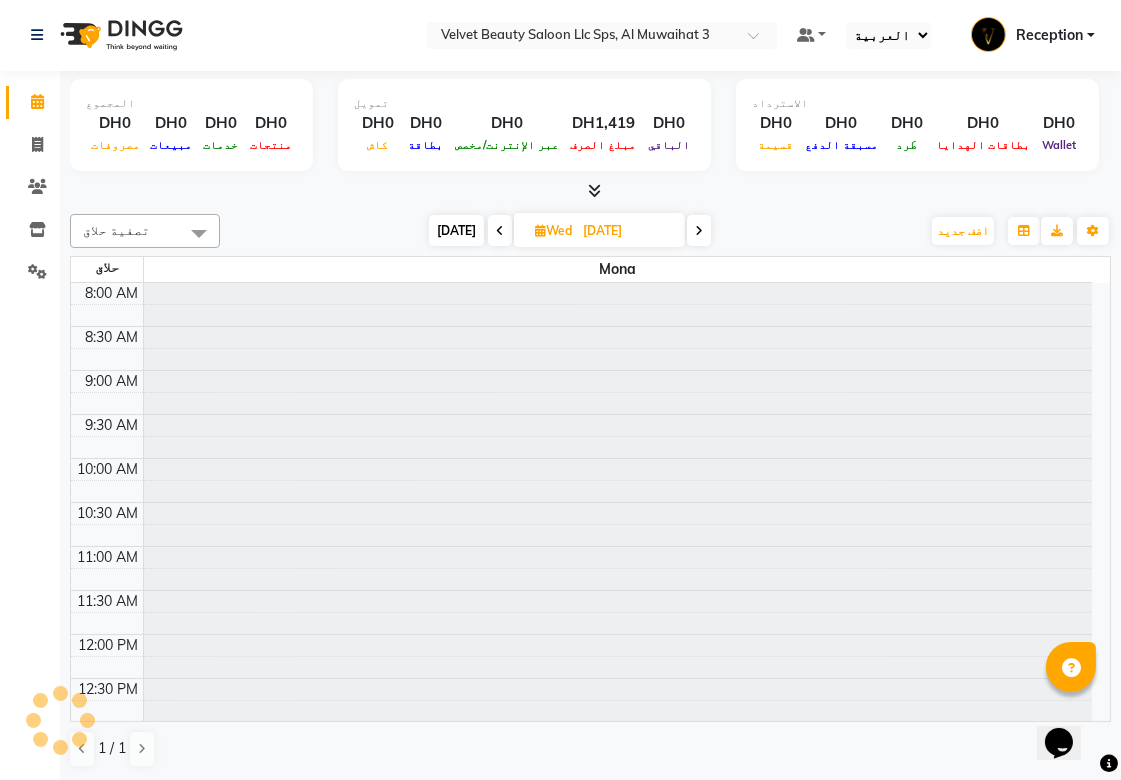 click on "Mona" at bounding box center [618, 269] 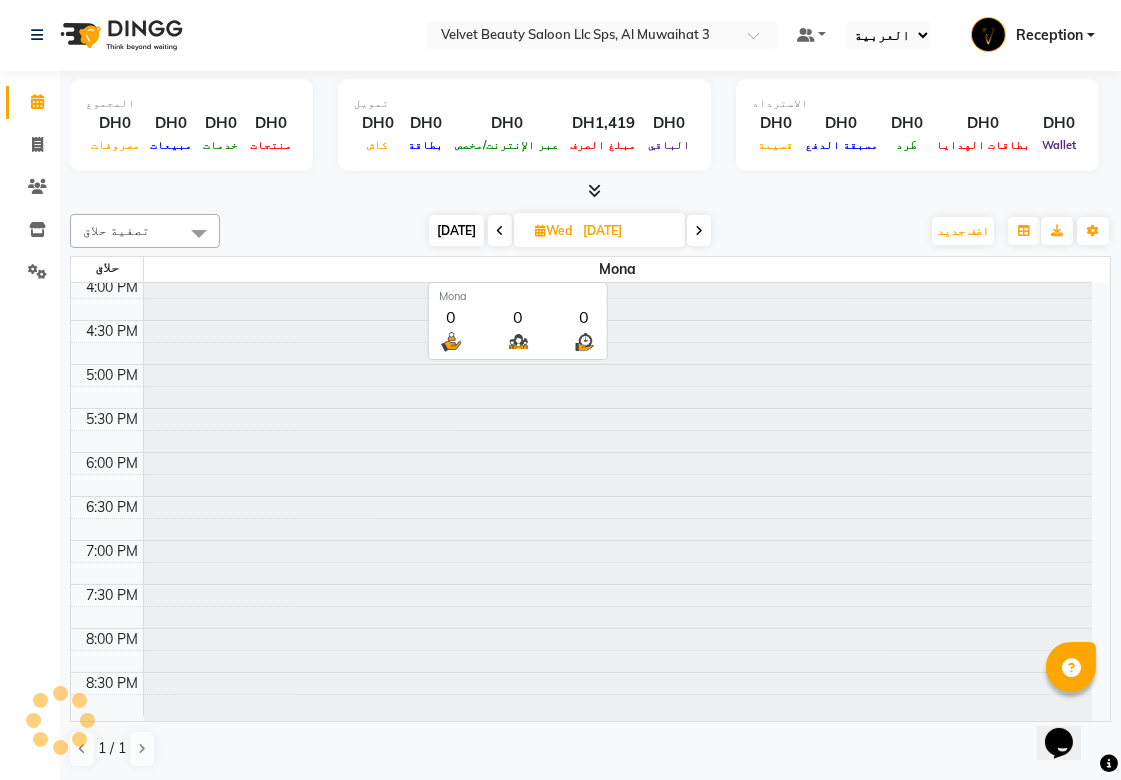 click on "Mona" at bounding box center [618, 269] 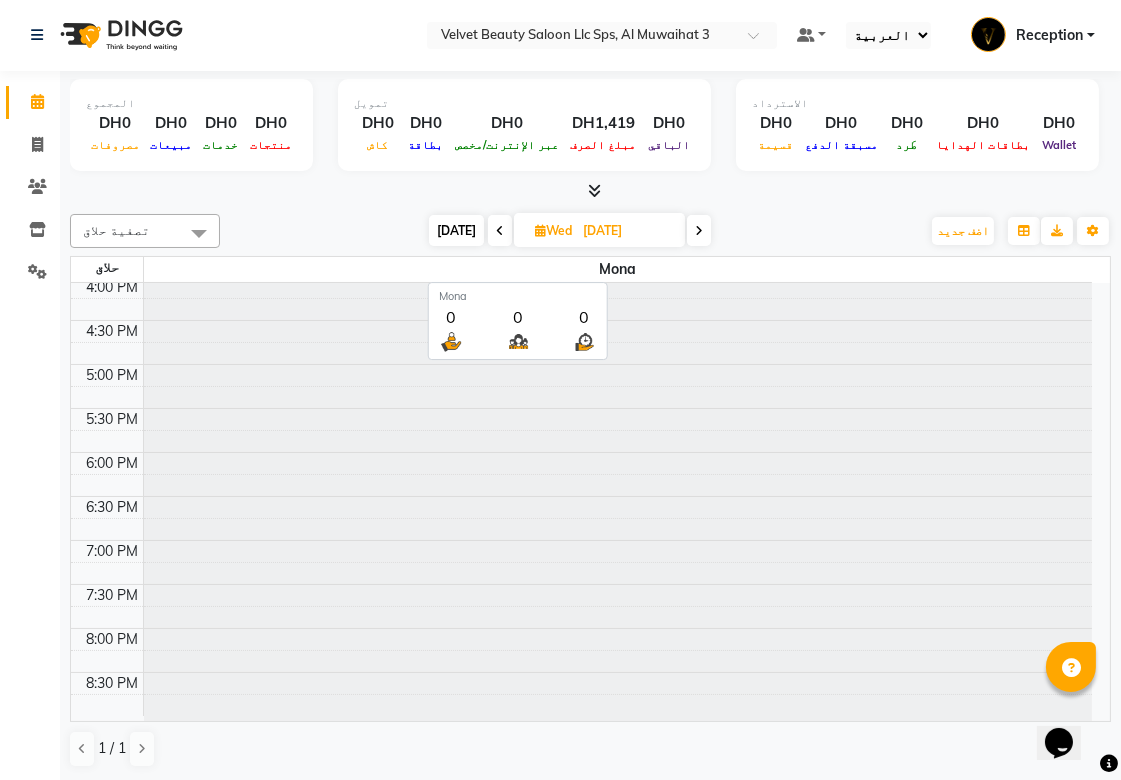 click at bounding box center (699, 230) 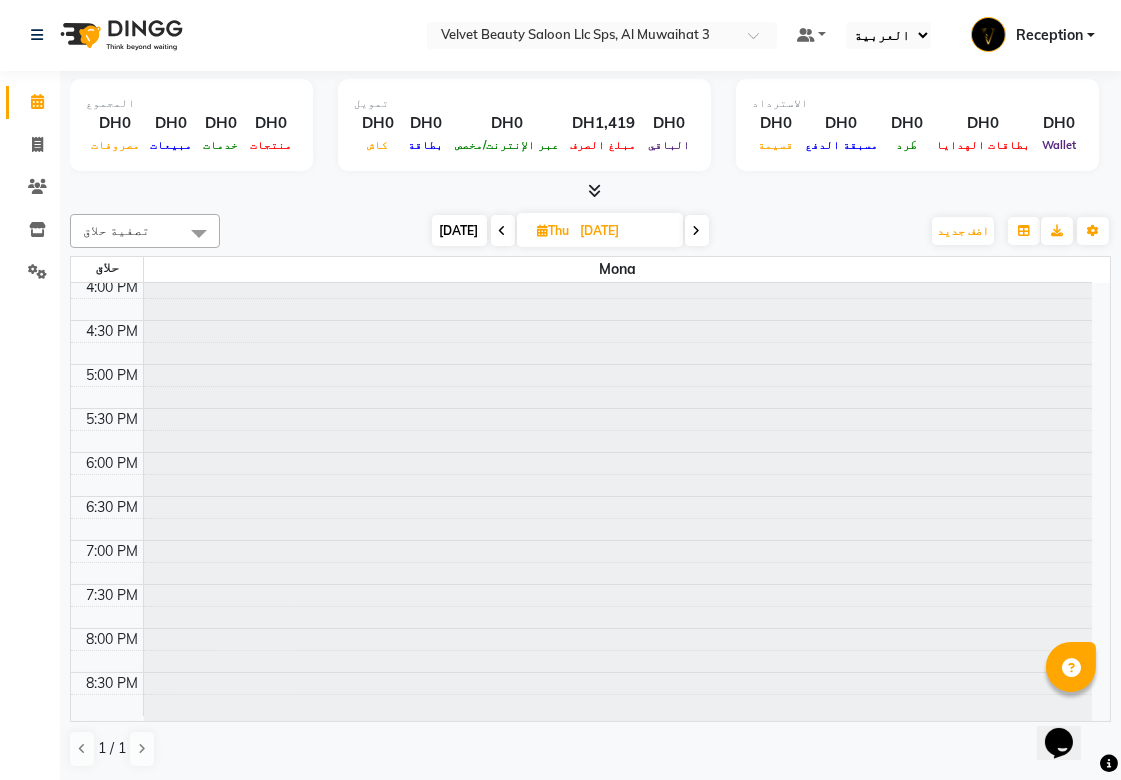 scroll, scrollTop: 0, scrollLeft: 0, axis: both 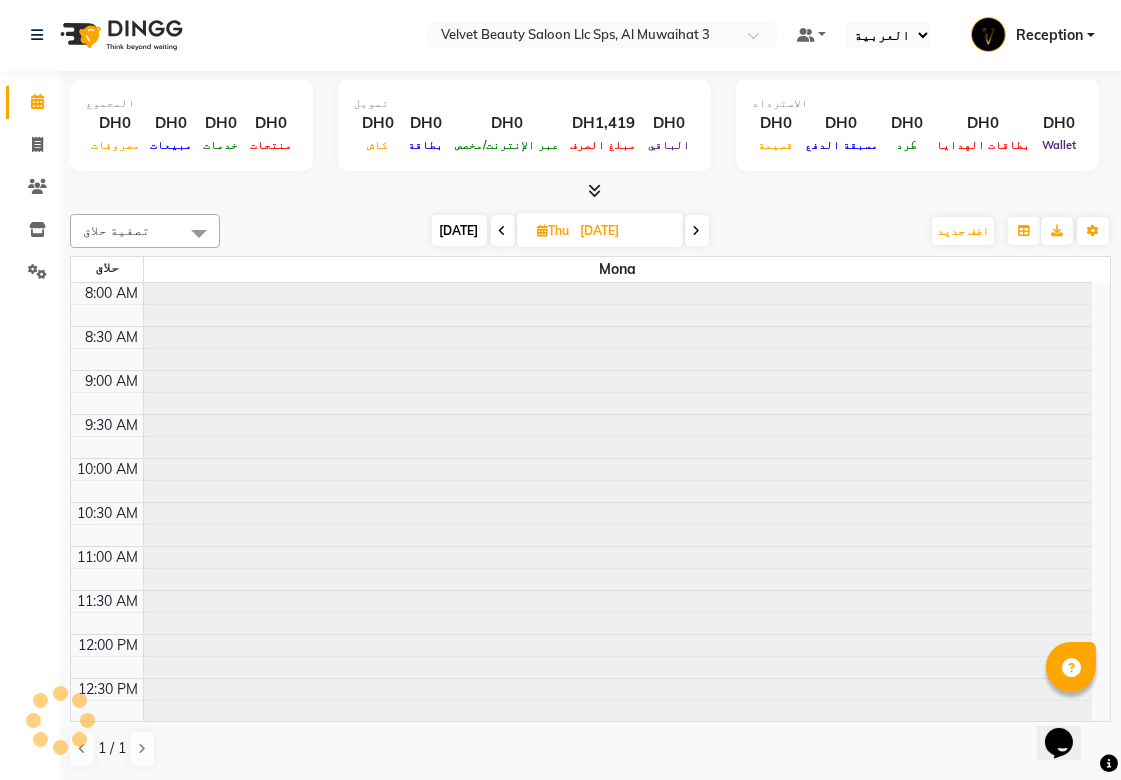 click at bounding box center (697, 231) 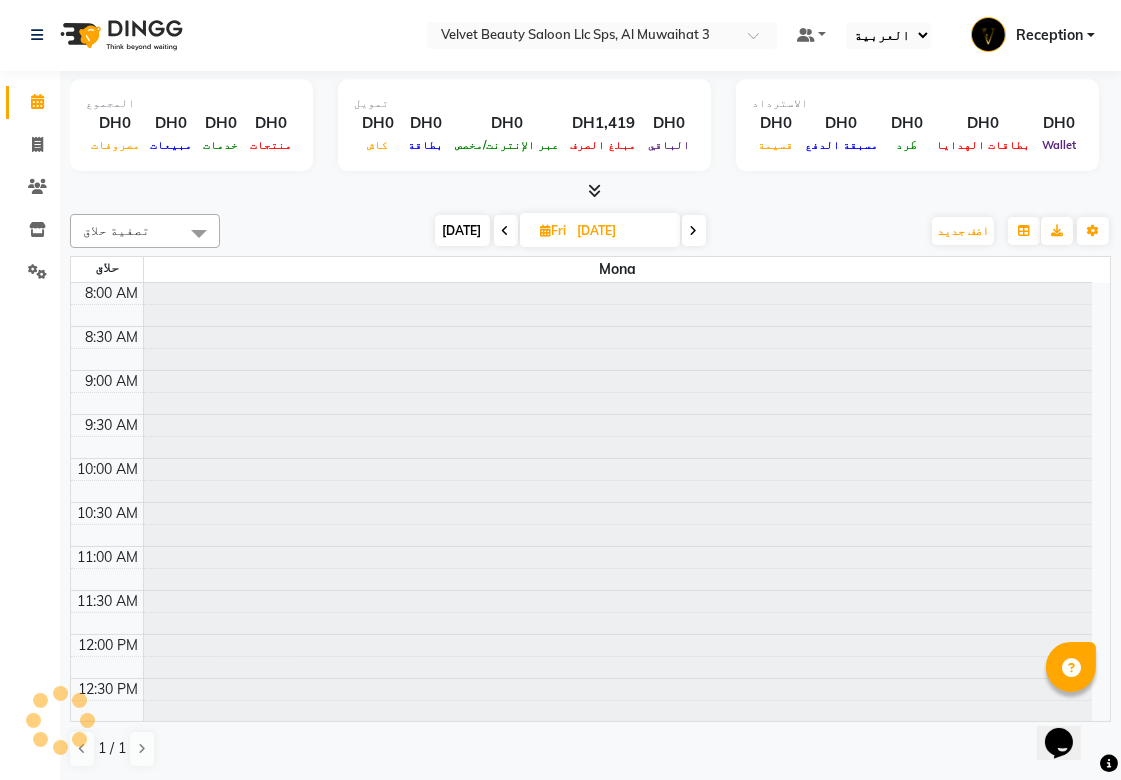 scroll, scrollTop: 710, scrollLeft: 0, axis: vertical 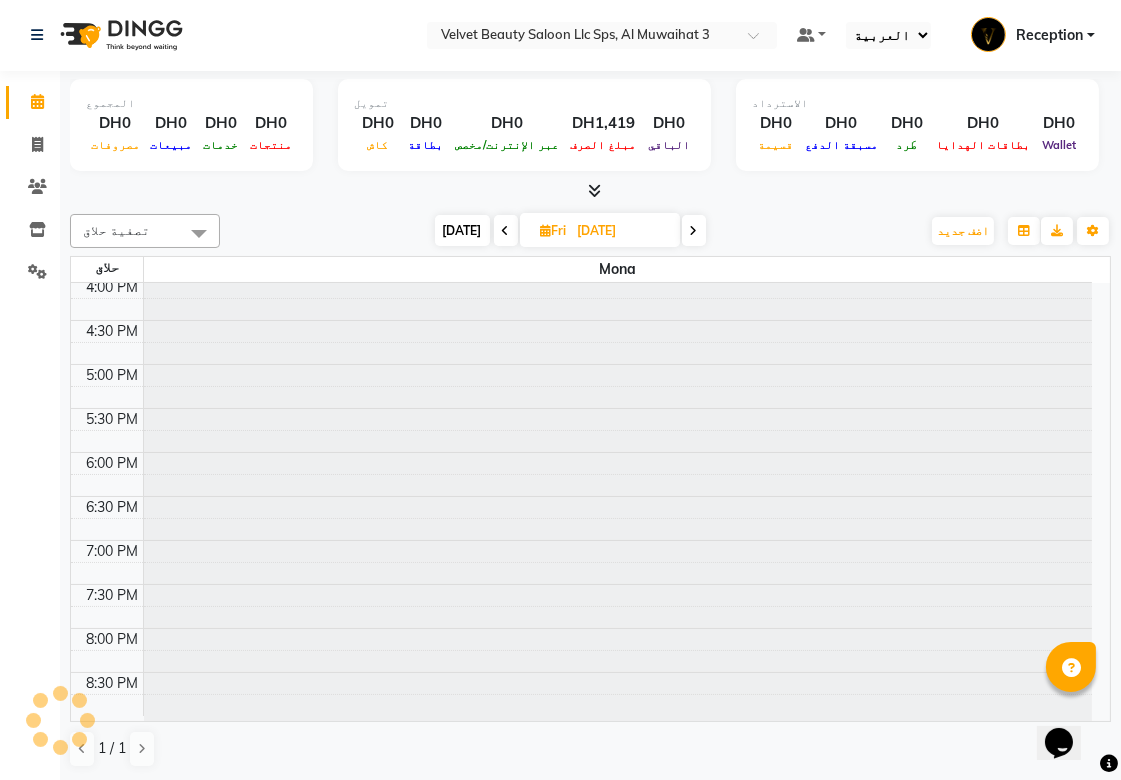 click at bounding box center [694, 231] 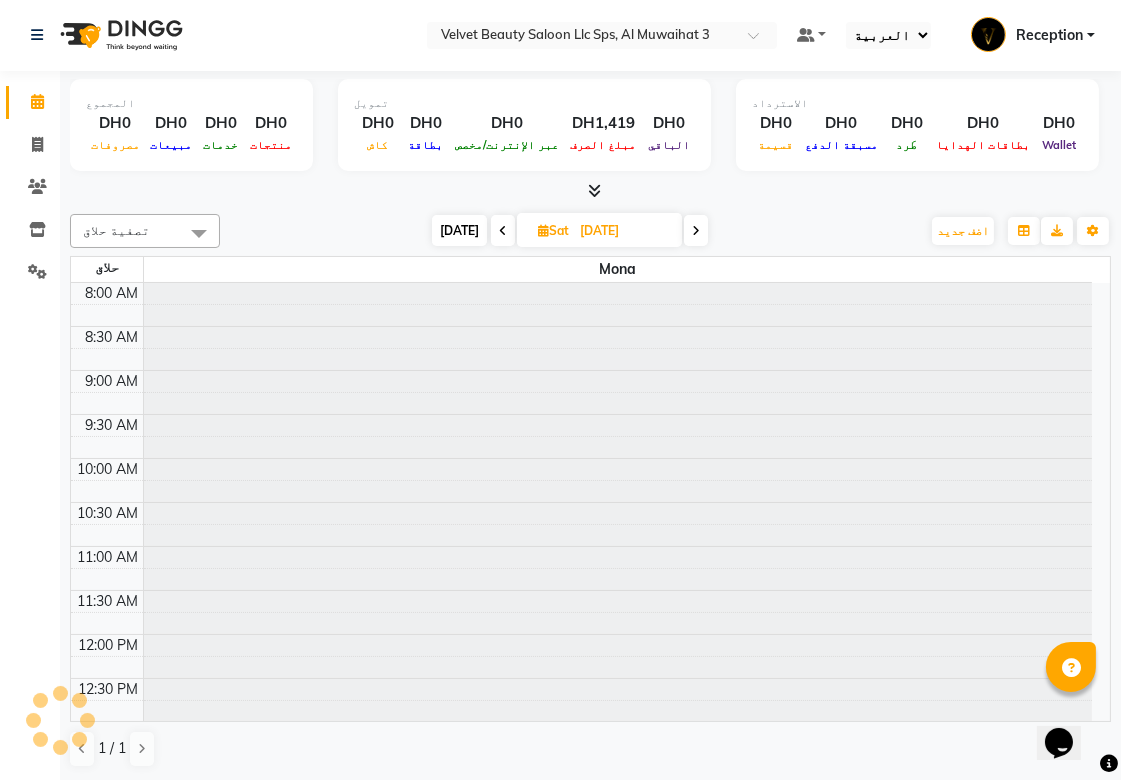 scroll, scrollTop: 0, scrollLeft: 0, axis: both 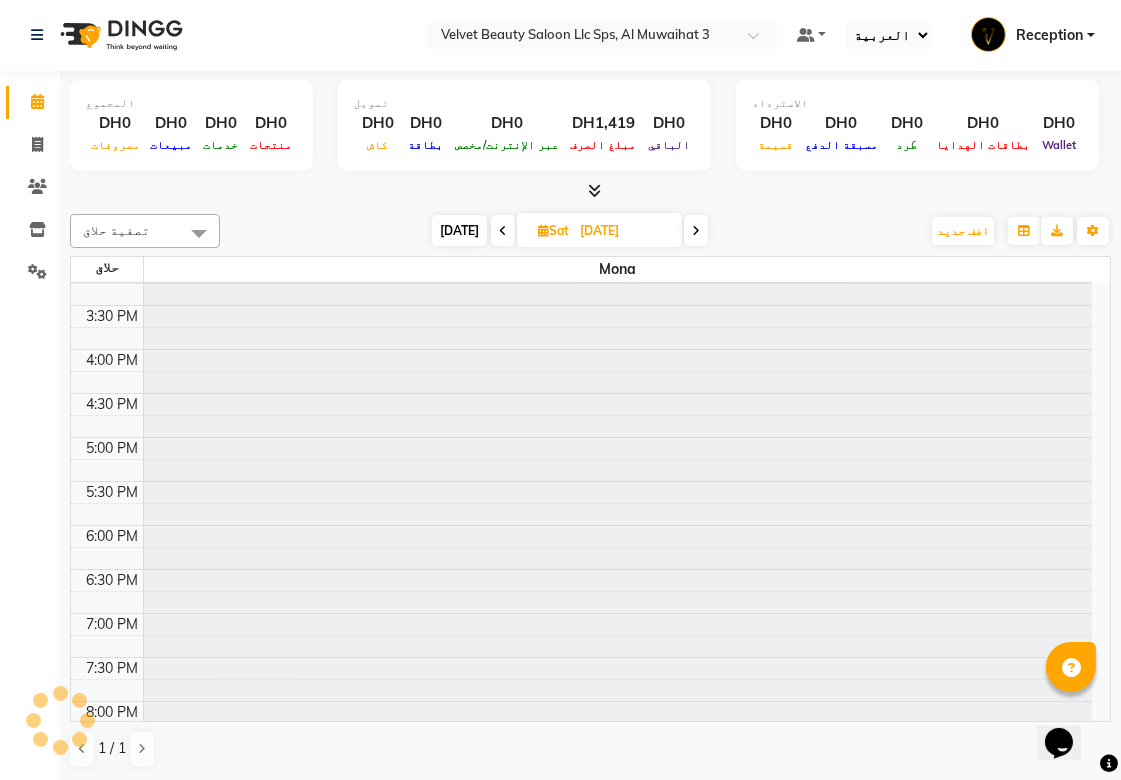 click at bounding box center [696, 231] 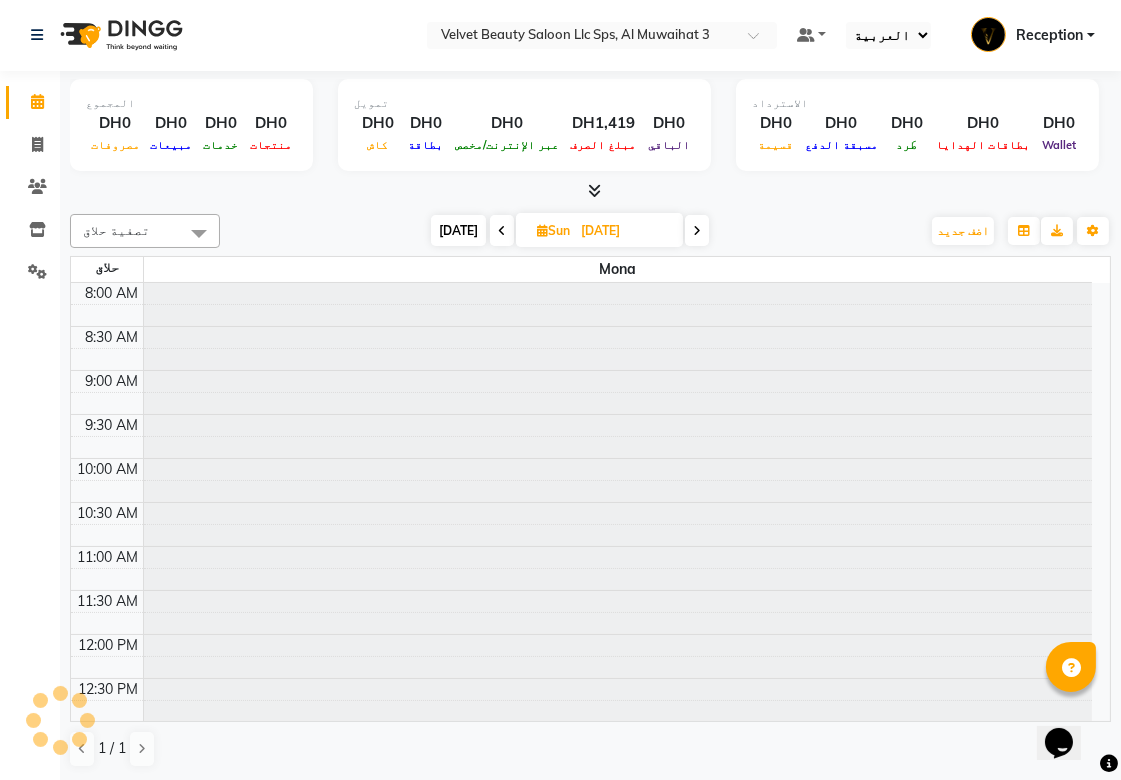 click at bounding box center [697, 231] 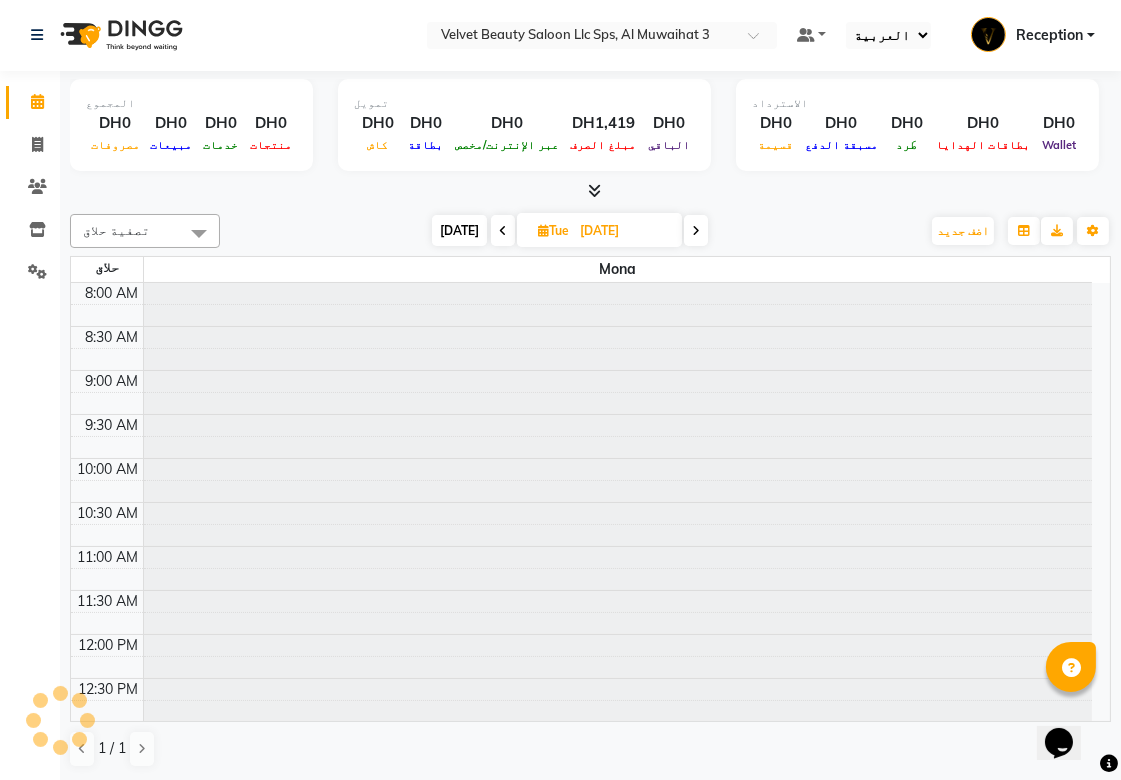 type on "13-05-2025" 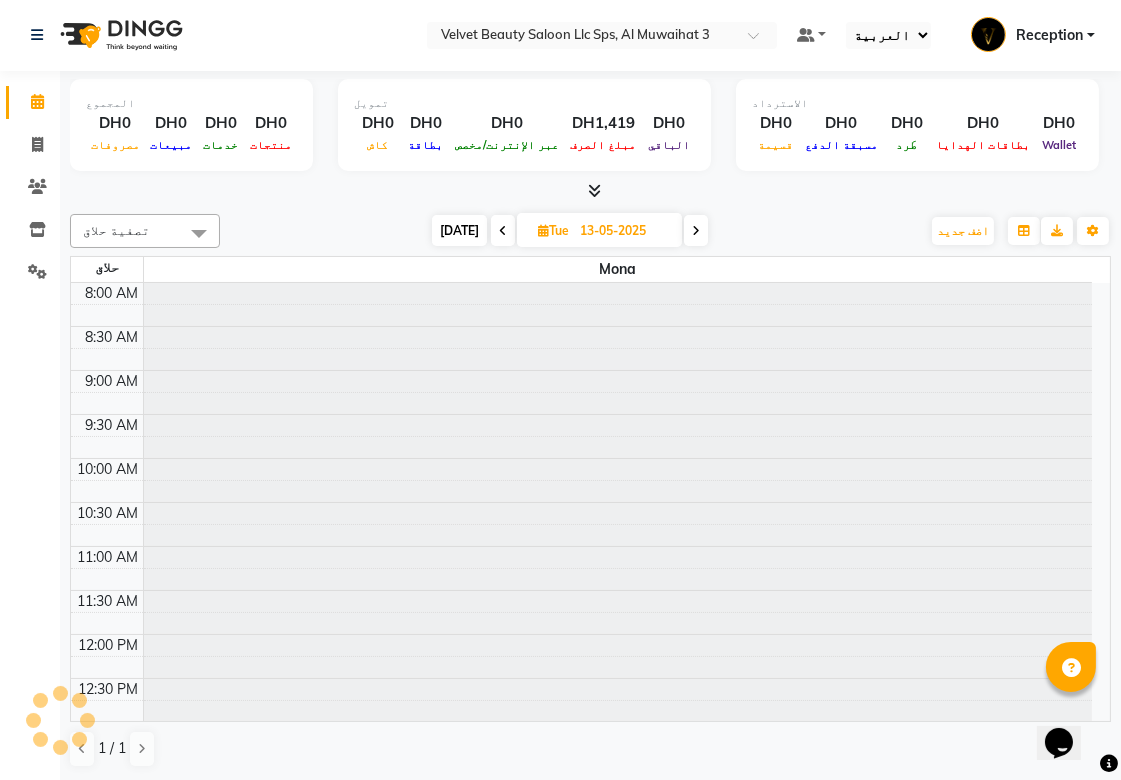 scroll, scrollTop: 710, scrollLeft: 0, axis: vertical 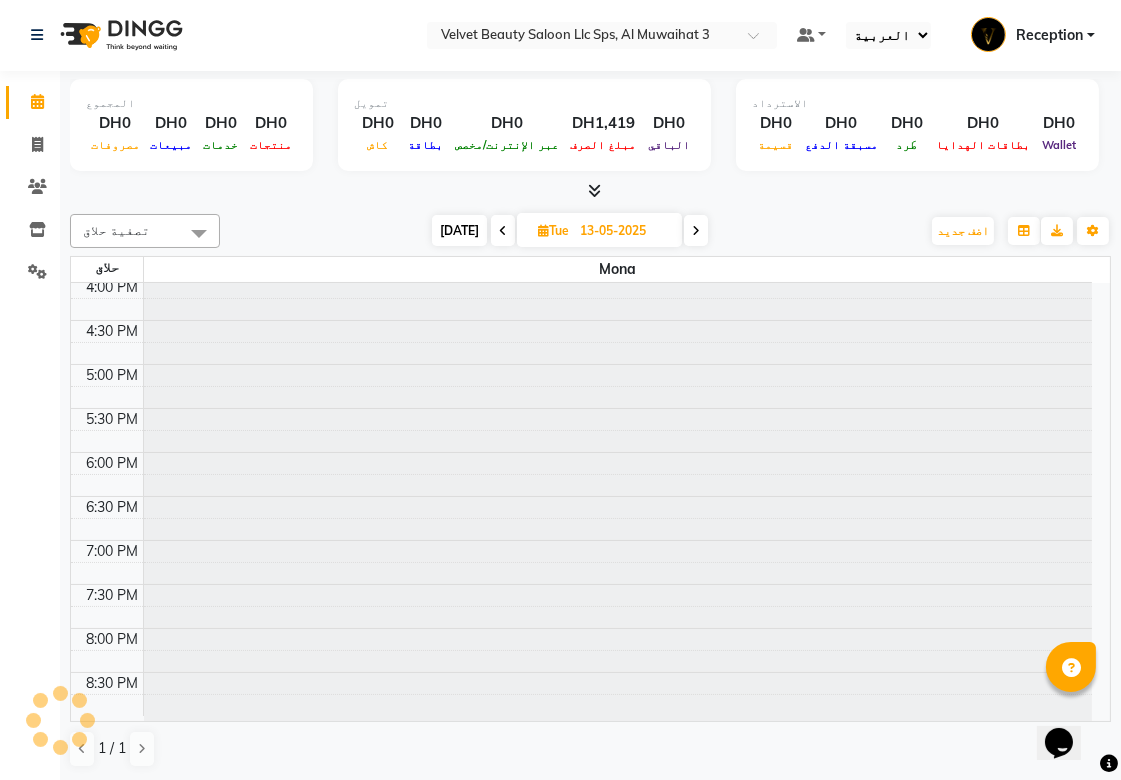 click on "13-05-2025" at bounding box center (624, 231) 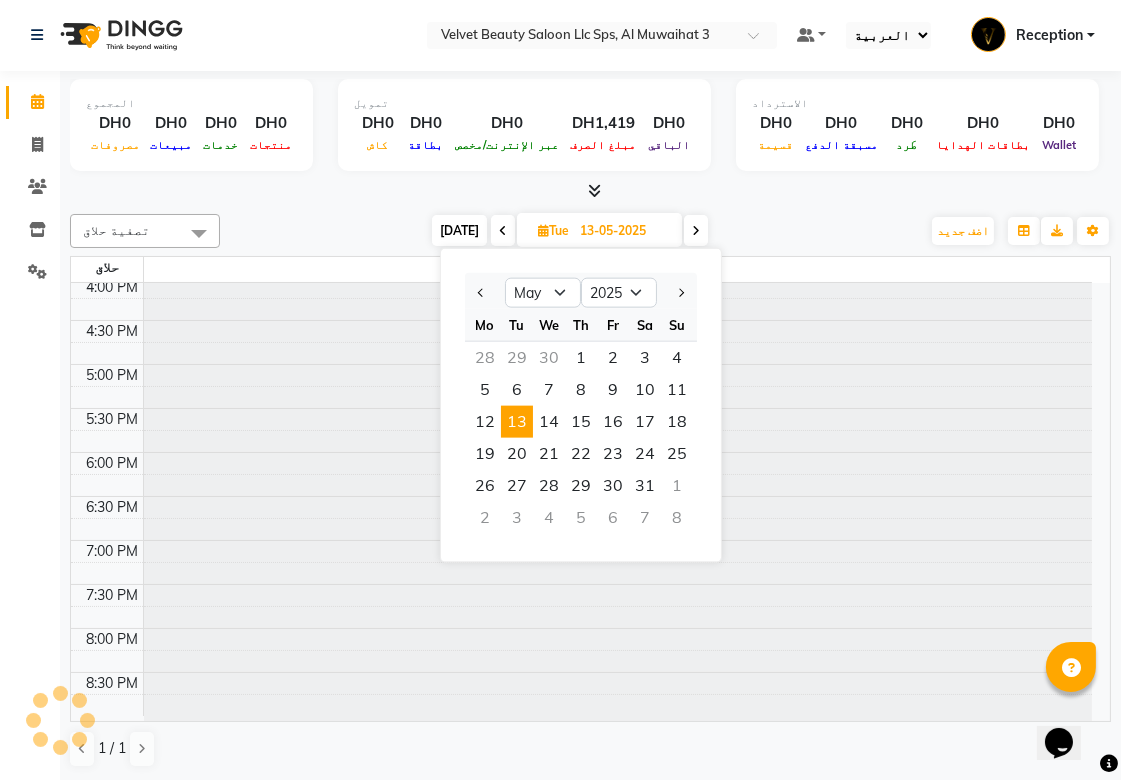 click on "13-05-2025" at bounding box center [624, 231] 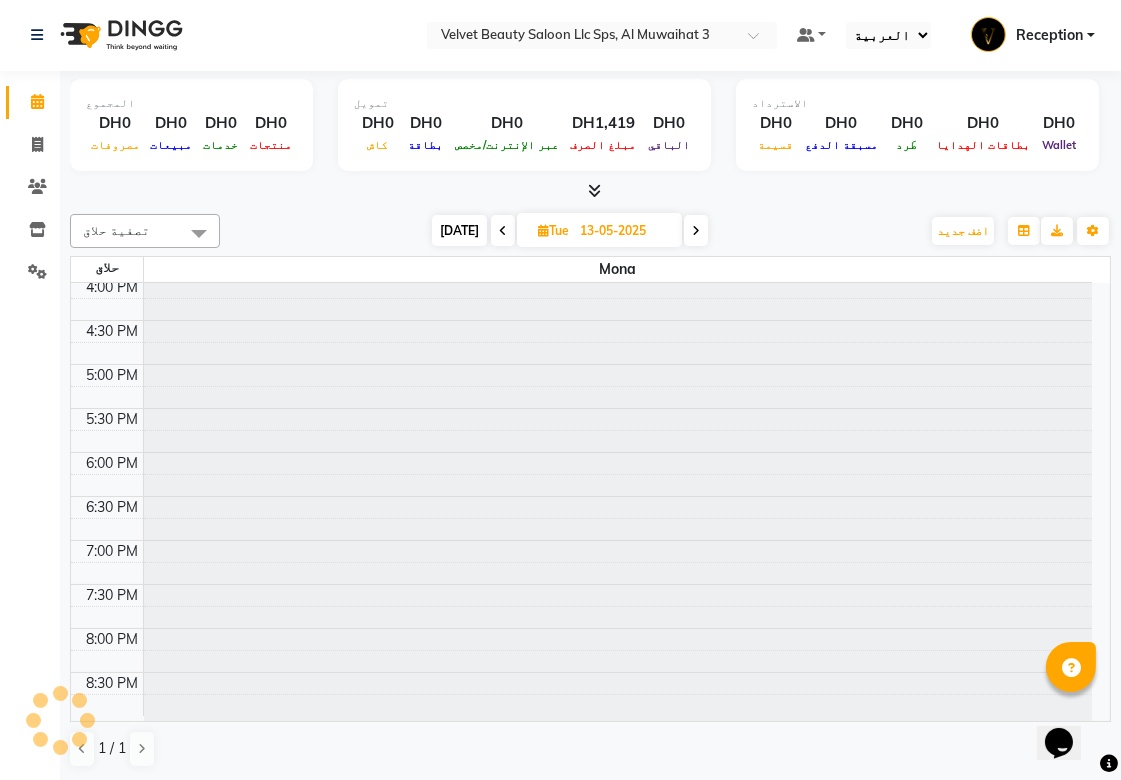 click on "13-05-2025" at bounding box center (624, 231) 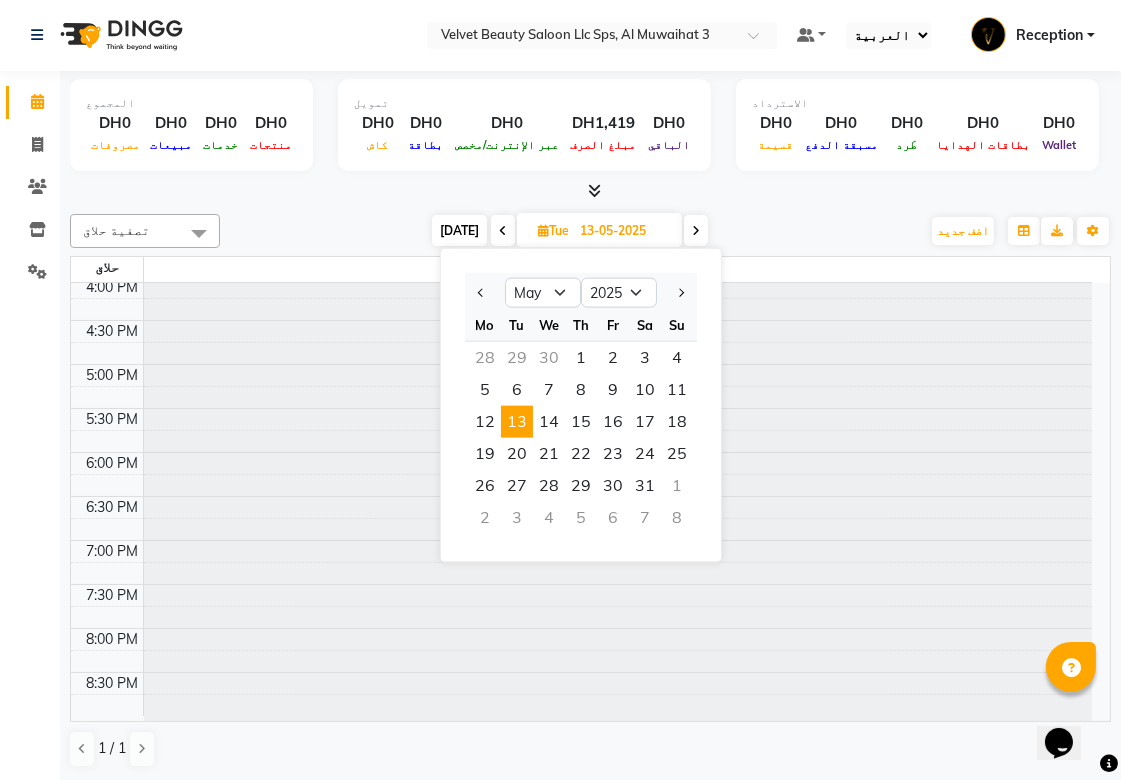 scroll, scrollTop: 706, scrollLeft: 0, axis: vertical 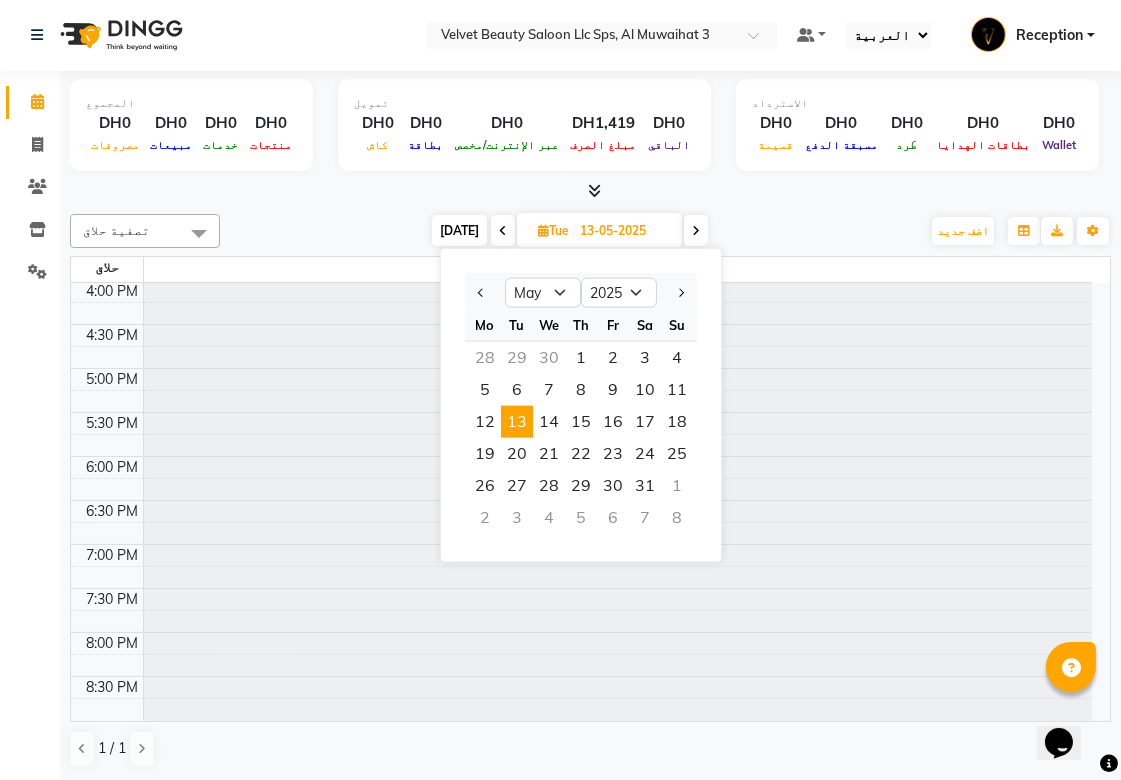 click on "[DATE]  [DATE] Jan Feb Mar Apr May Jun [DATE] Aug Sep Oct Nov [DATE] 2016 2017 2018 2019 2020 2021 2022 2023 2024 2025 2026 2027 2028 2029 2030 2031 2032 2033 2034 2035 Mo Tu We Th Fr Sa Su  28   29   30   1   2   3   4   5   6   7   8   9   10   11   12   13   14   15   16   17   18   19   20   21   22   23   24   25   26   27   28   29   30   31   1   2   3   4   5   6   7   8" at bounding box center (570, 231) 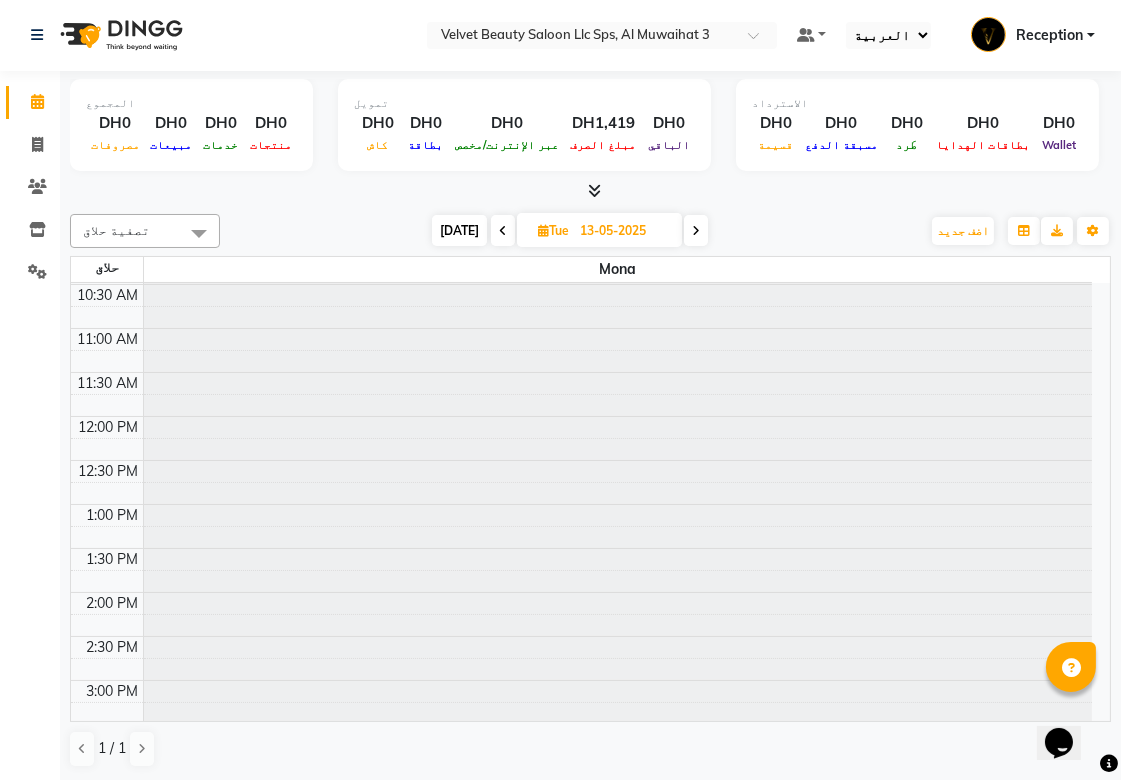 scroll, scrollTop: 0, scrollLeft: 0, axis: both 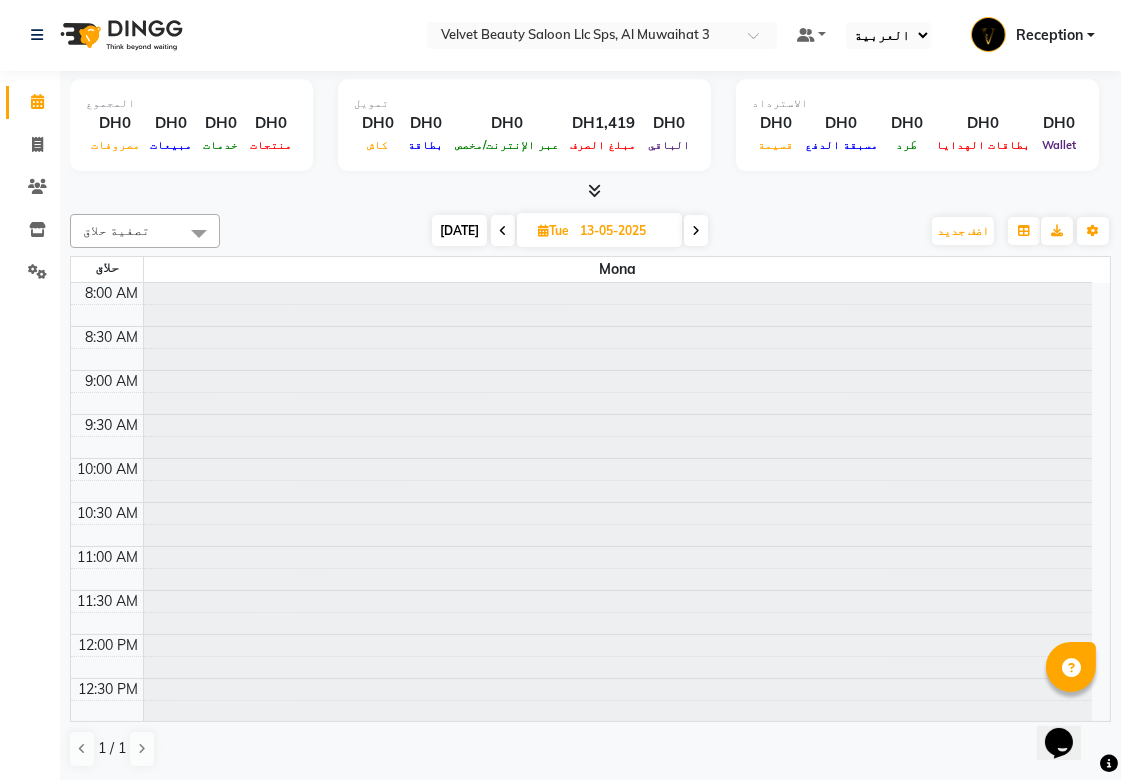click at bounding box center (696, 231) 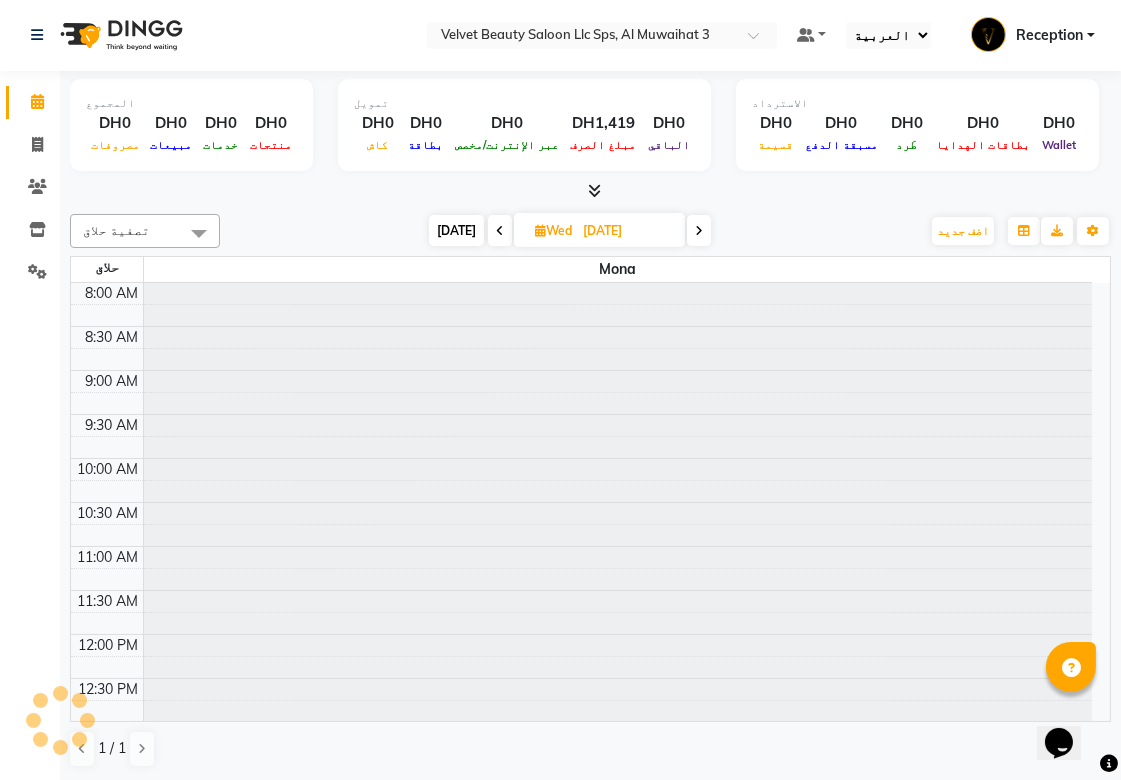 click at bounding box center (699, 231) 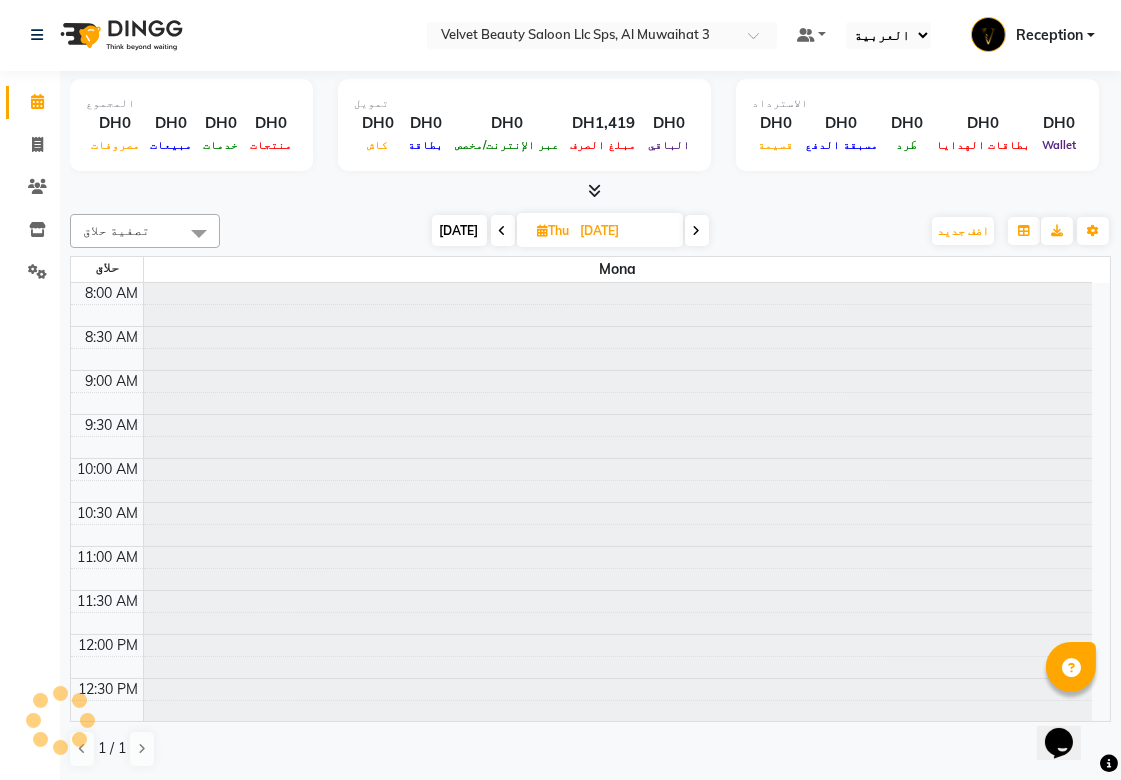 click at bounding box center (697, 231) 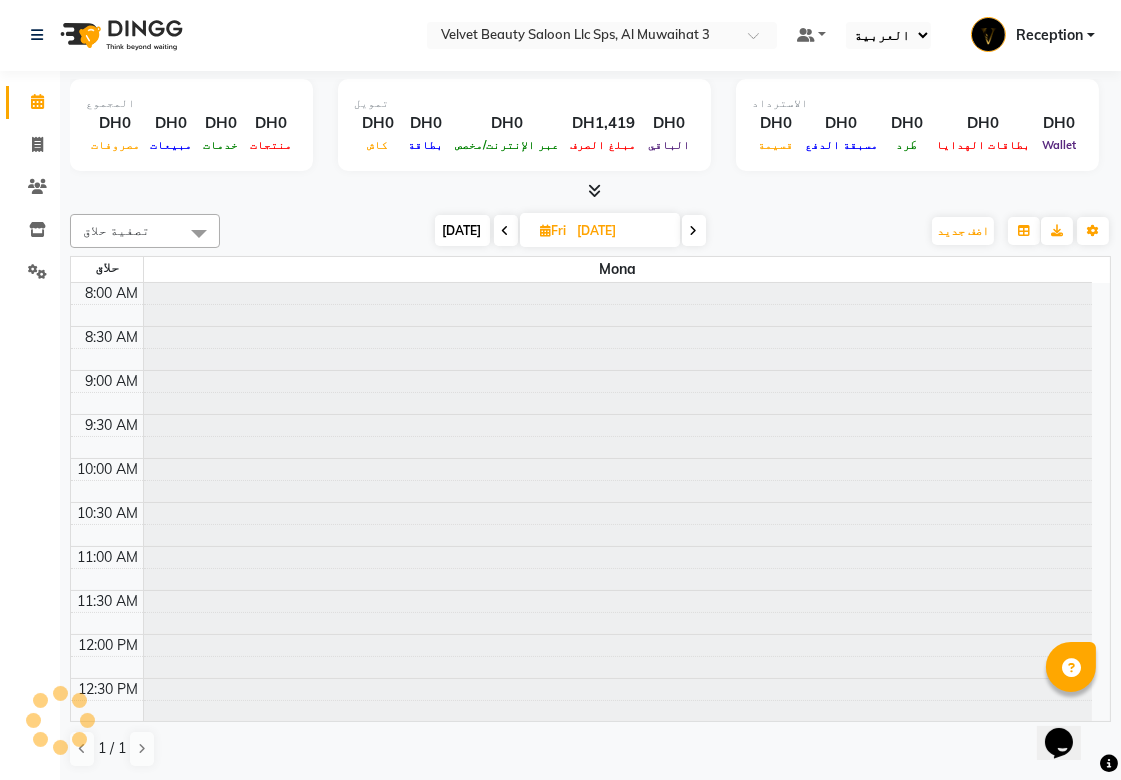 scroll, scrollTop: 710, scrollLeft: 0, axis: vertical 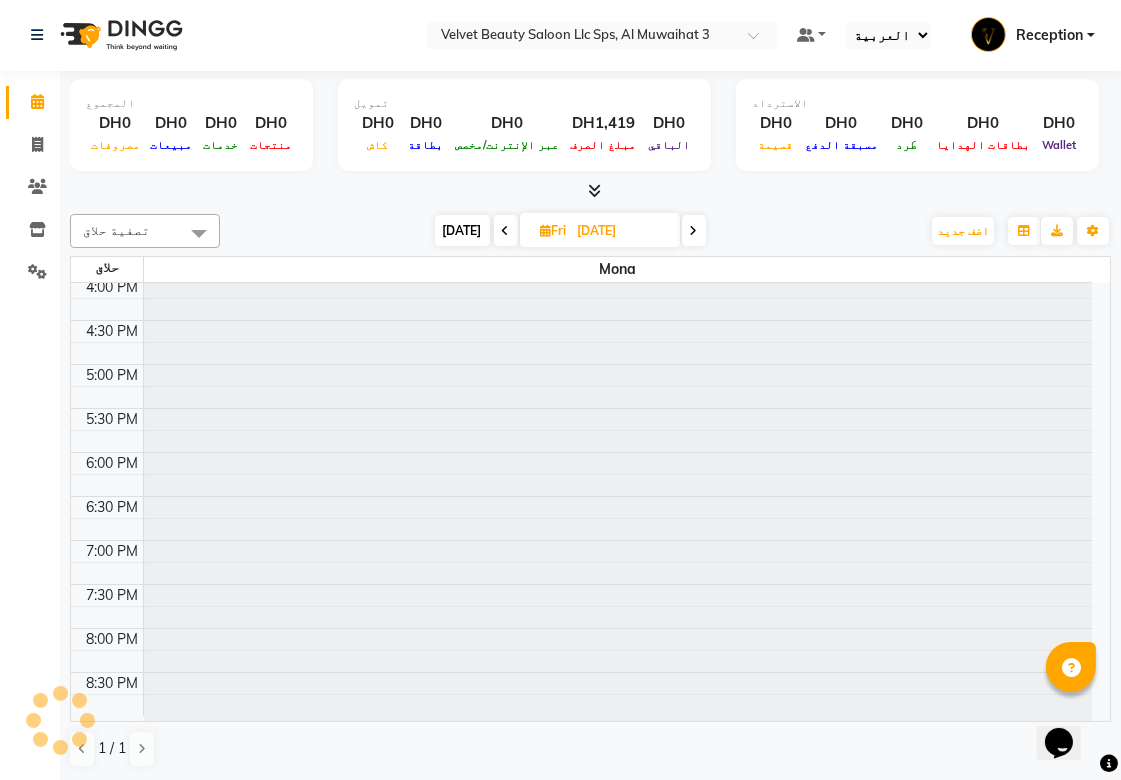 click at bounding box center [694, 231] 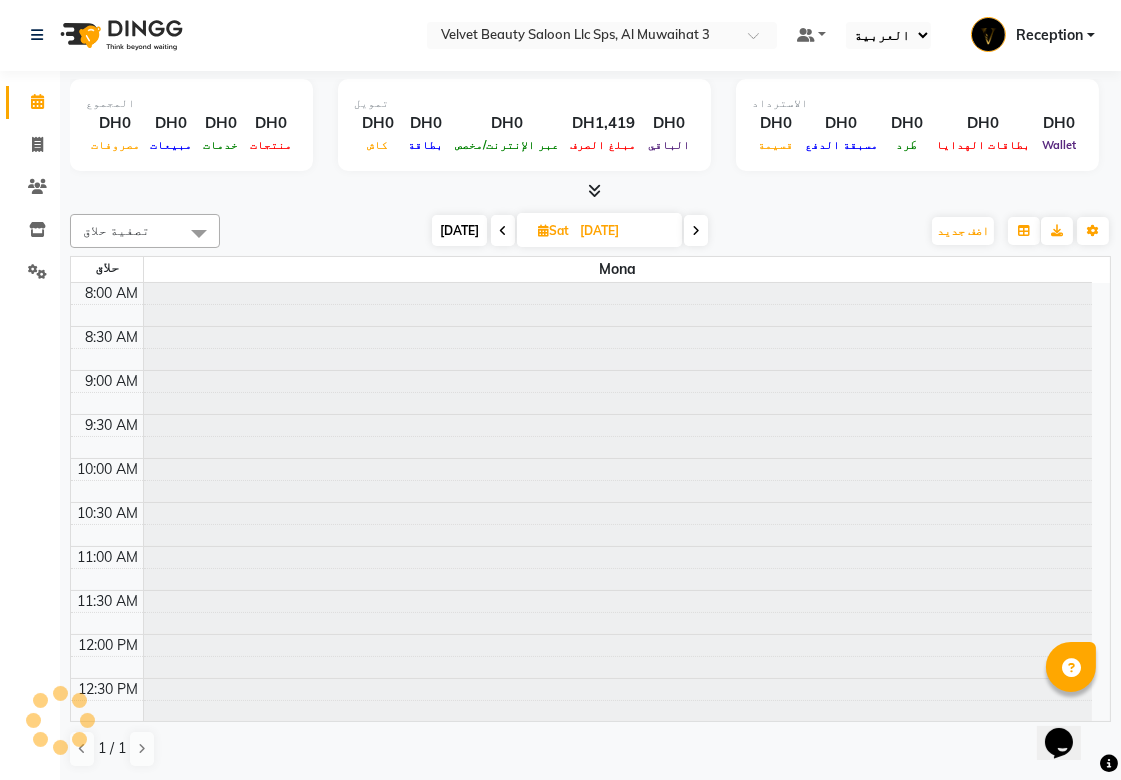 click at bounding box center (696, 231) 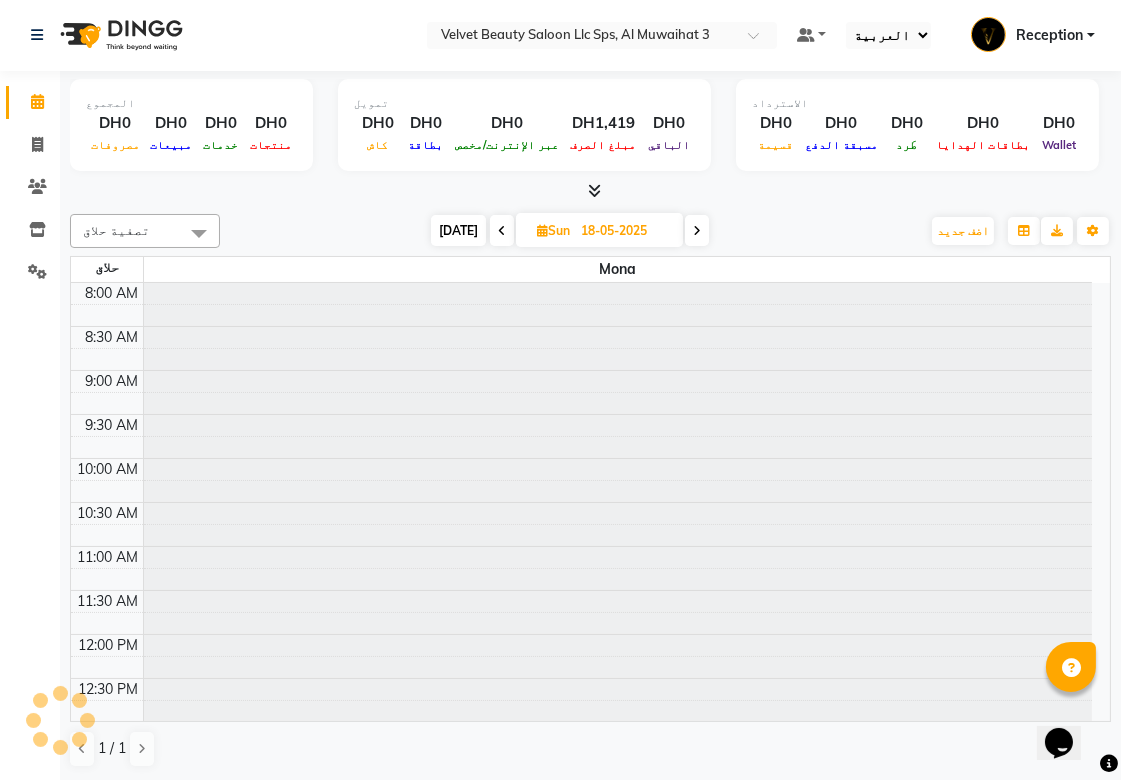 scroll, scrollTop: 710, scrollLeft: 0, axis: vertical 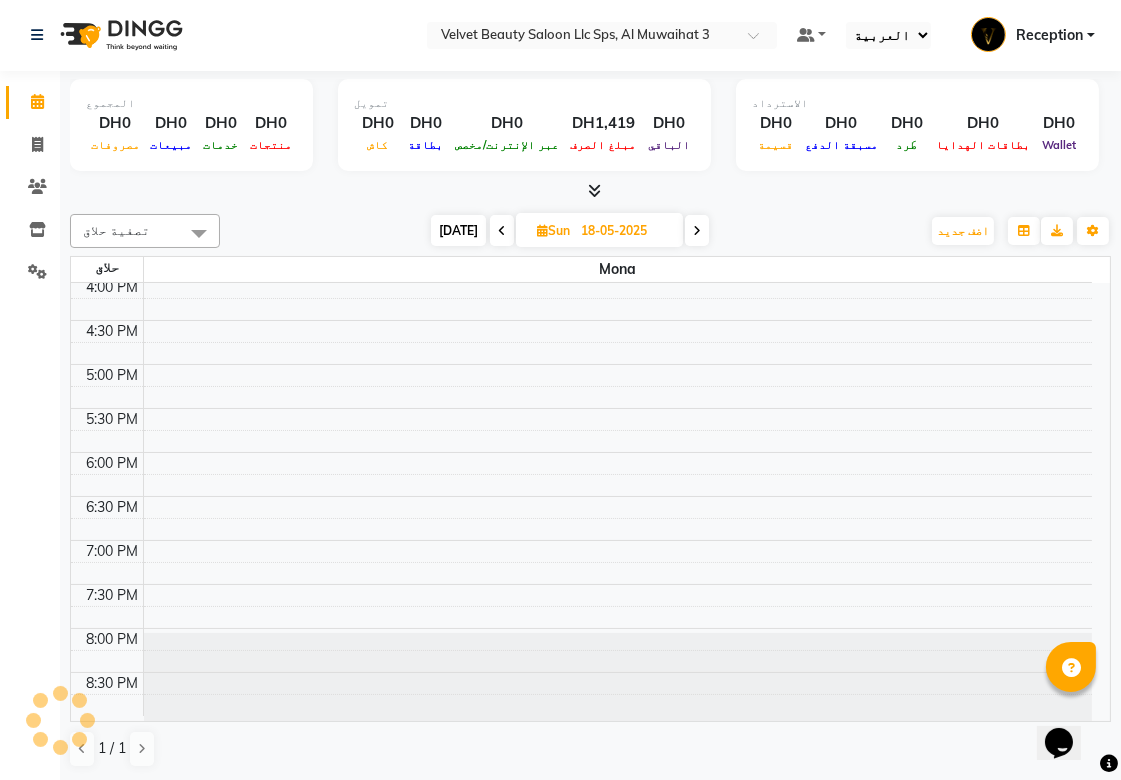 click at bounding box center (697, 231) 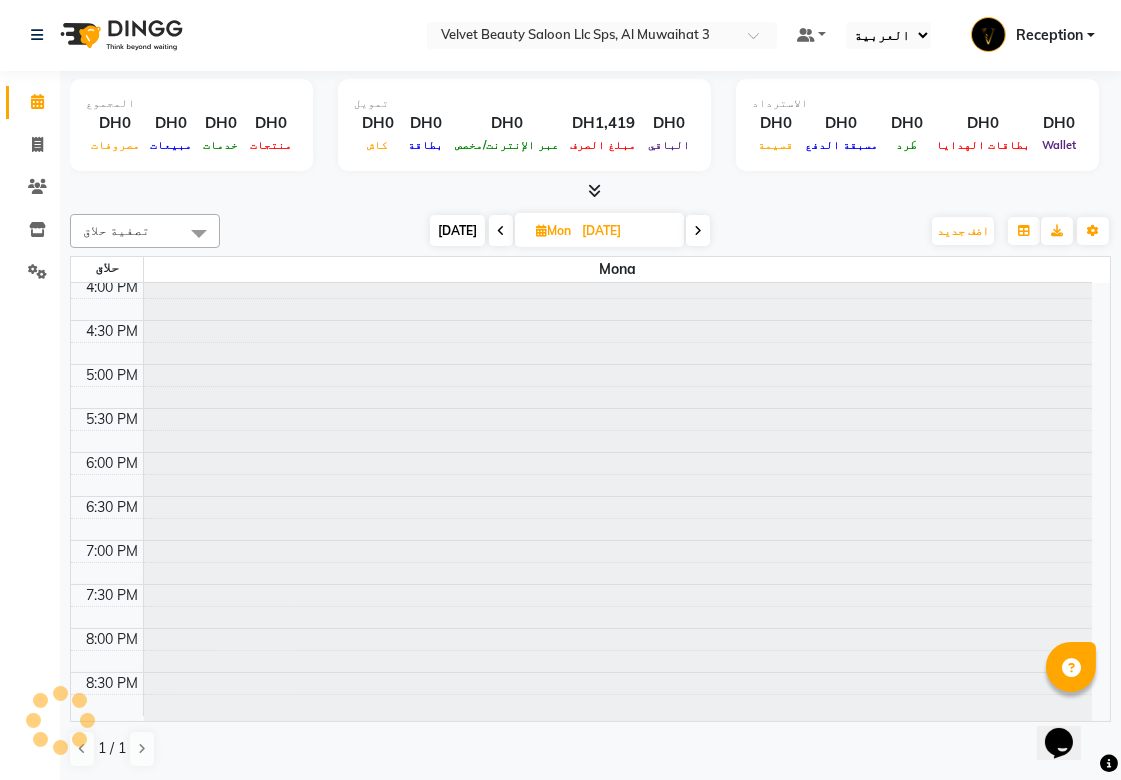 scroll, scrollTop: 0, scrollLeft: 0, axis: both 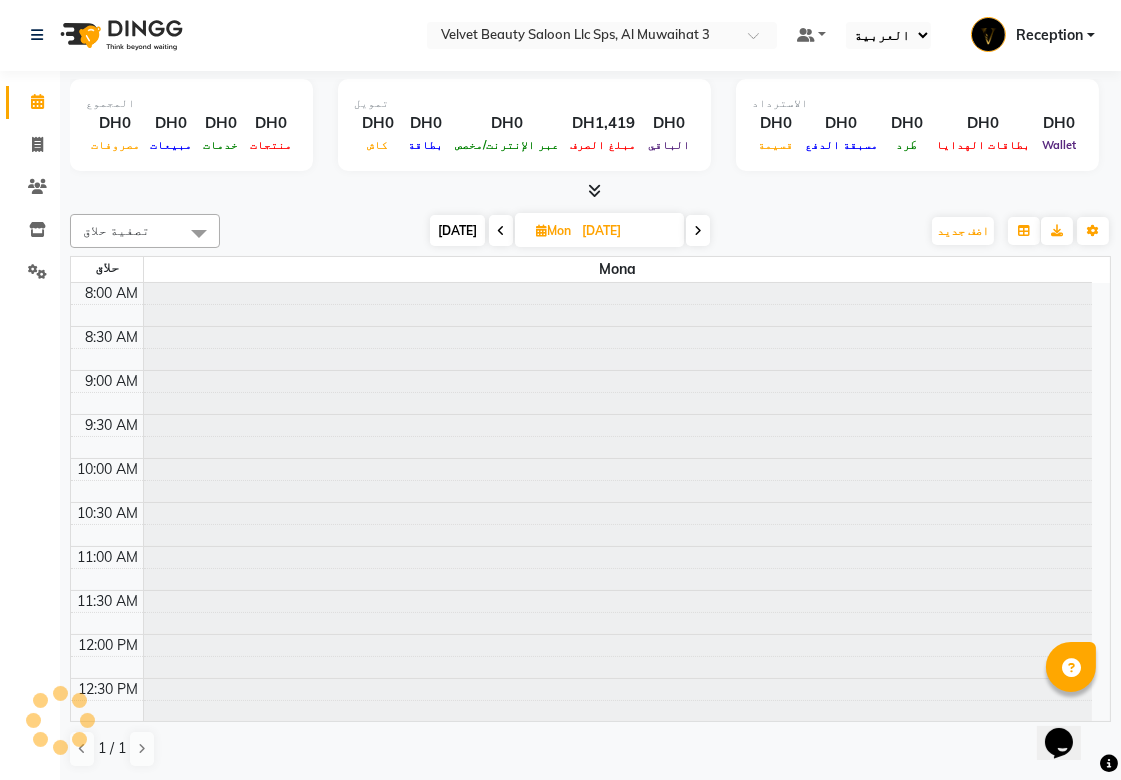 click at bounding box center [698, 231] 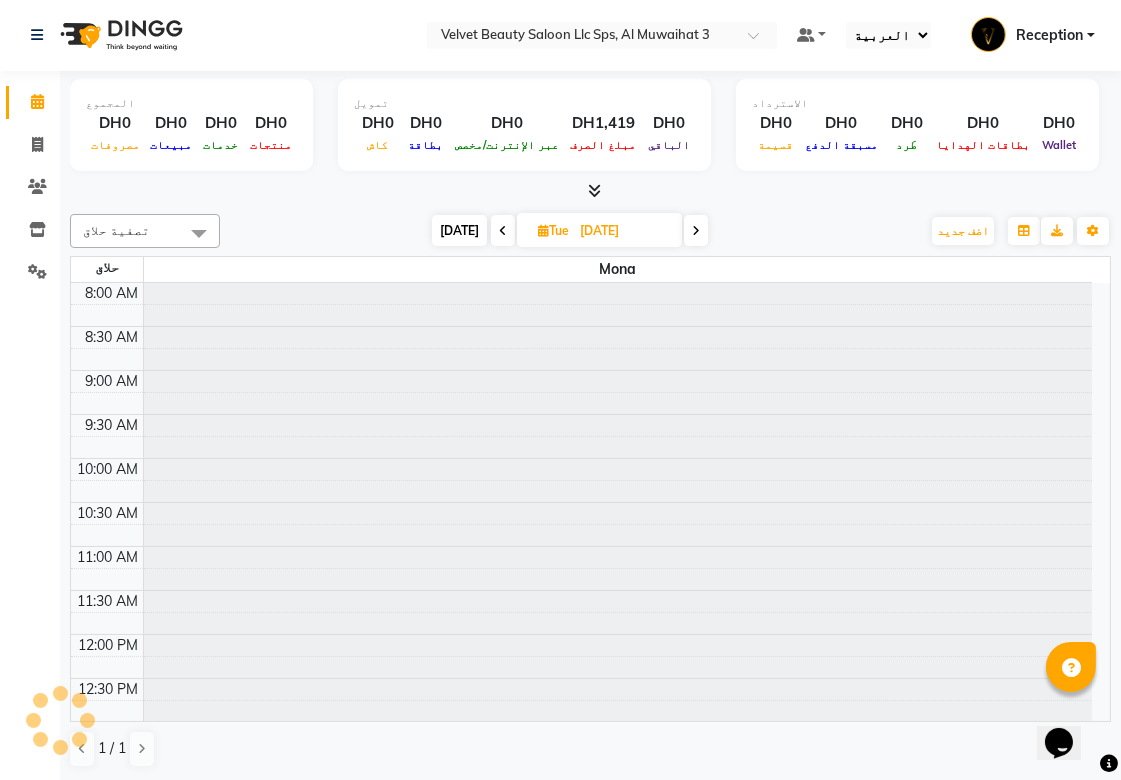 click at bounding box center (696, 231) 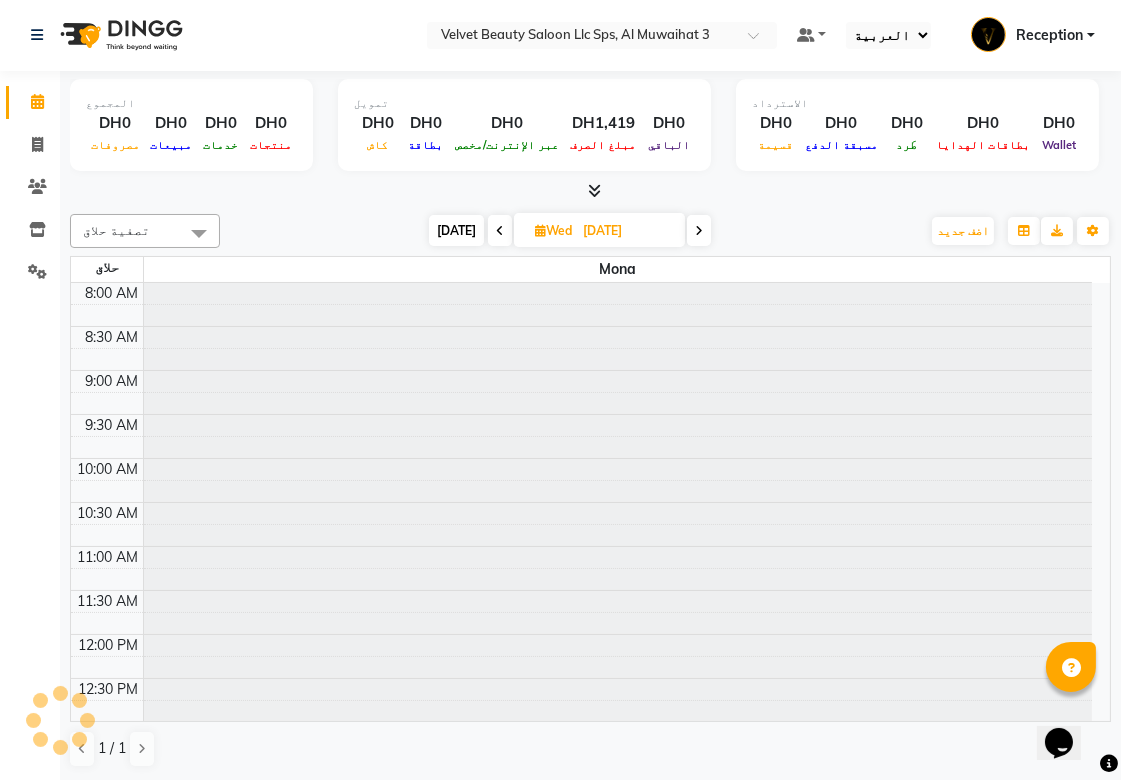 scroll, scrollTop: 710, scrollLeft: 0, axis: vertical 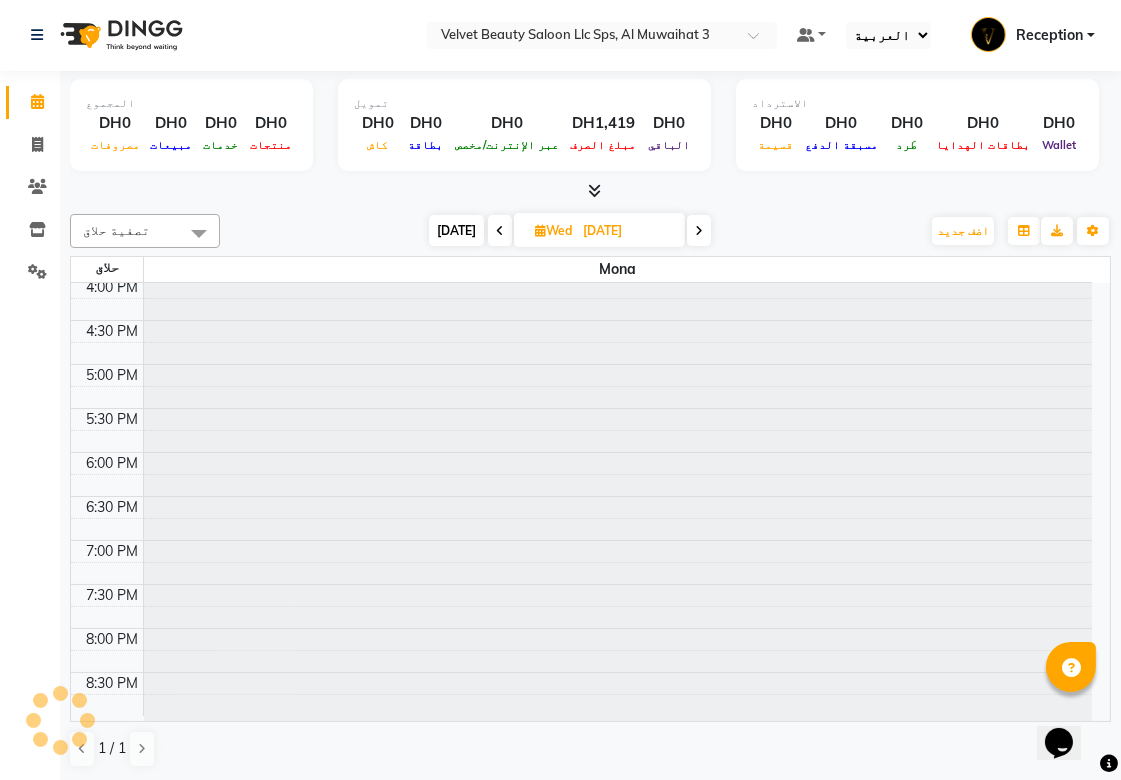 click at bounding box center (699, 231) 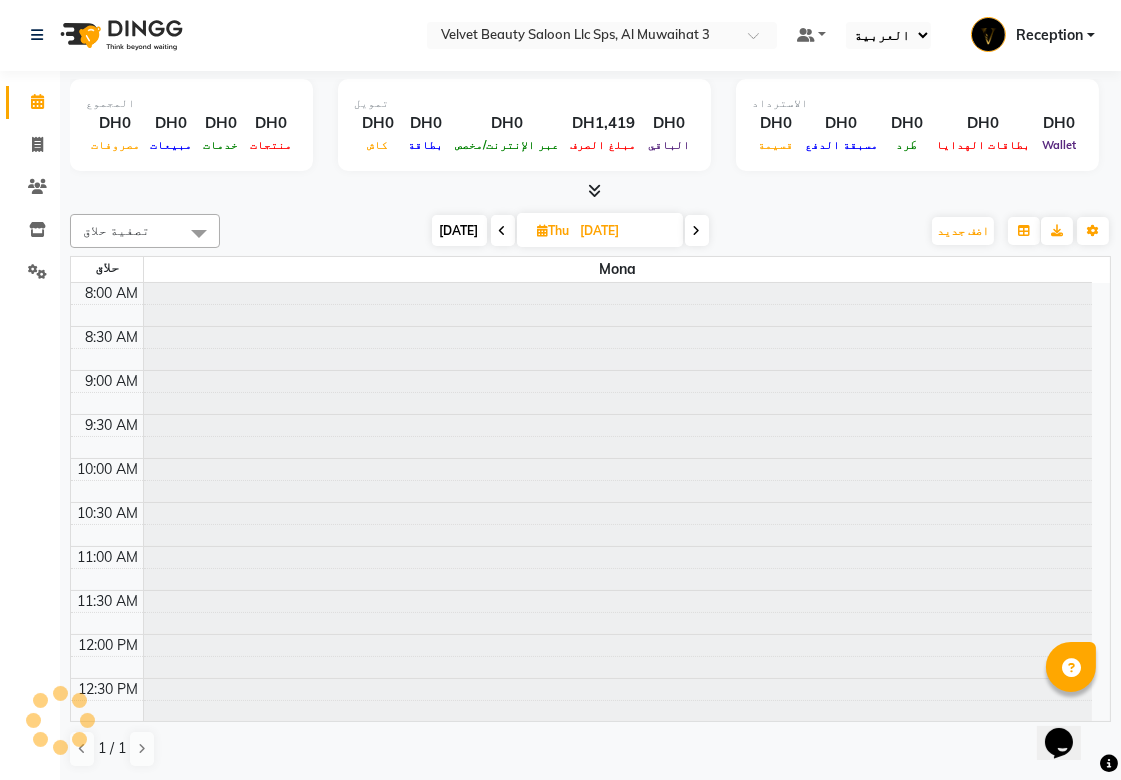 click at bounding box center [697, 231] 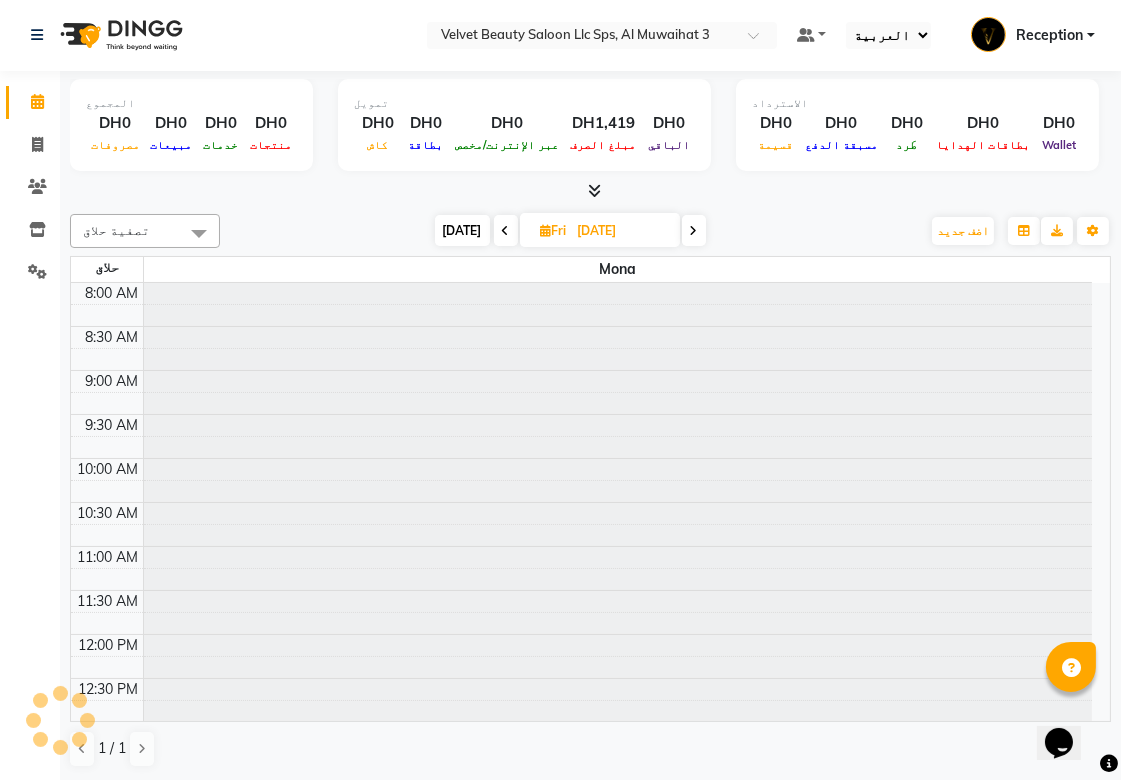 scroll 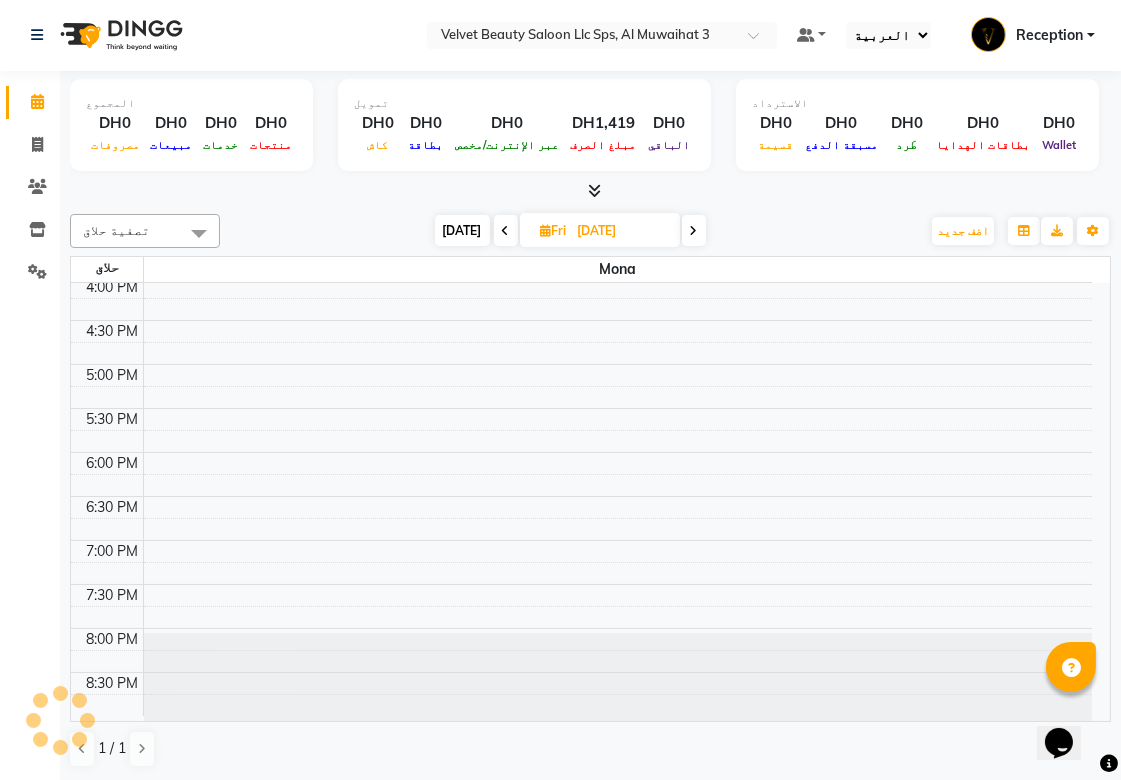 click at bounding box center (694, 231) 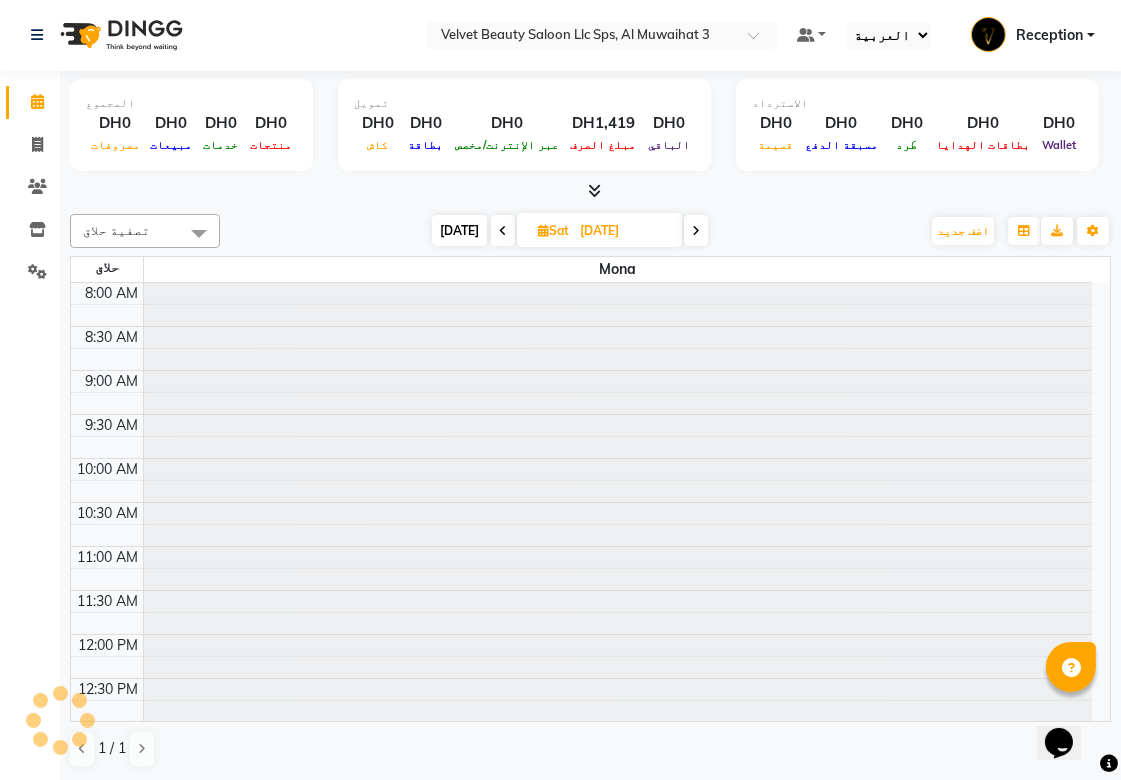 click at bounding box center (696, 231) 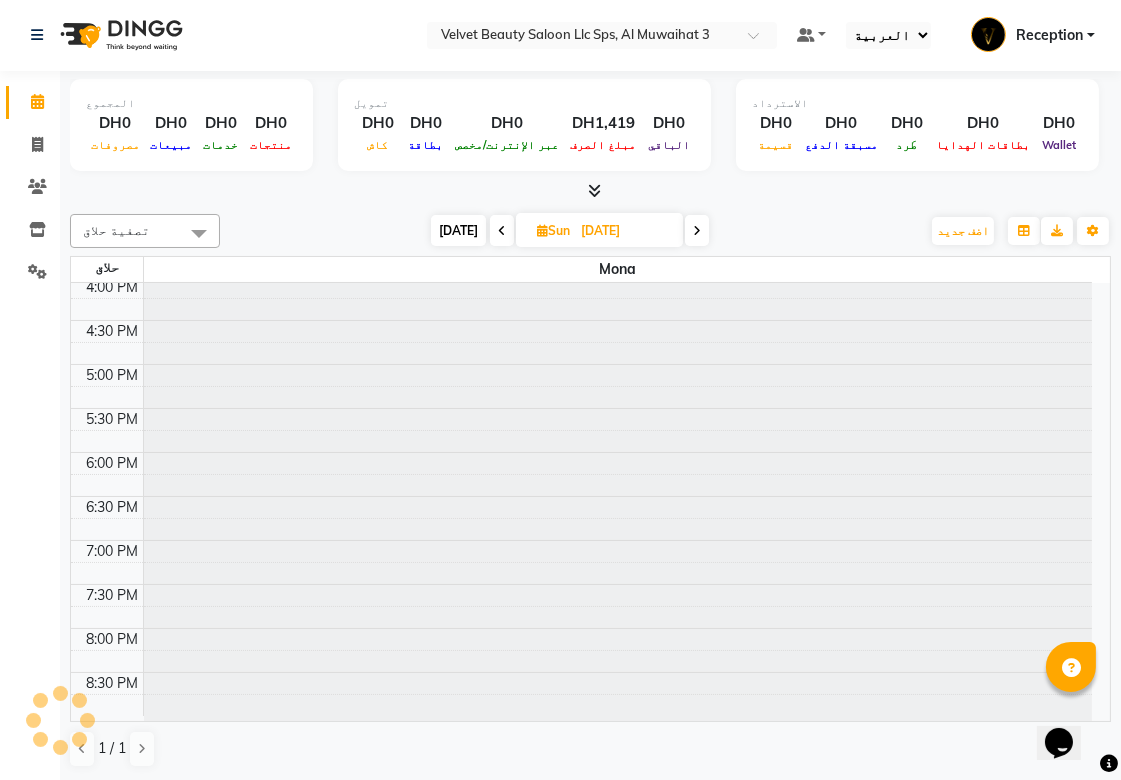 click at bounding box center (697, 231) 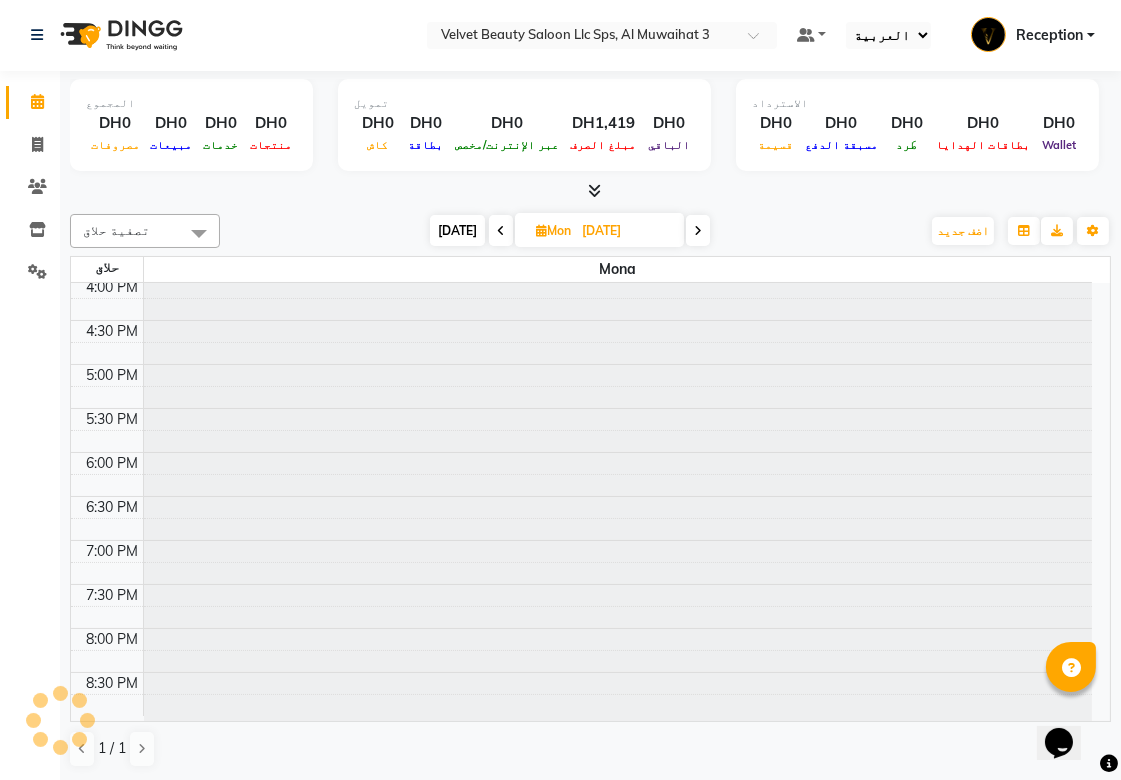 click at bounding box center (698, 231) 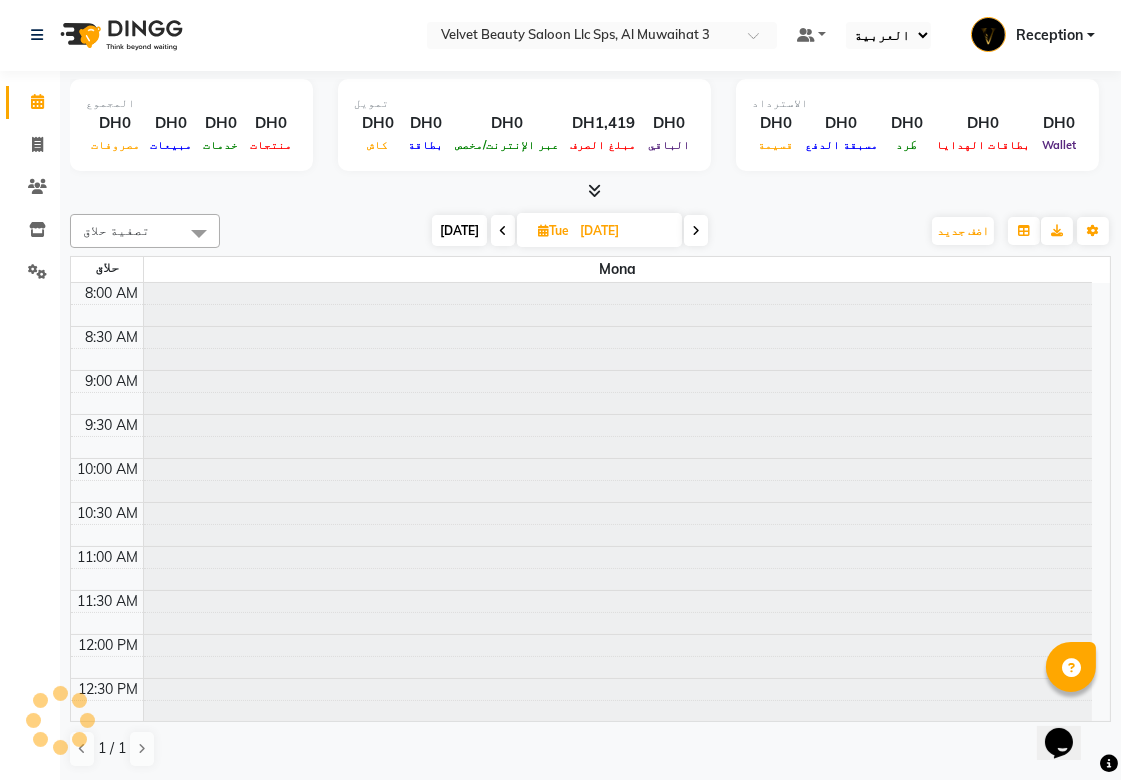 click at bounding box center (696, 230) 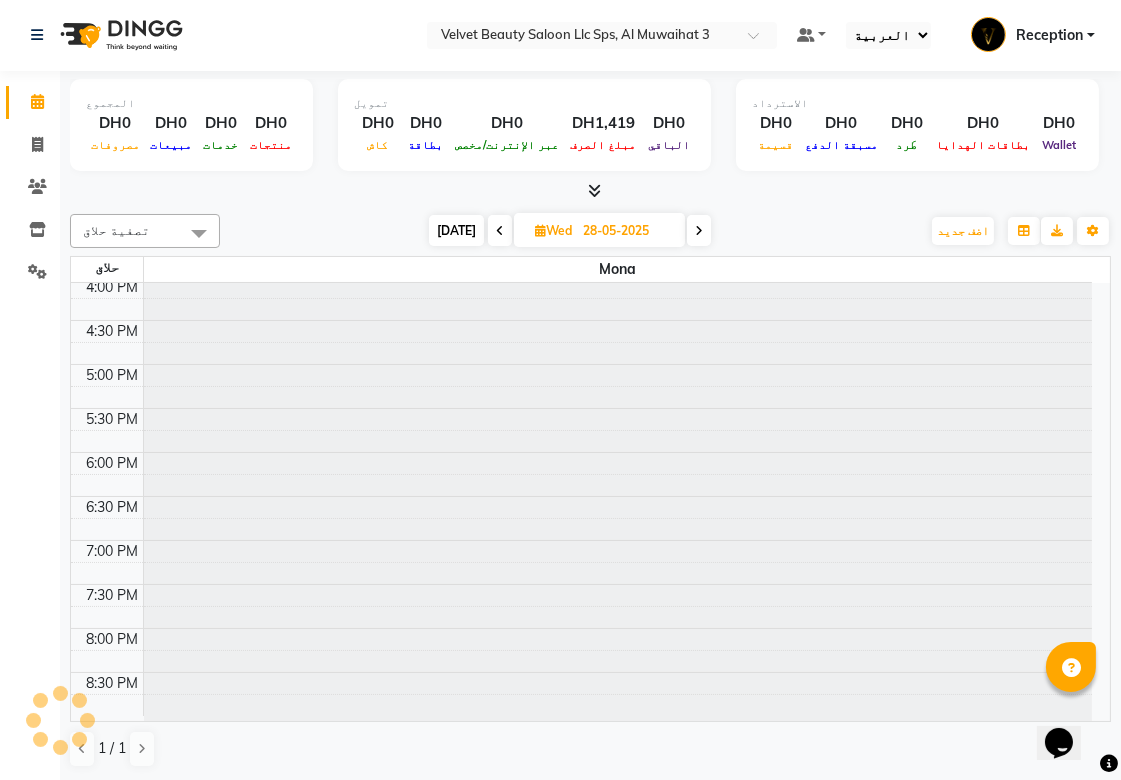 click at bounding box center [699, 231] 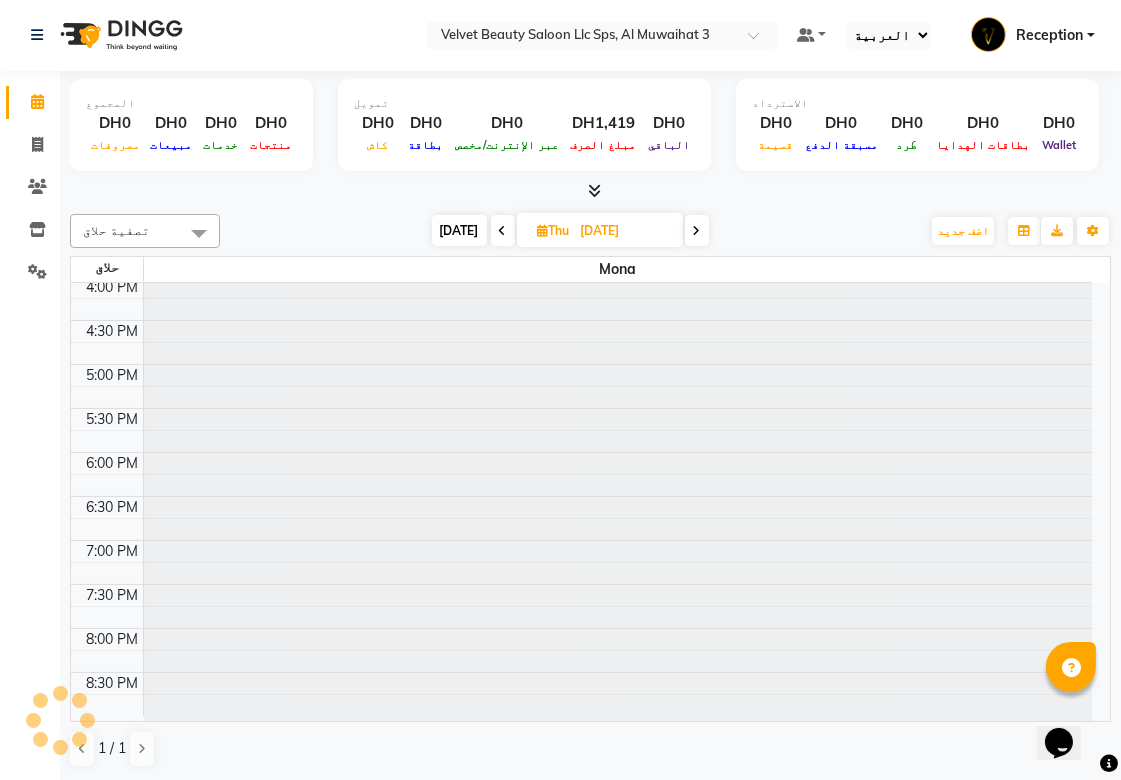 click at bounding box center [697, 231] 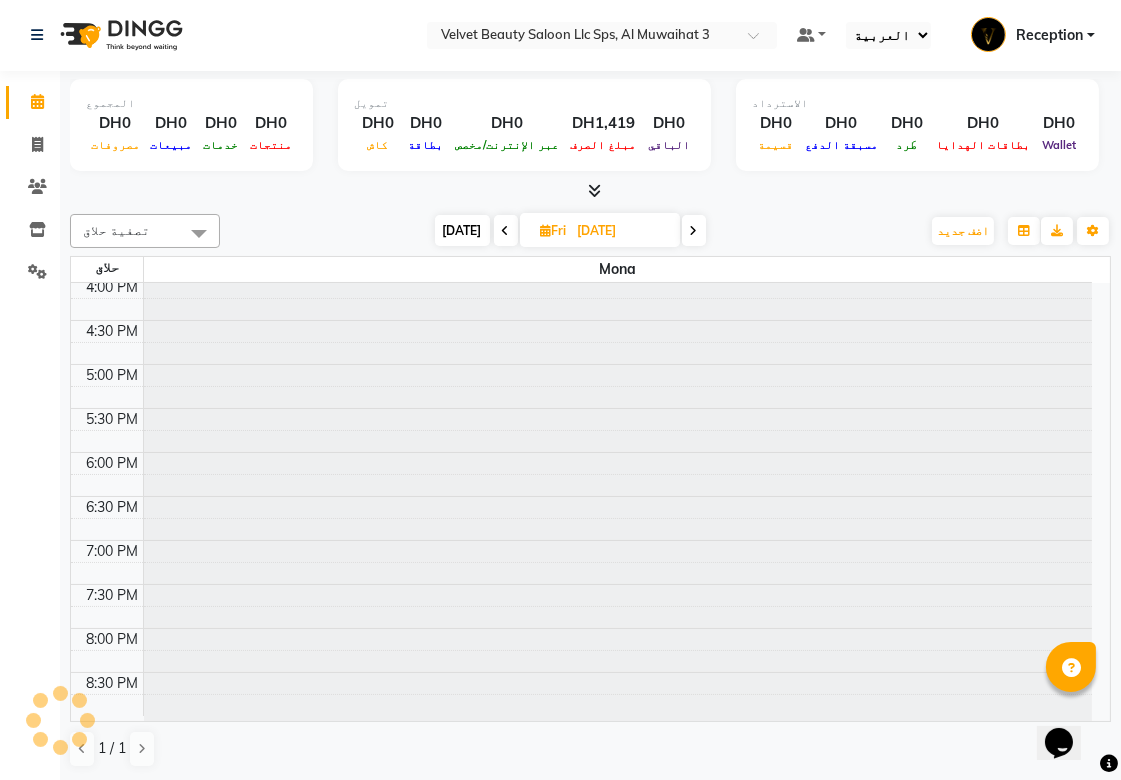 click at bounding box center (694, 231) 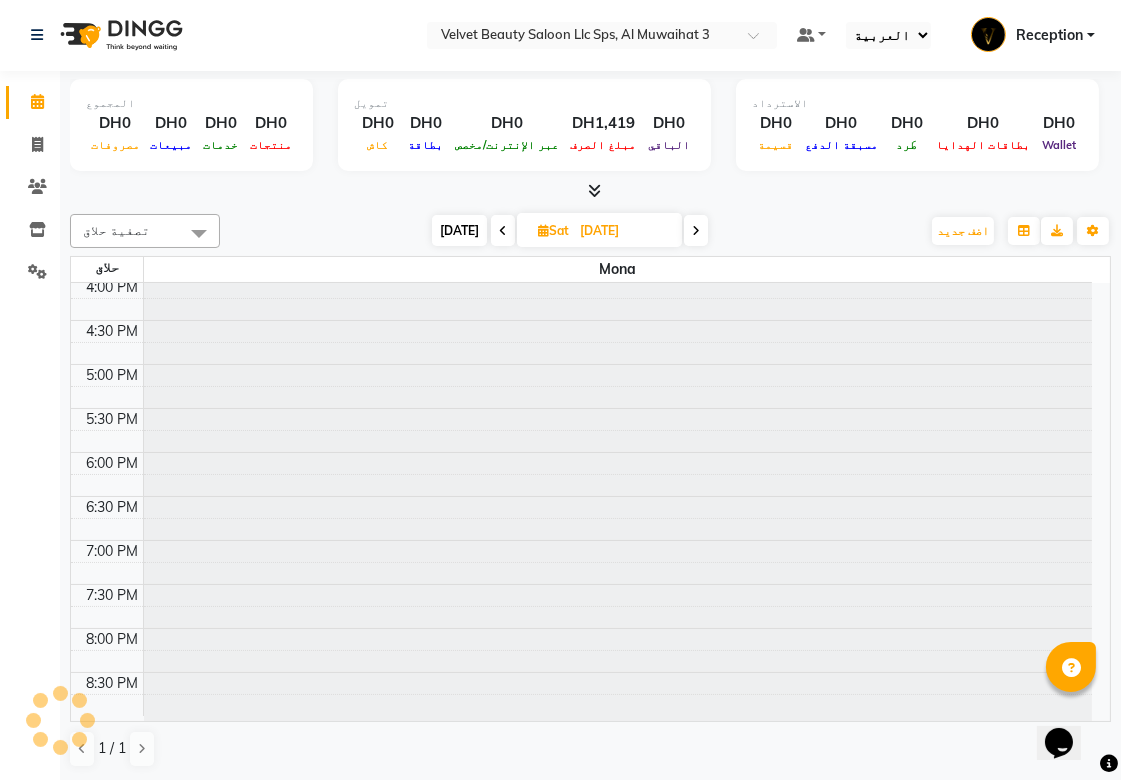 click at bounding box center [696, 231] 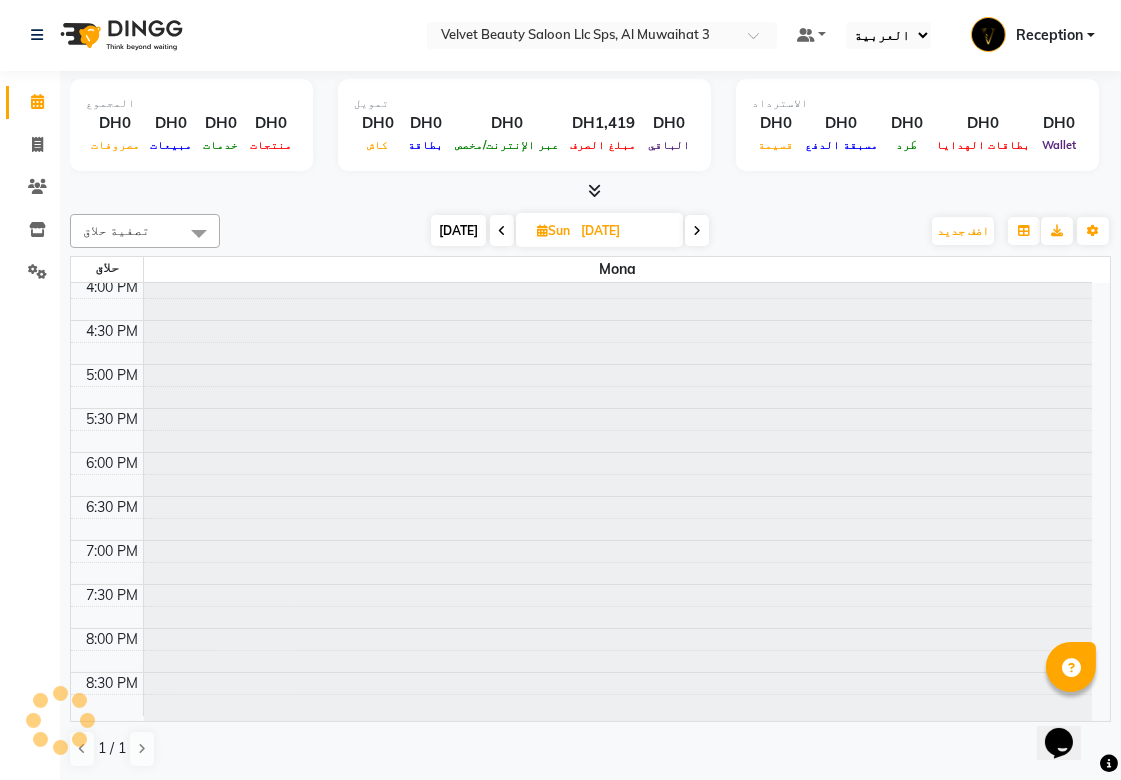 click at bounding box center (697, 231) 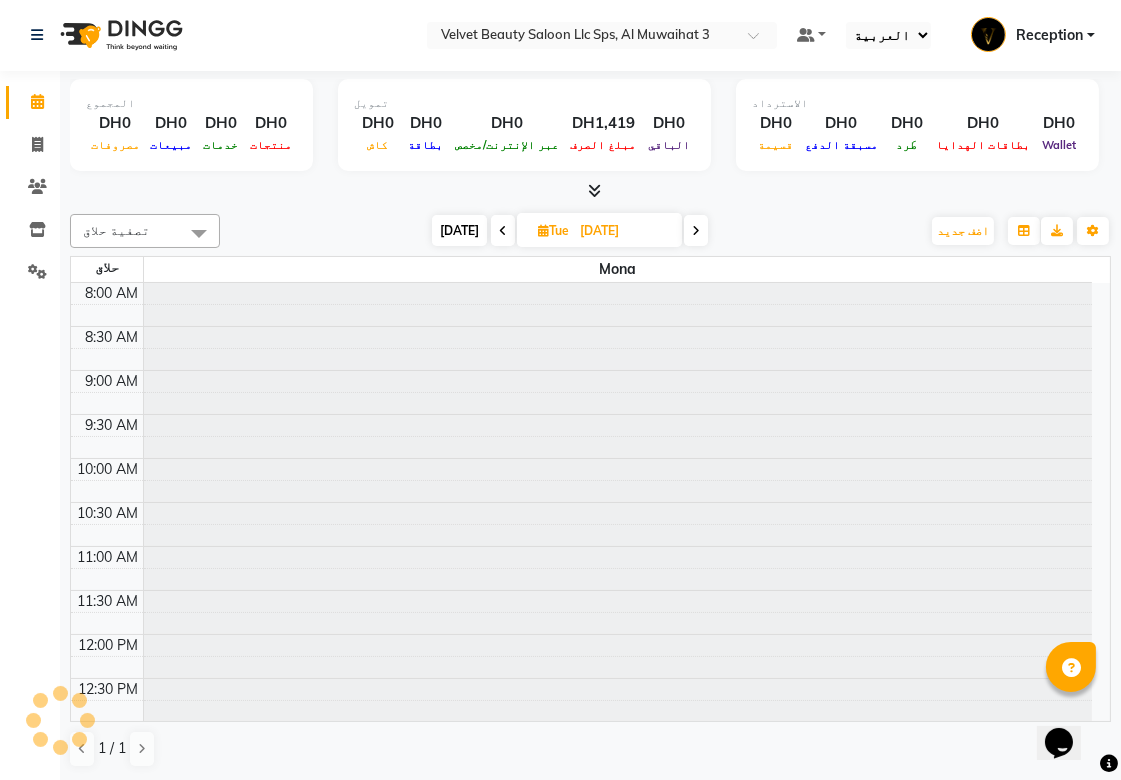 click at bounding box center (696, 231) 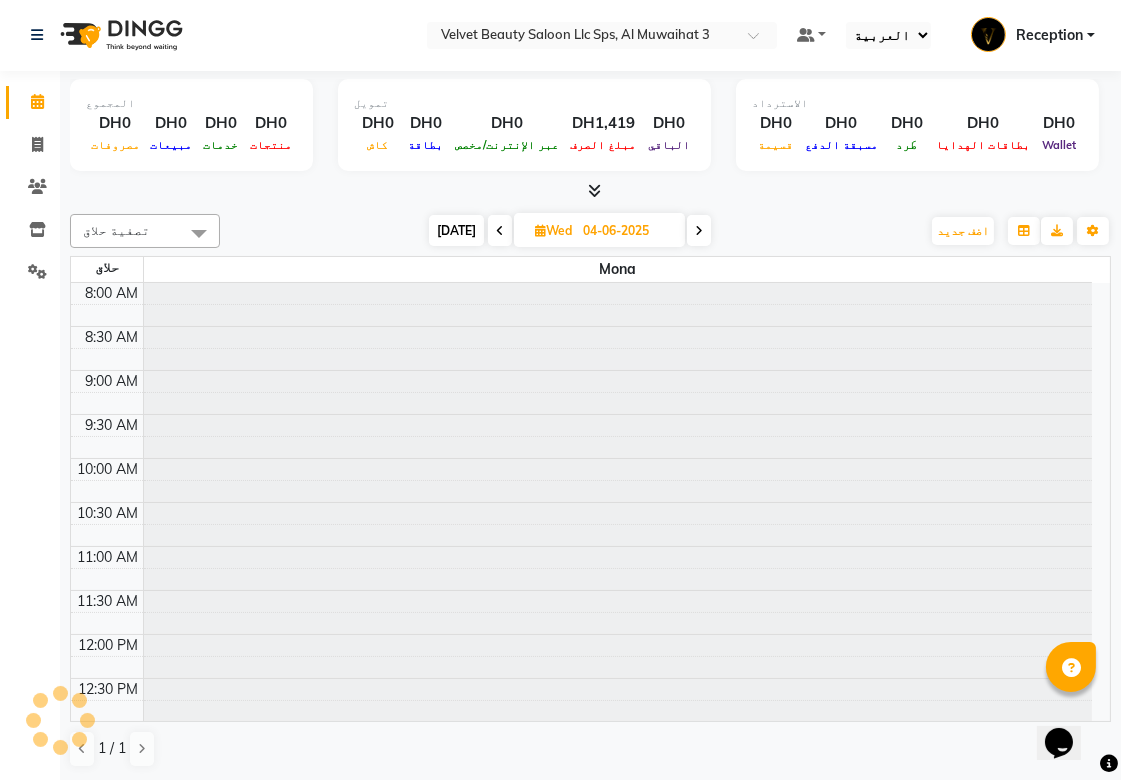 click at bounding box center (699, 231) 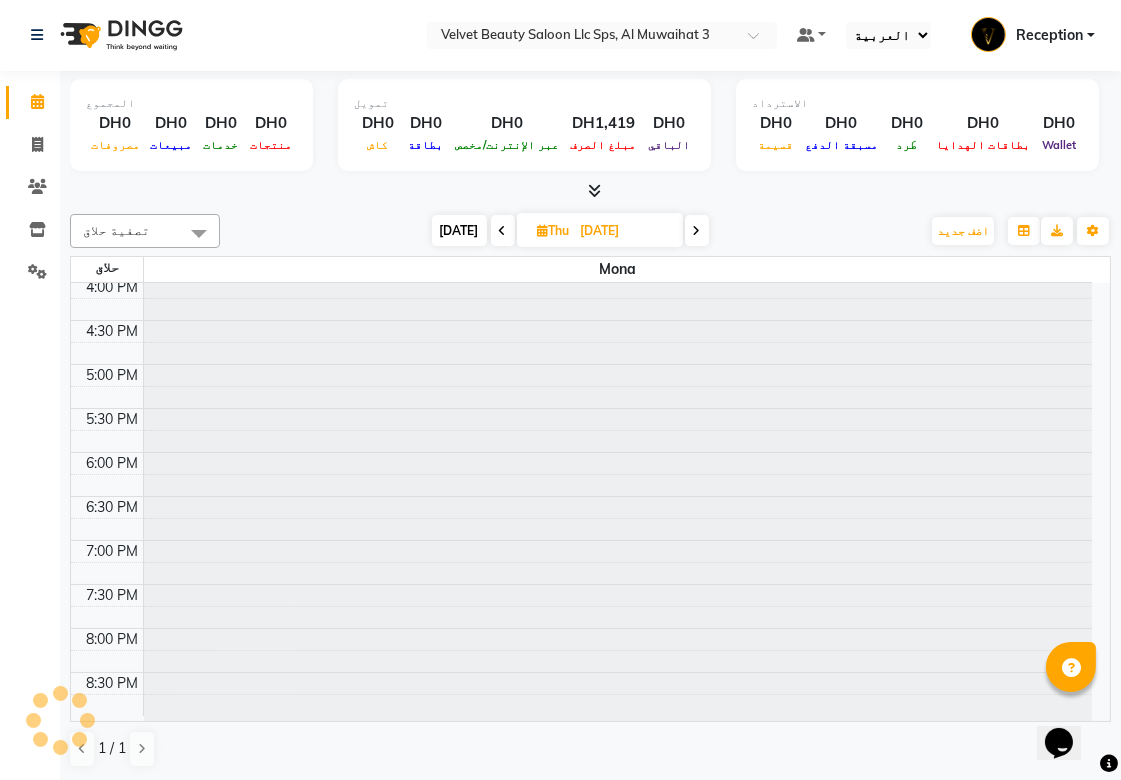 click at bounding box center (697, 231) 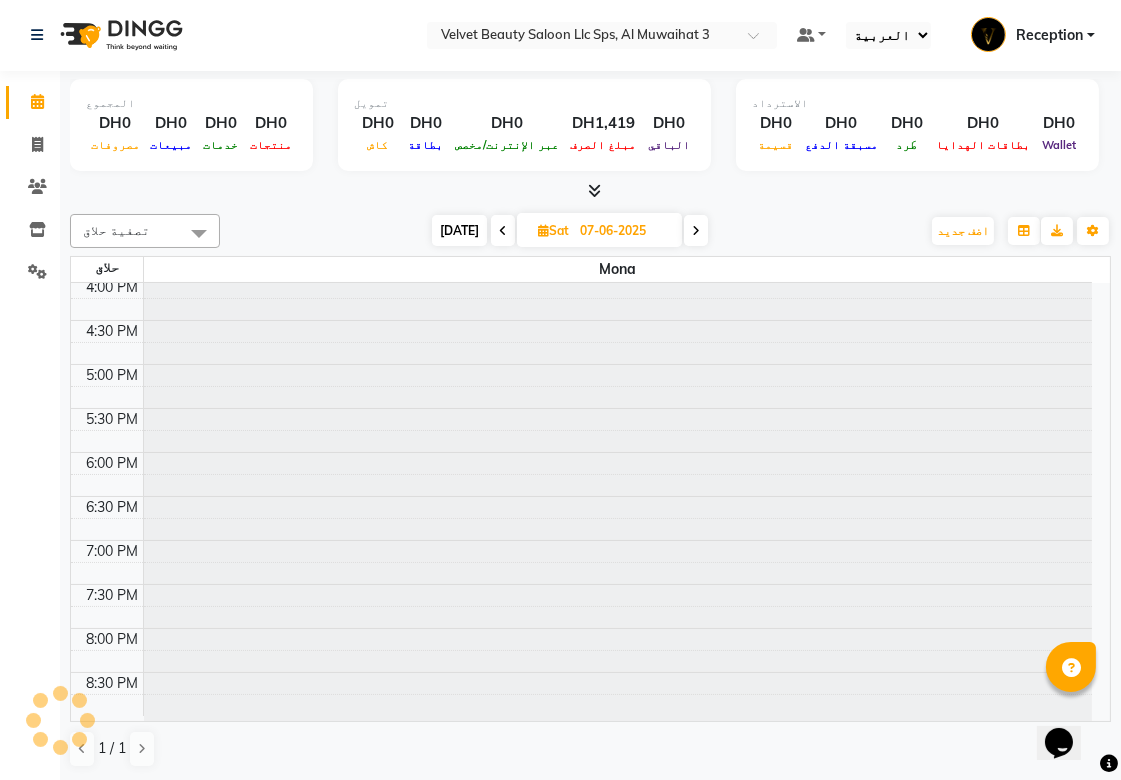 click at bounding box center [696, 231] 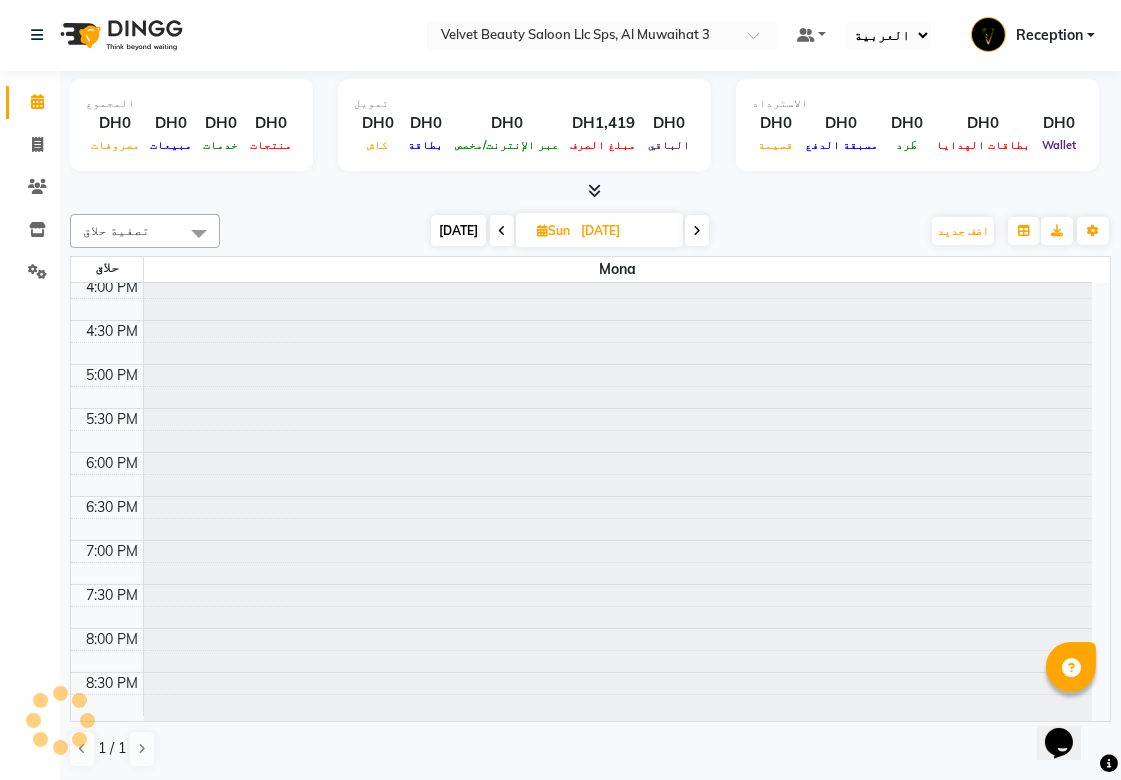 click at bounding box center (697, 231) 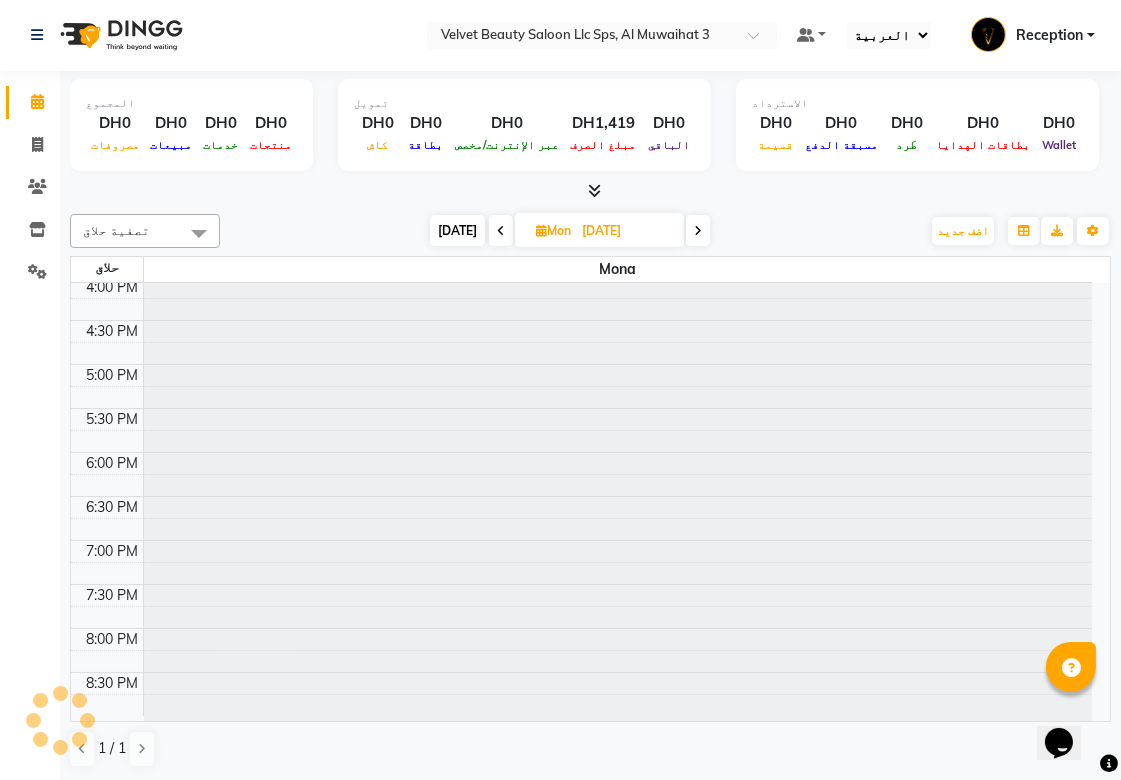 click at bounding box center [698, 231] 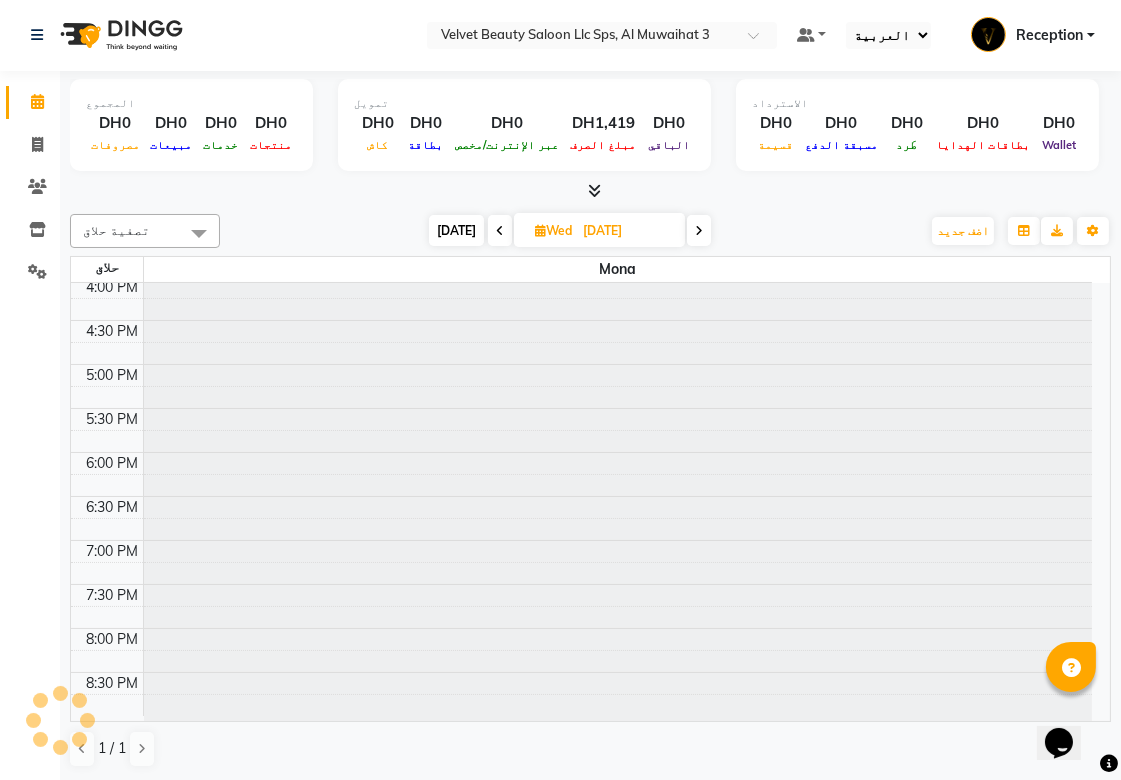 click at bounding box center (699, 231) 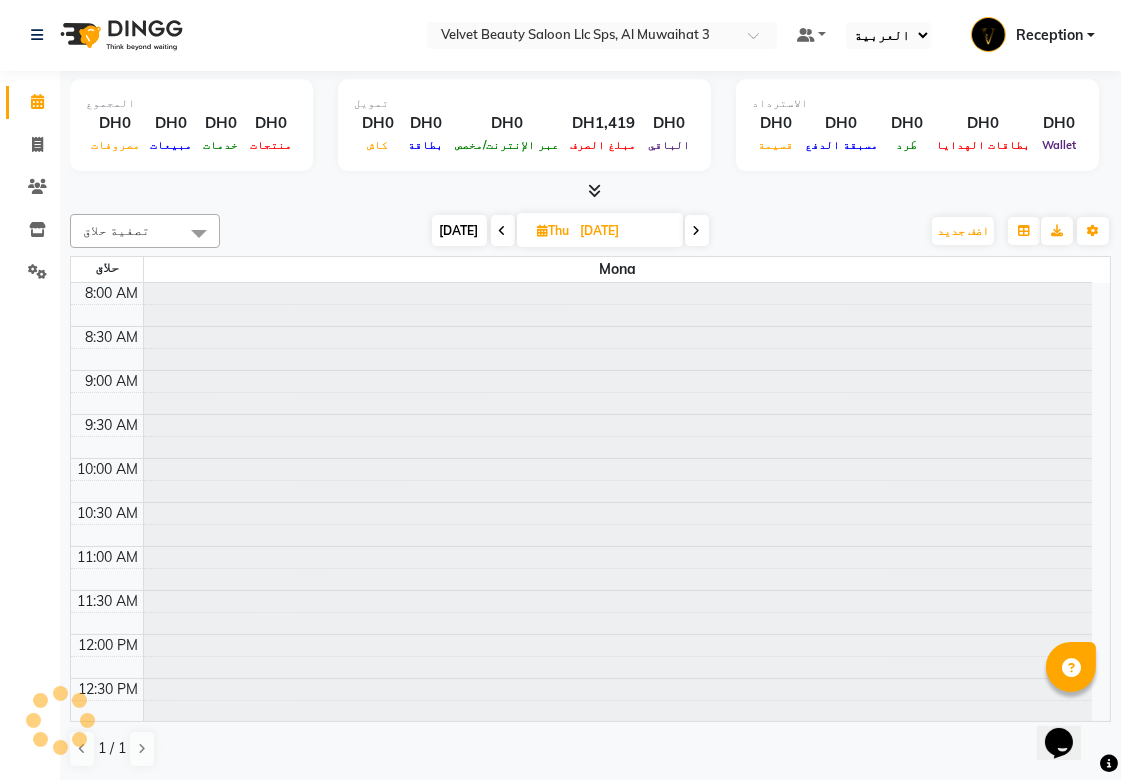 click at bounding box center (697, 231) 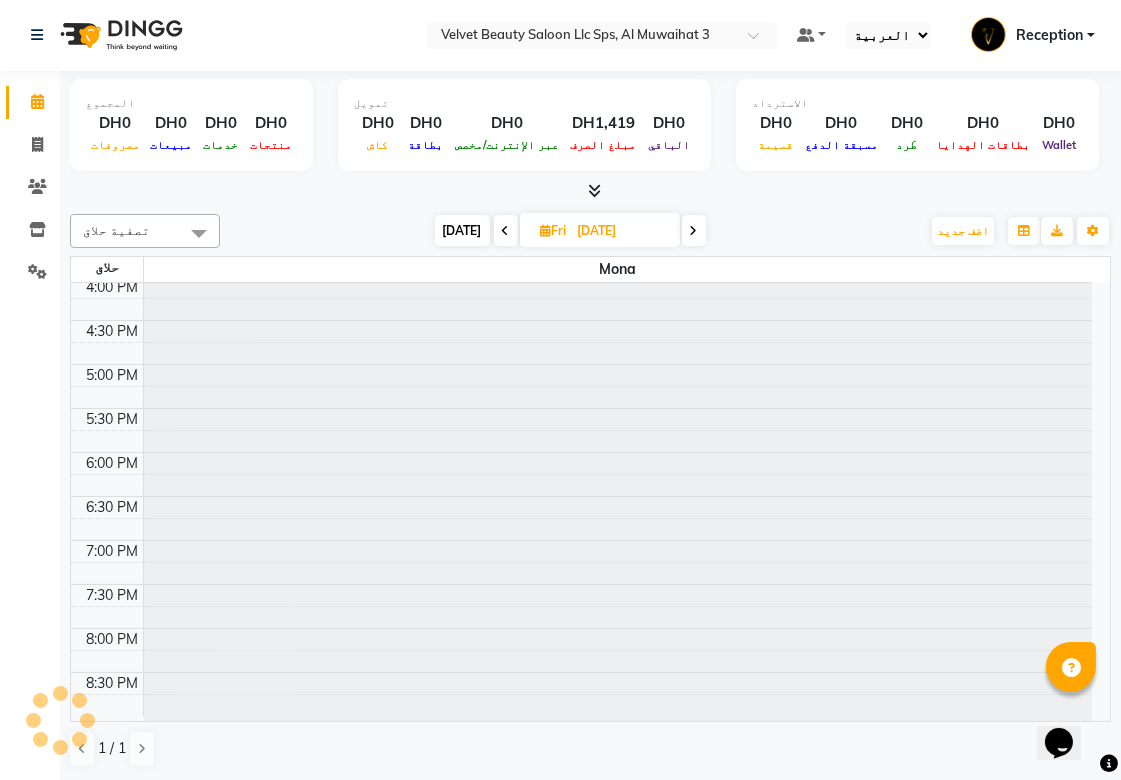 click at bounding box center (694, 231) 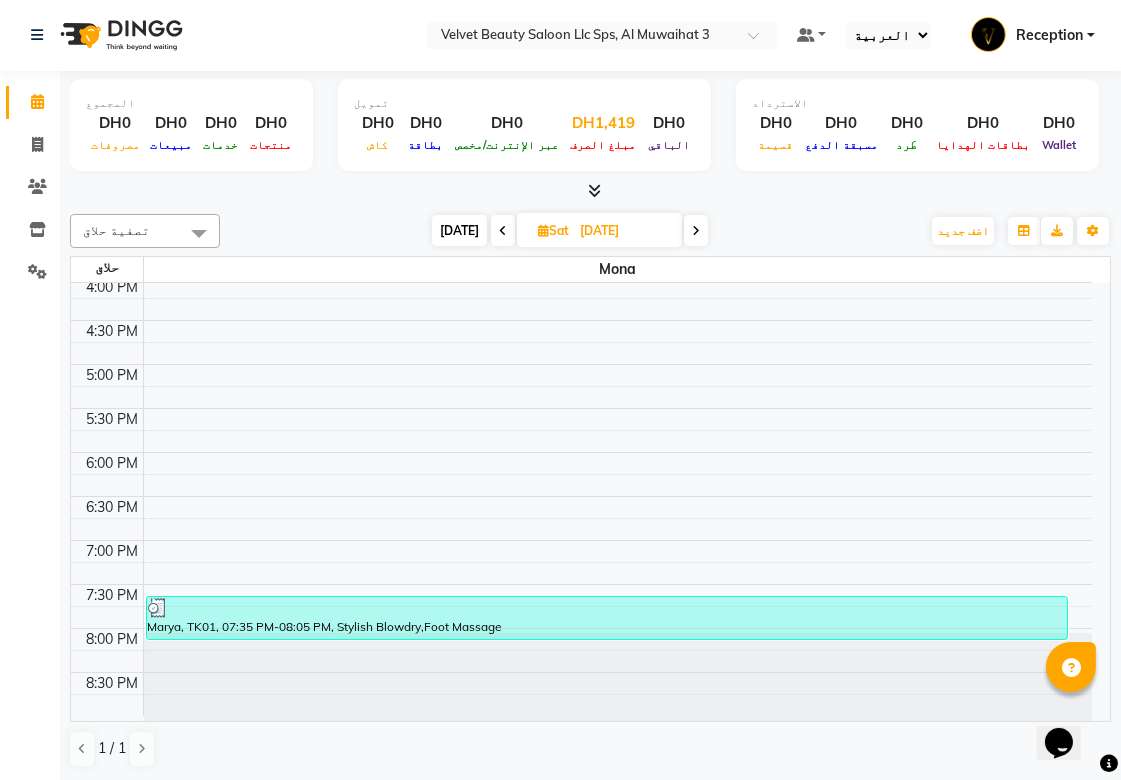 click on "DH1,419" at bounding box center [603, 123] 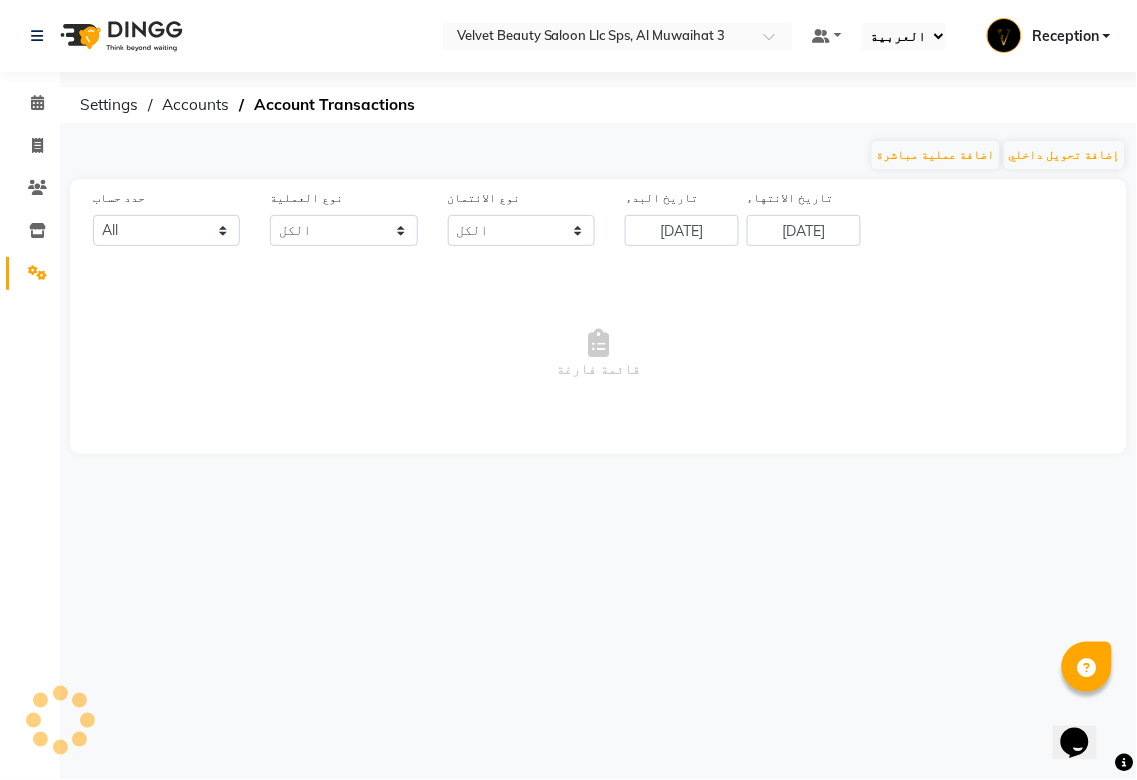 select on "7433" 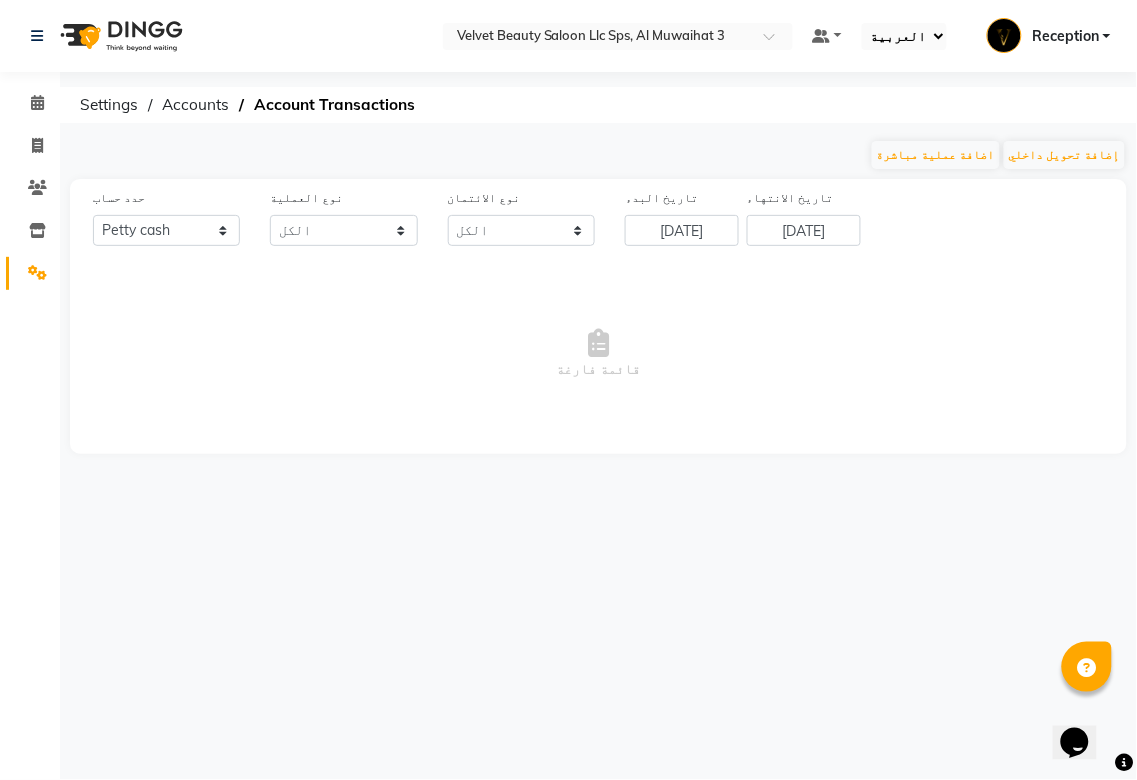 click on "Reception" at bounding box center [1065, 36] 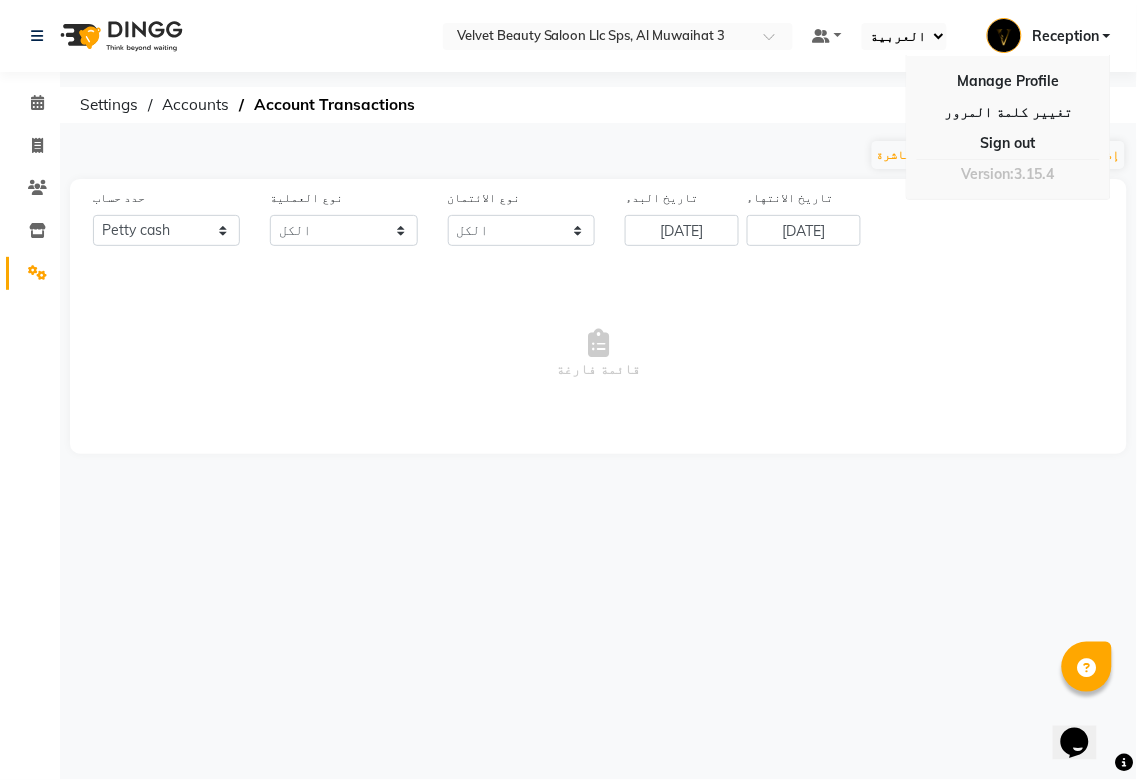 click on "قائمة فارغة" at bounding box center [598, 354] 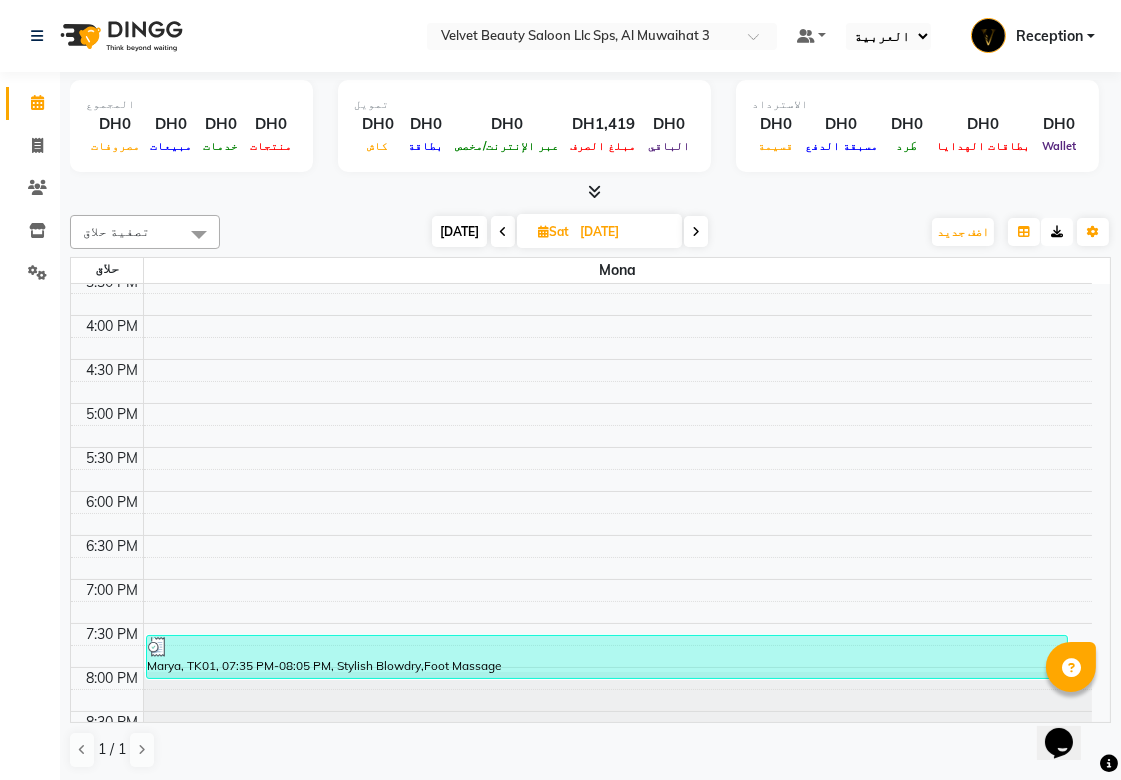 click at bounding box center [1057, 232] 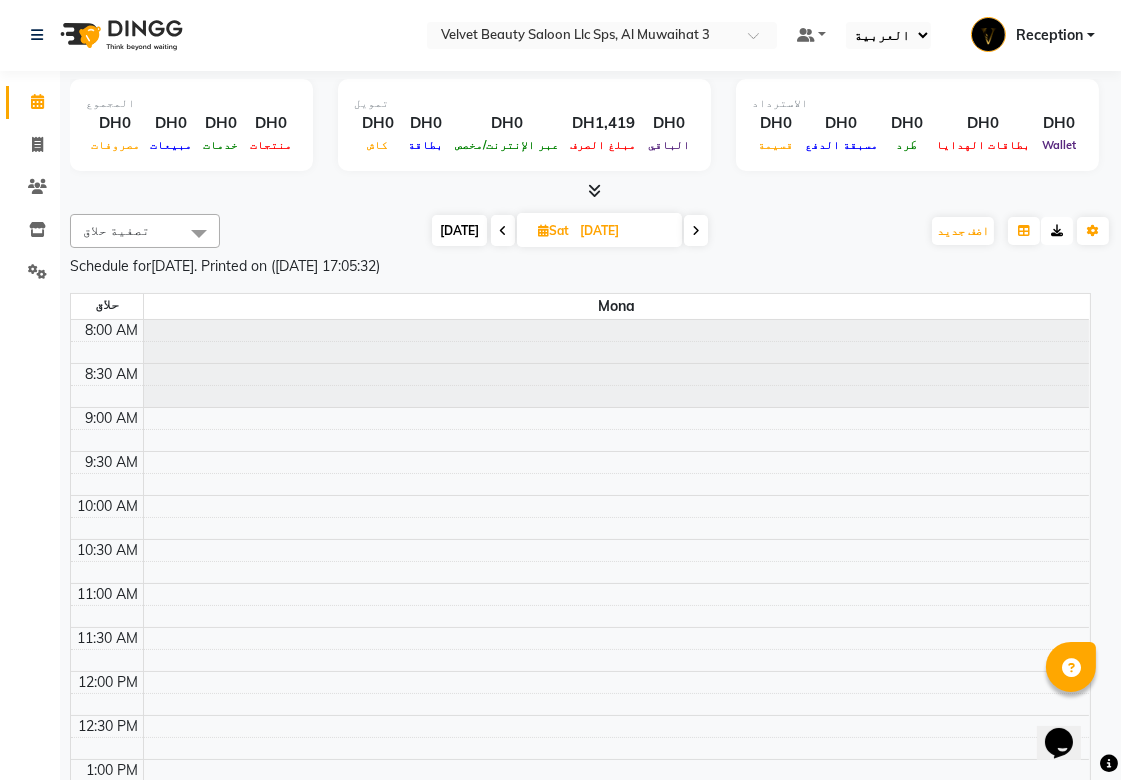 select on "ar" 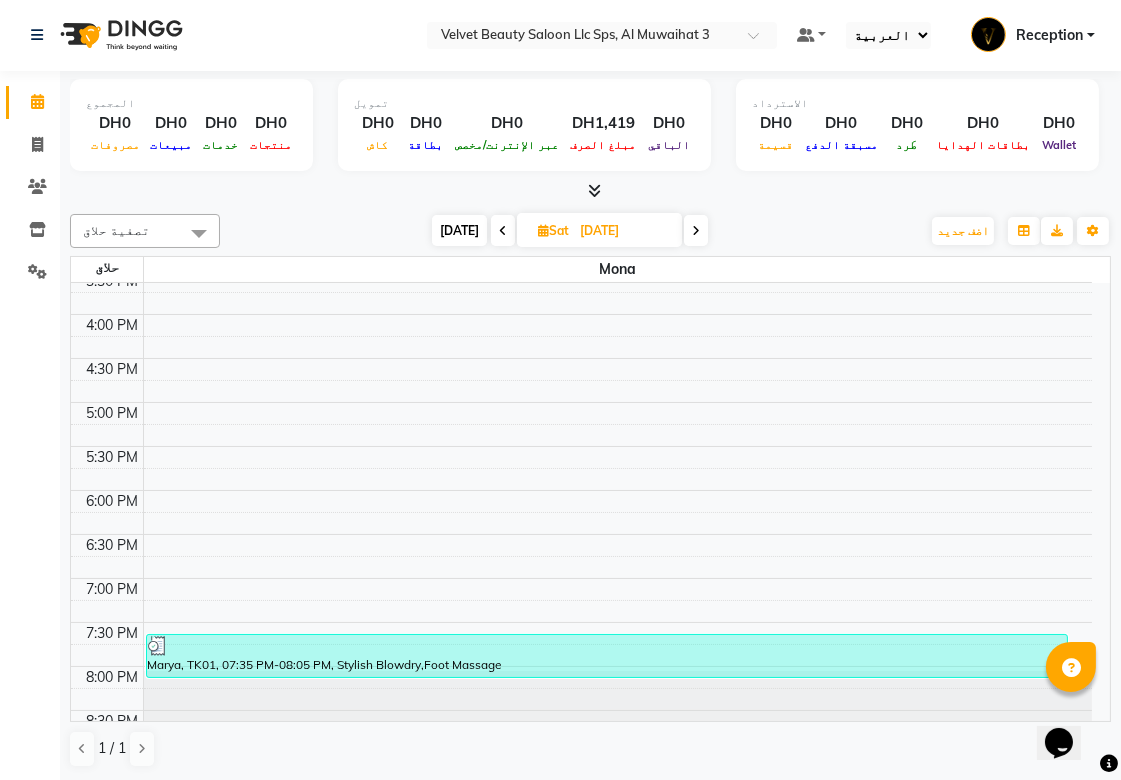 click on "Select Location × Velvet Beauty Saloon Llc Sps, Al Muwaihat 3 Default Panel My Panel English ENGLISH Español العربية मराठी हिंदी ગુજરાતી தமிழ் 中文 الاشعارات لا شيء لإظهاره Reception Manage Profile تغيير كلمة المرور Sign out  Version:3.15.4" 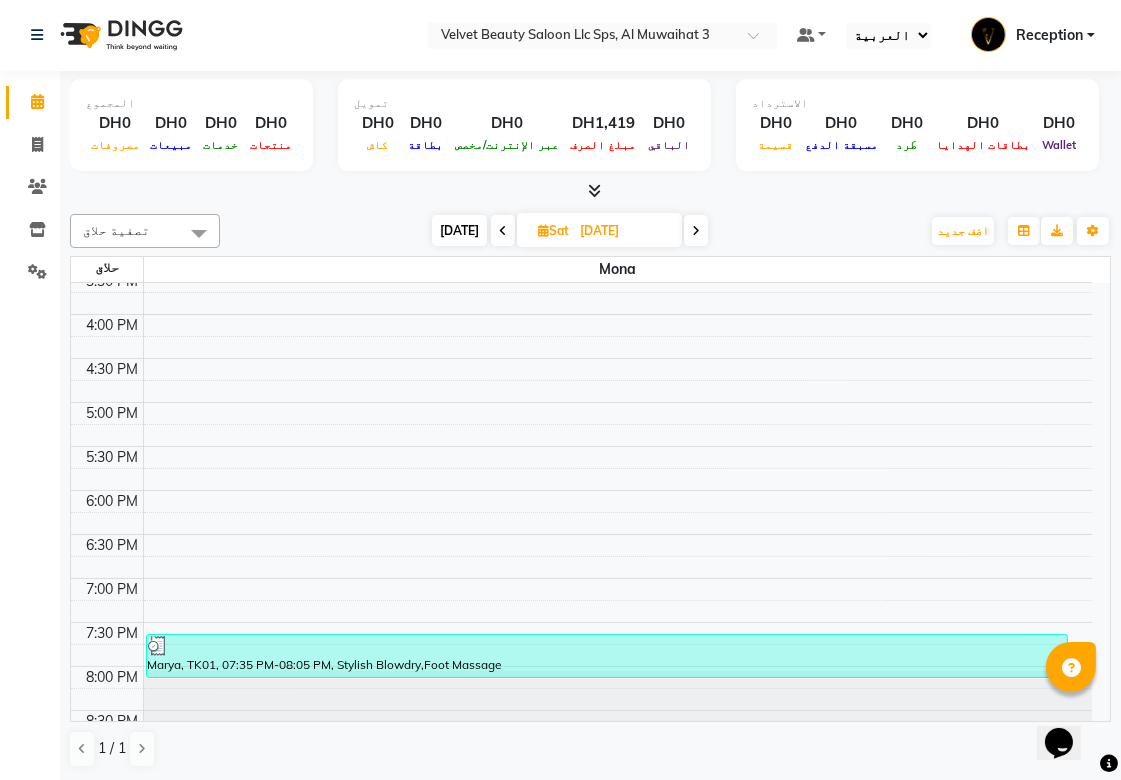 click on "English ENGLISH Español العربية मराठी हिंदी ગુજરાતી தமிழ் 中文" at bounding box center (888, 35) 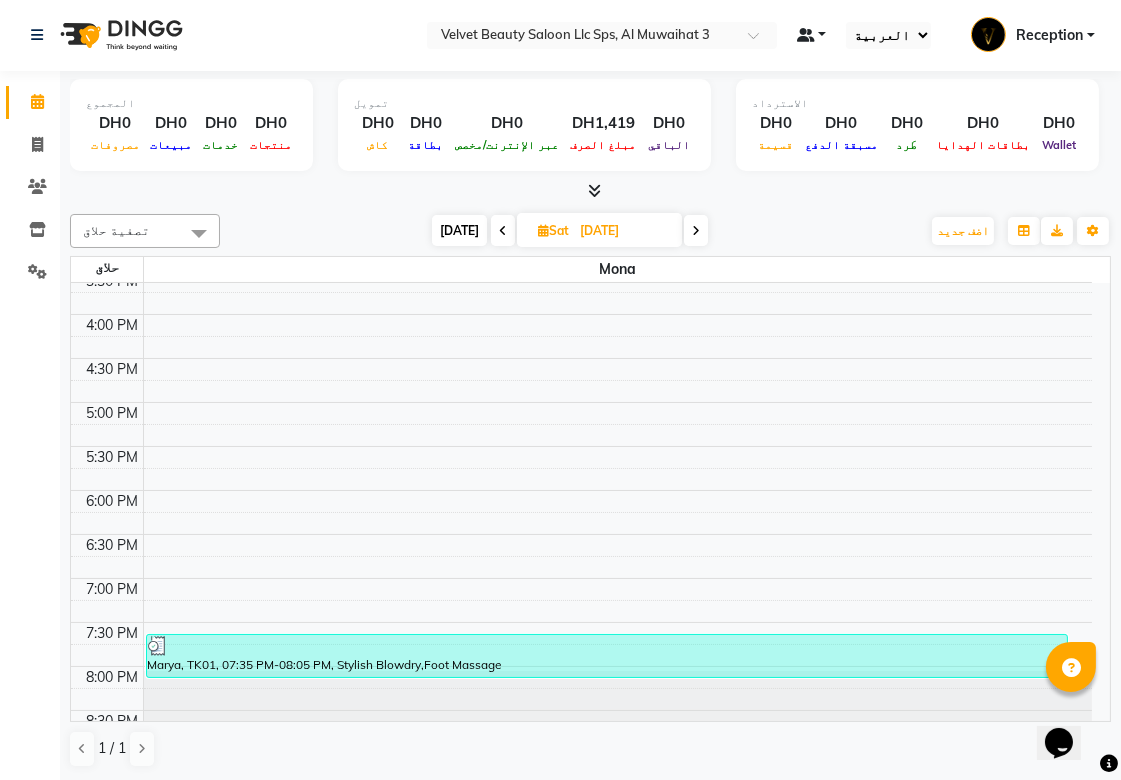 click at bounding box center (806, 35) 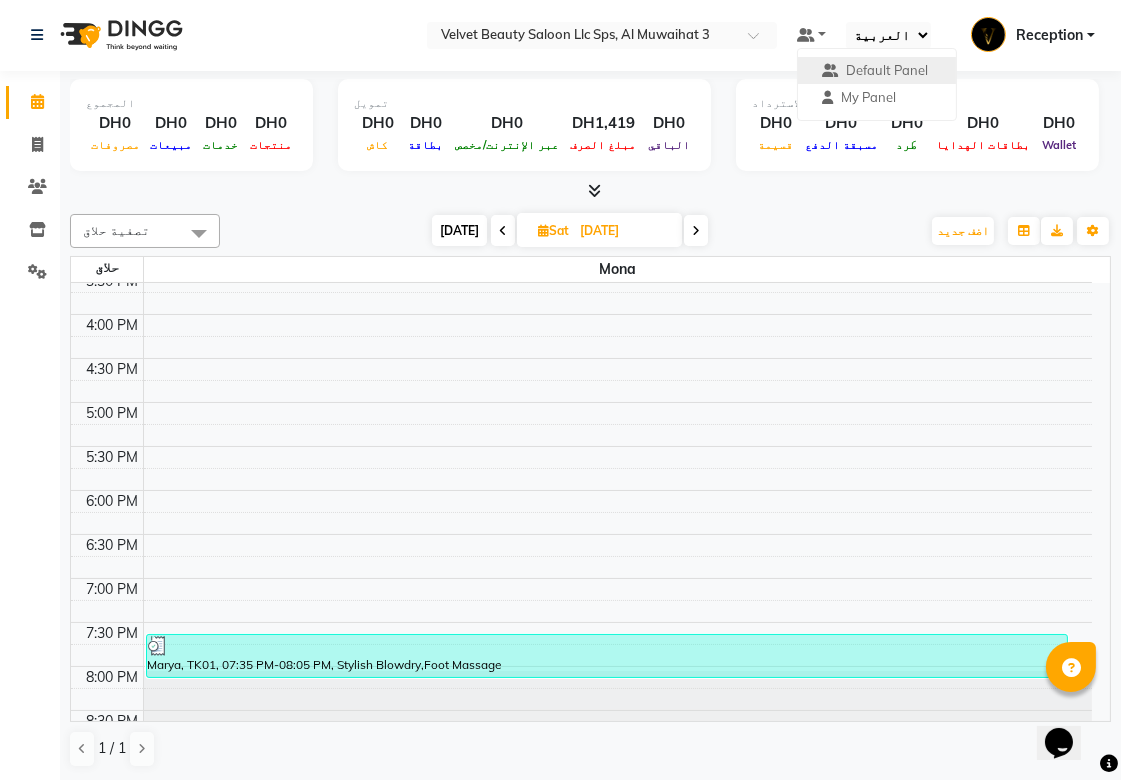 click on "Reception" at bounding box center (1049, 35) 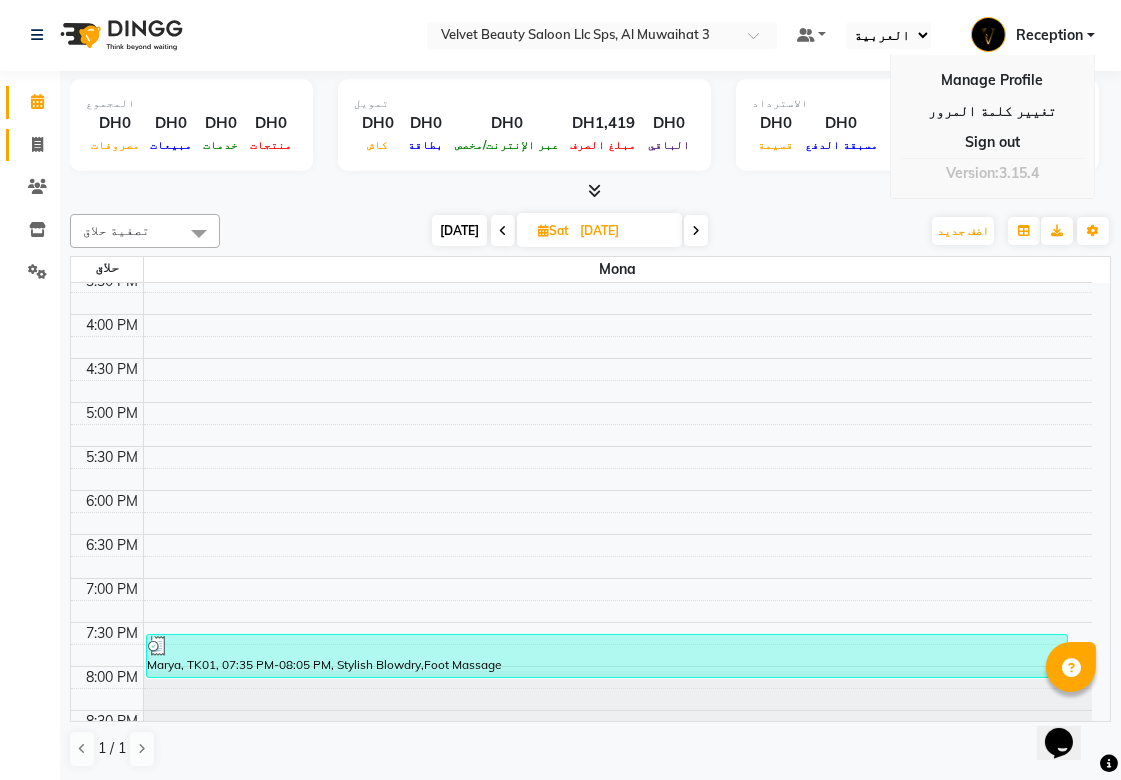 click 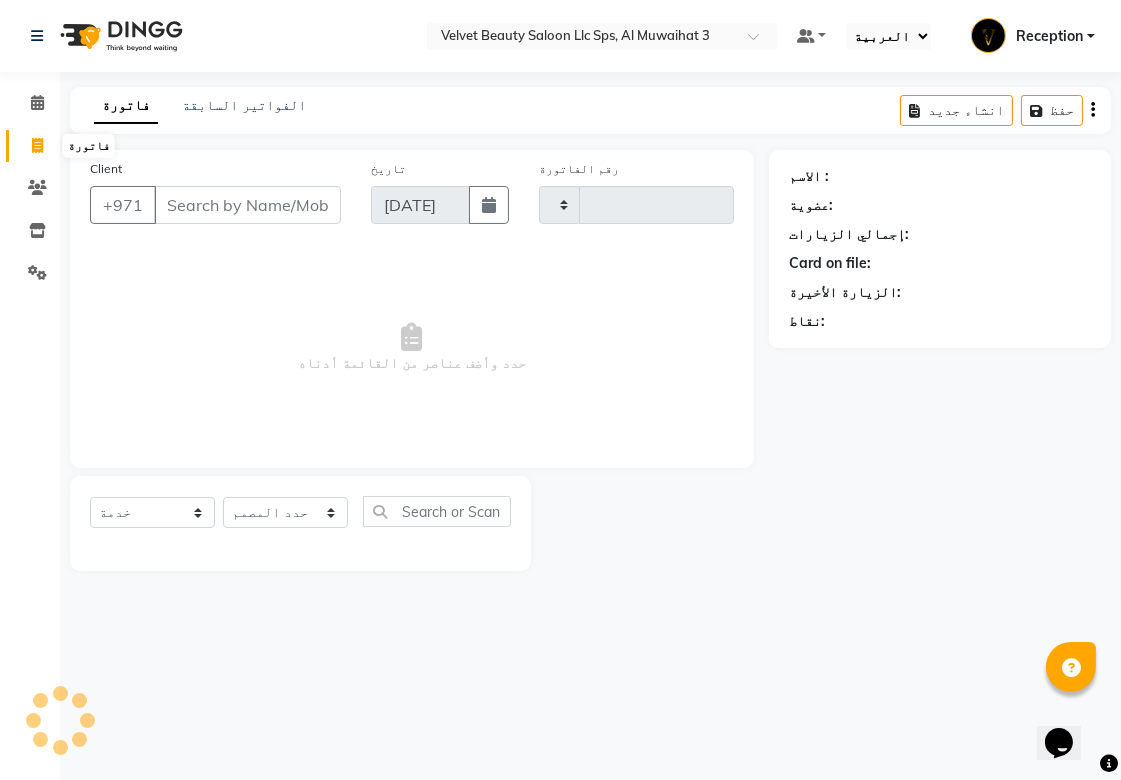 scroll, scrollTop: 0, scrollLeft: 0, axis: both 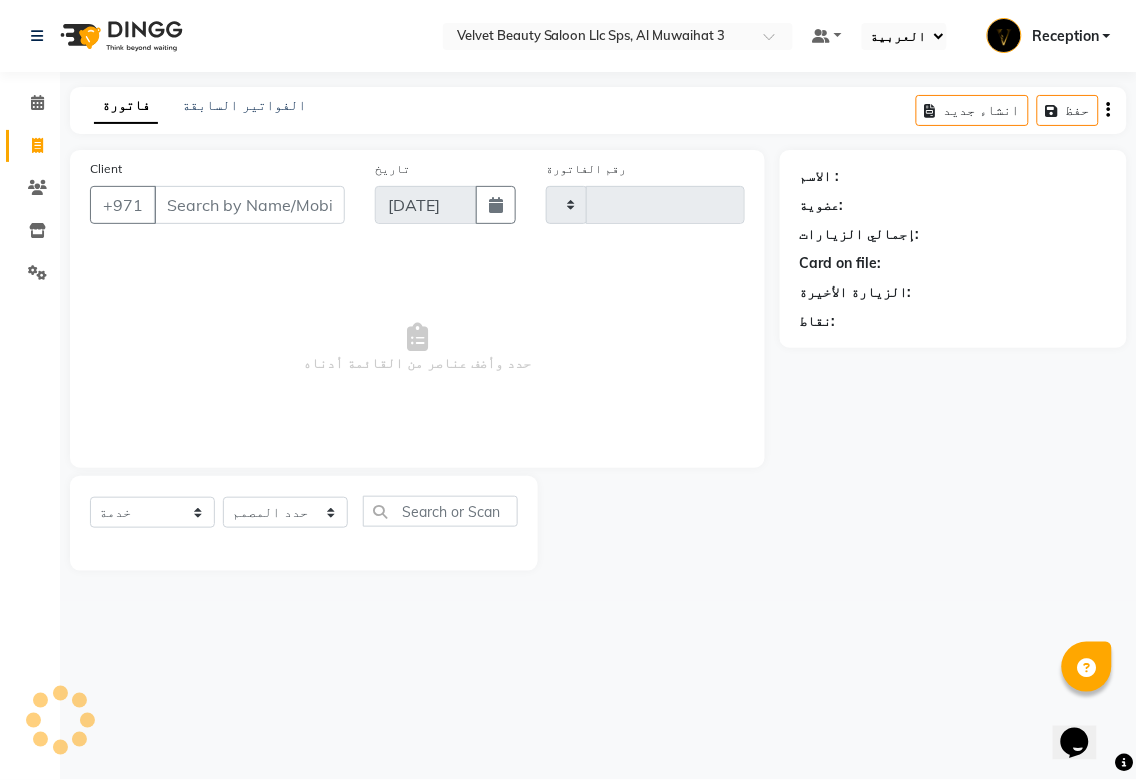 type on "0038" 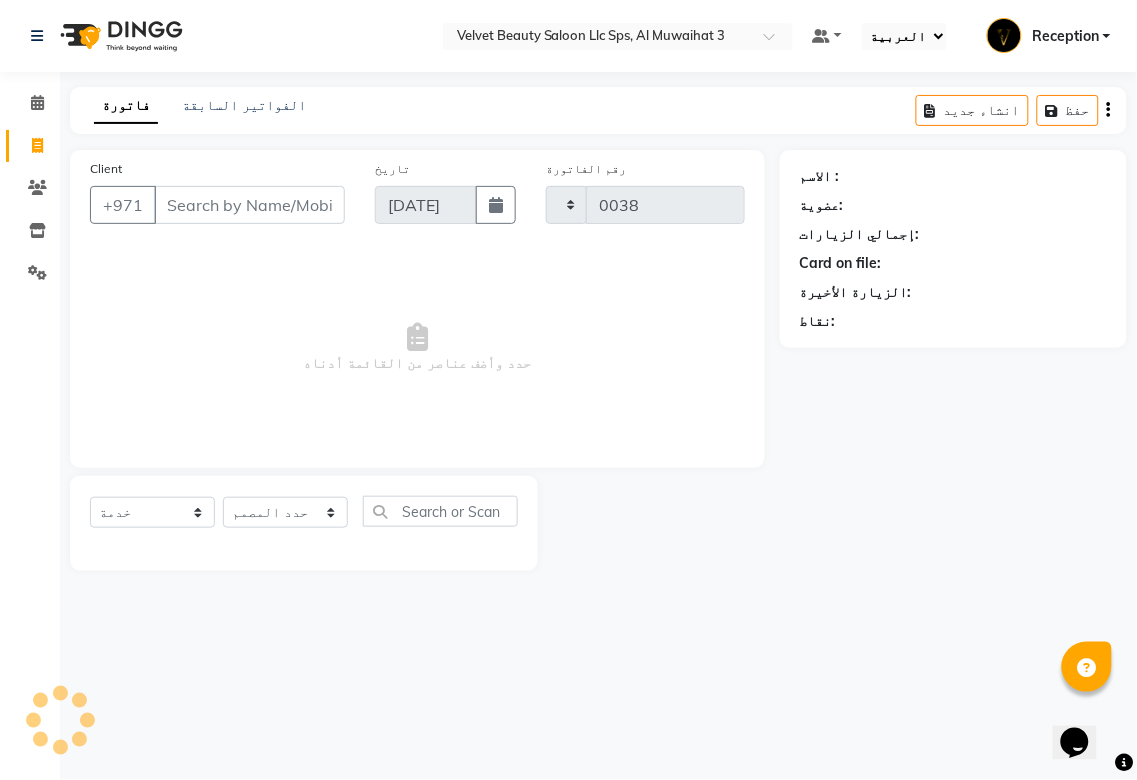 select on "8306" 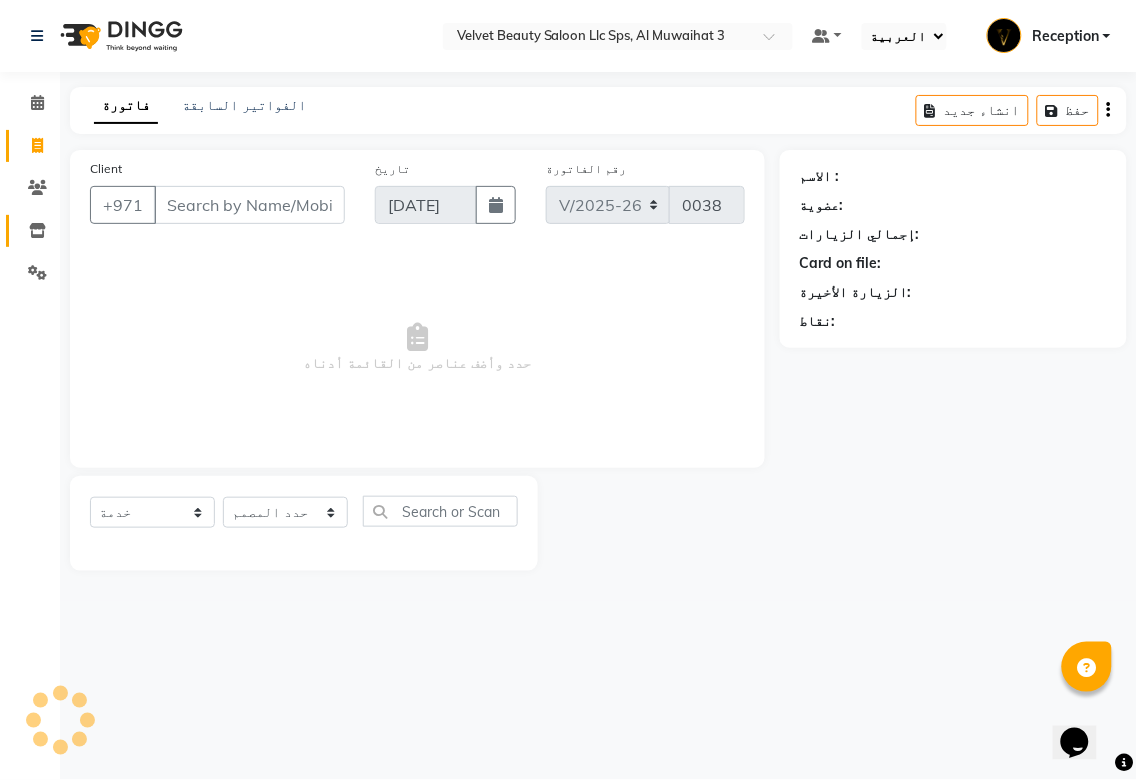 click 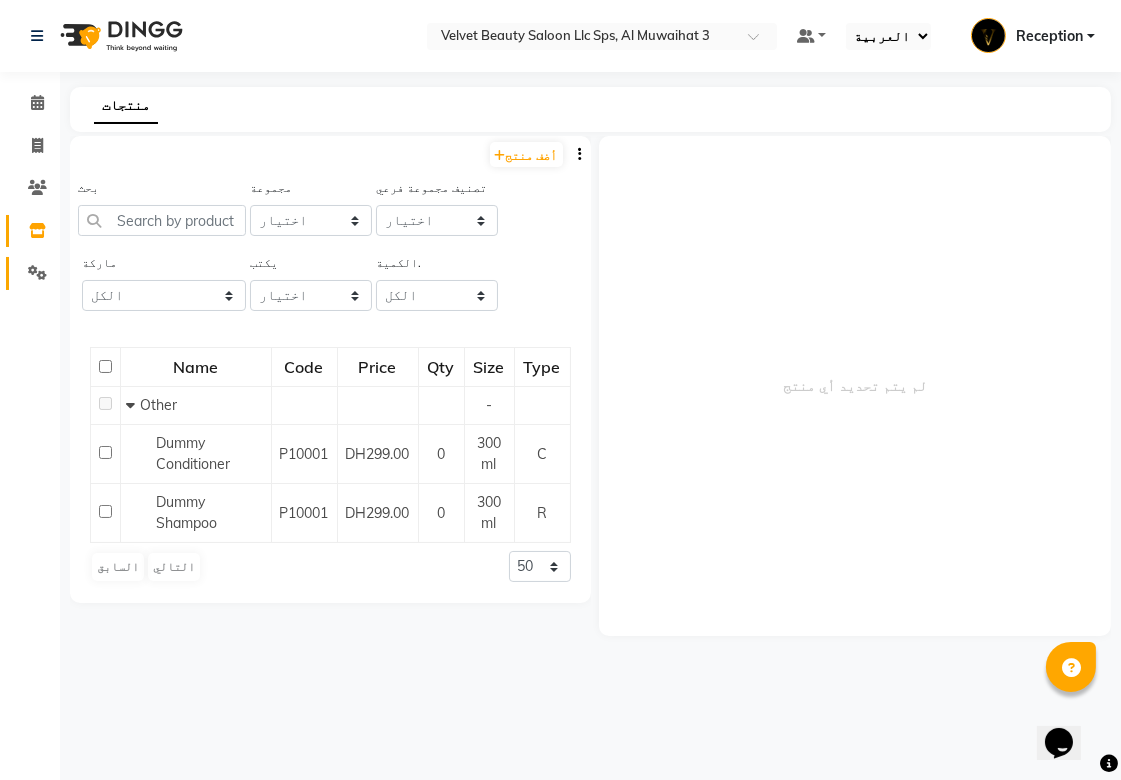 click 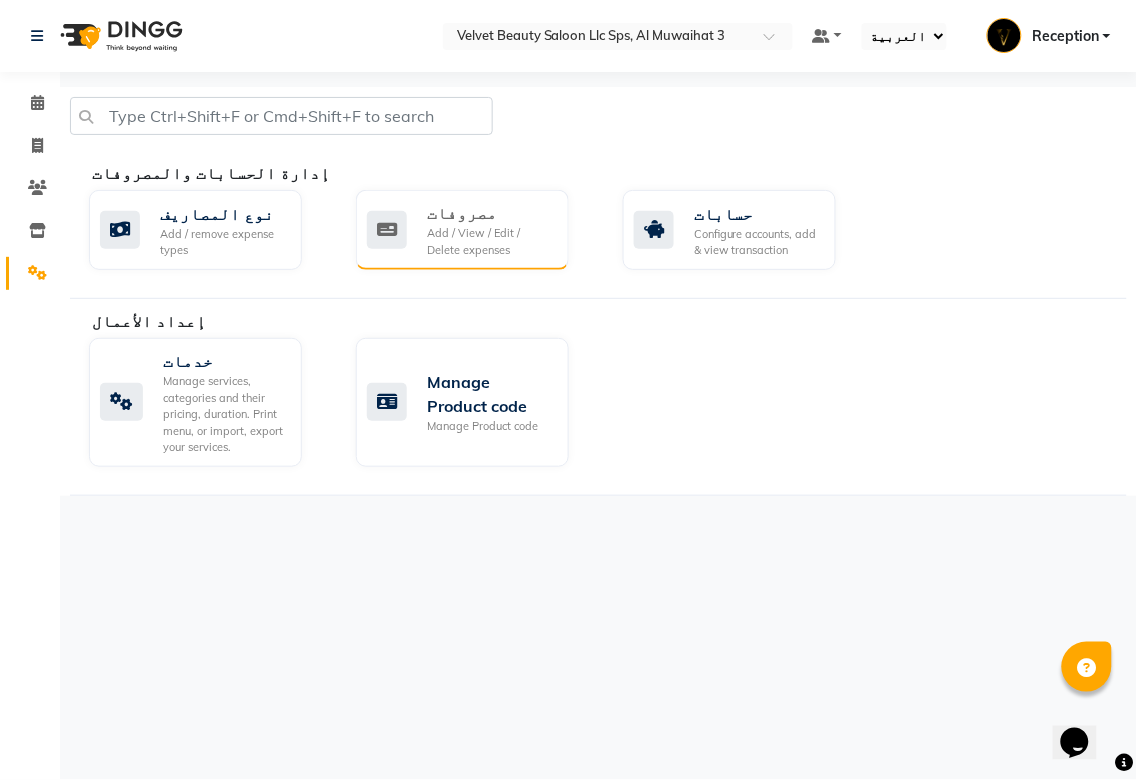 click on "مصروفات" 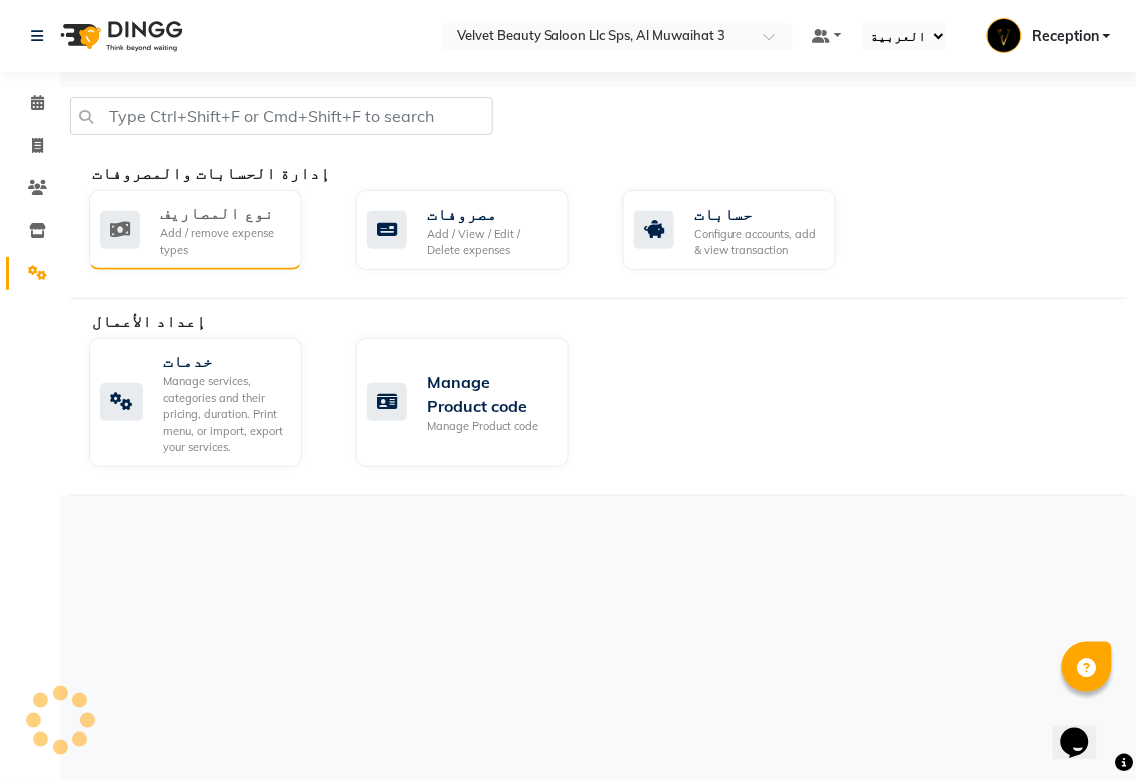 click on "Add / remove expense types" 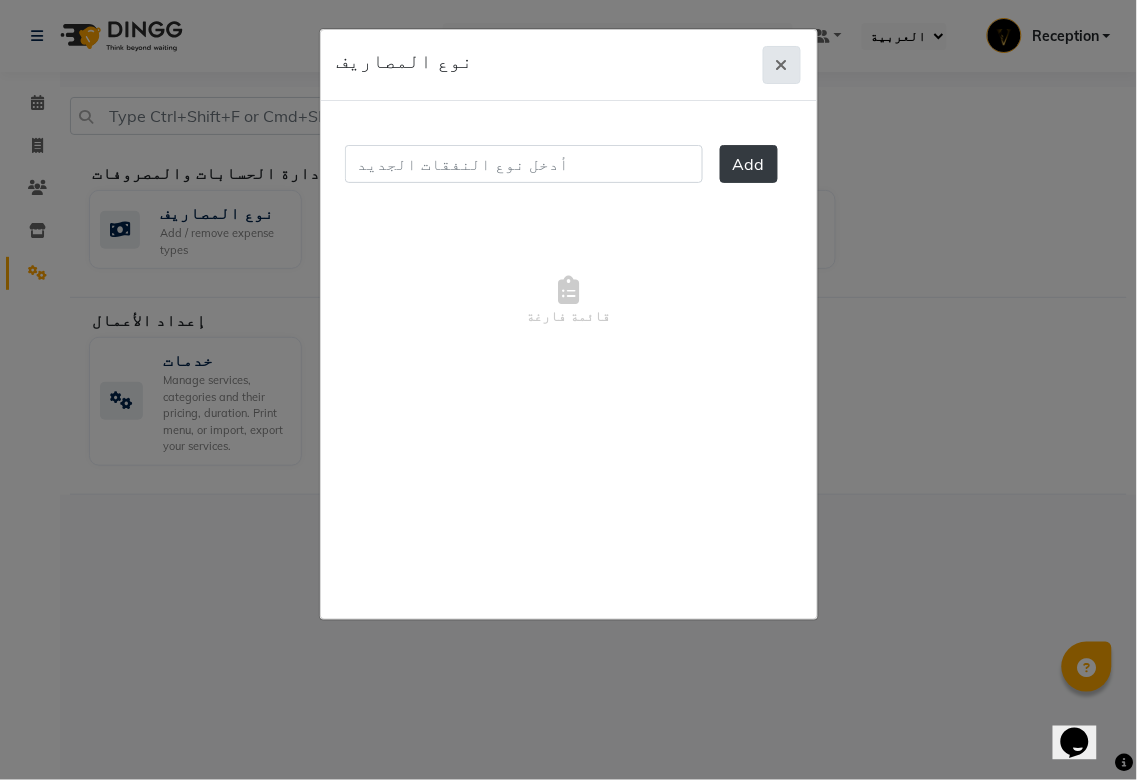 click 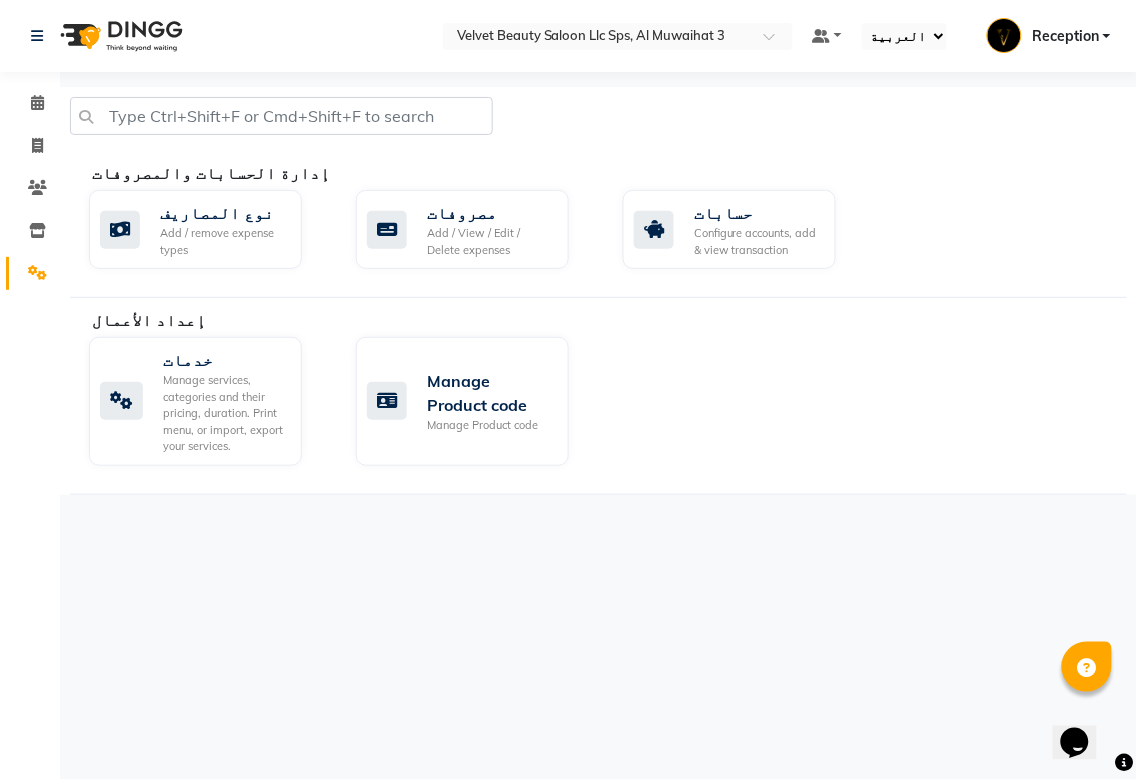 click 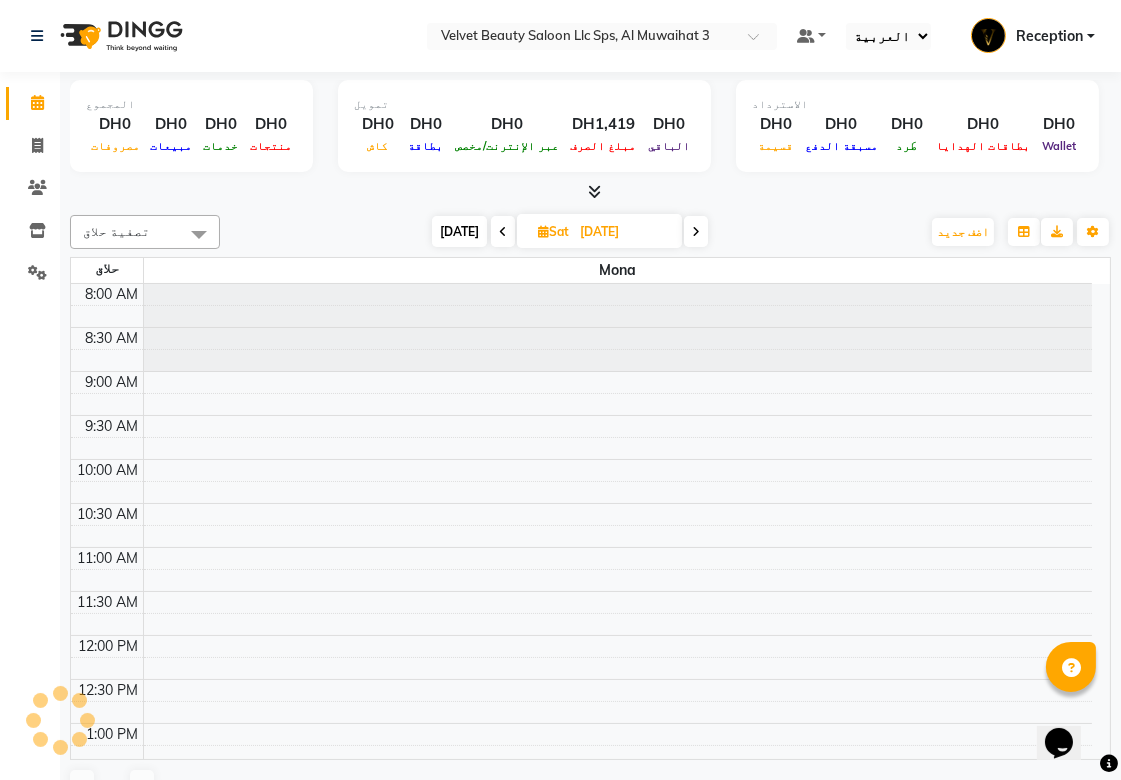 scroll, scrollTop: 672, scrollLeft: 0, axis: vertical 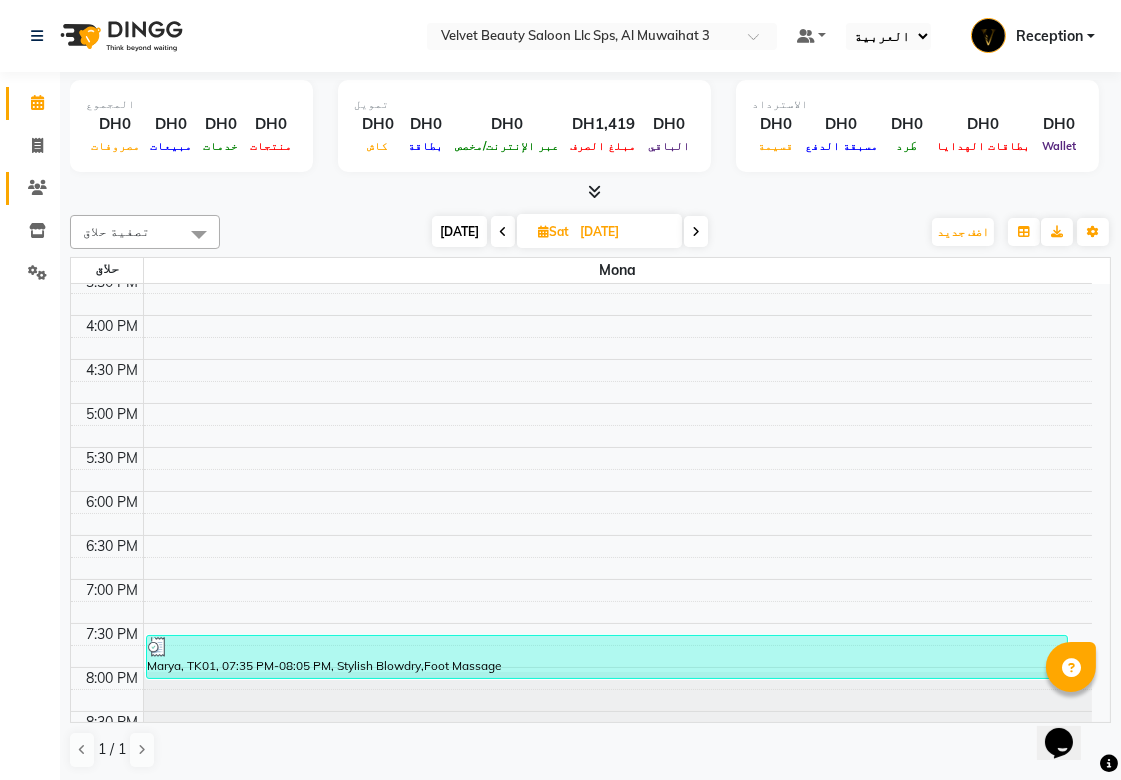 click 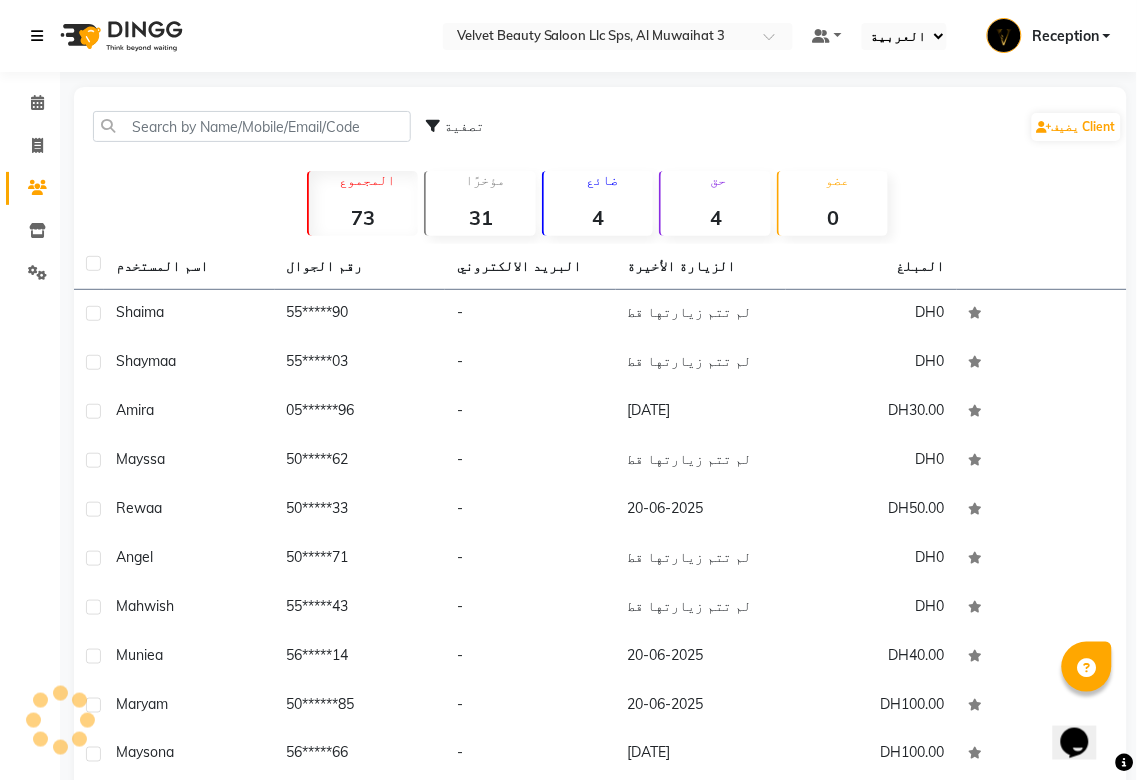 click at bounding box center [41, 36] 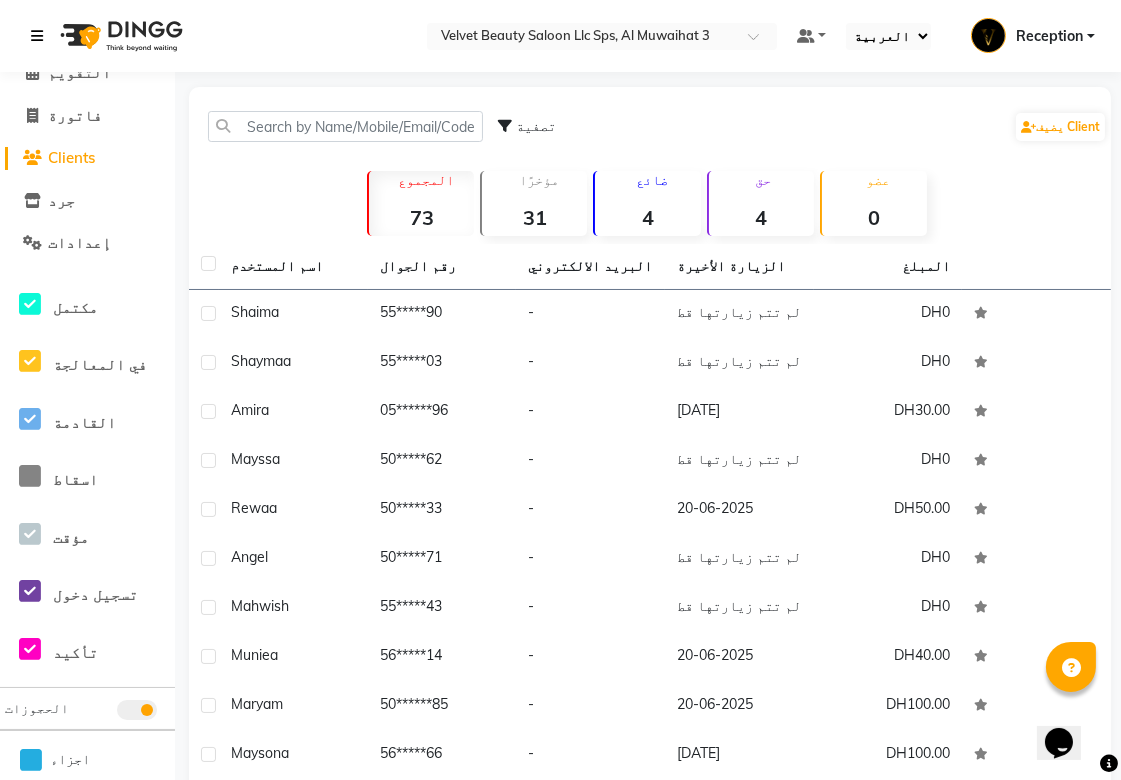 scroll, scrollTop: 0, scrollLeft: 0, axis: both 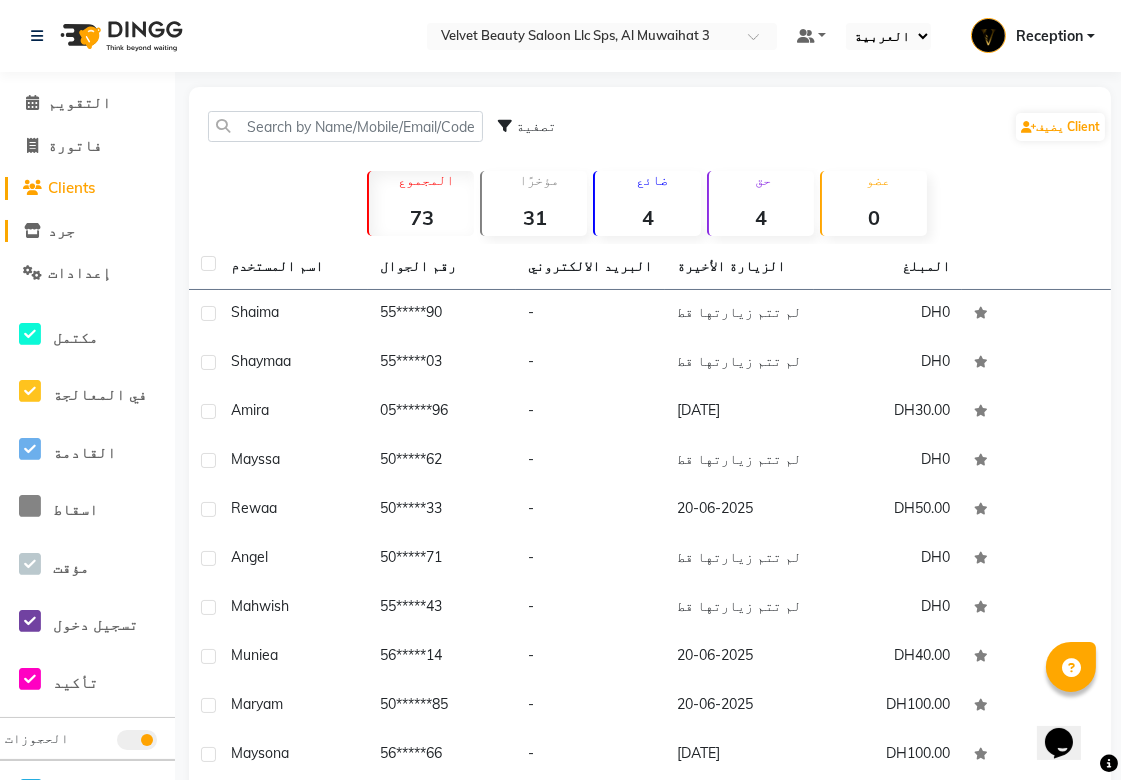 click on "جرد" 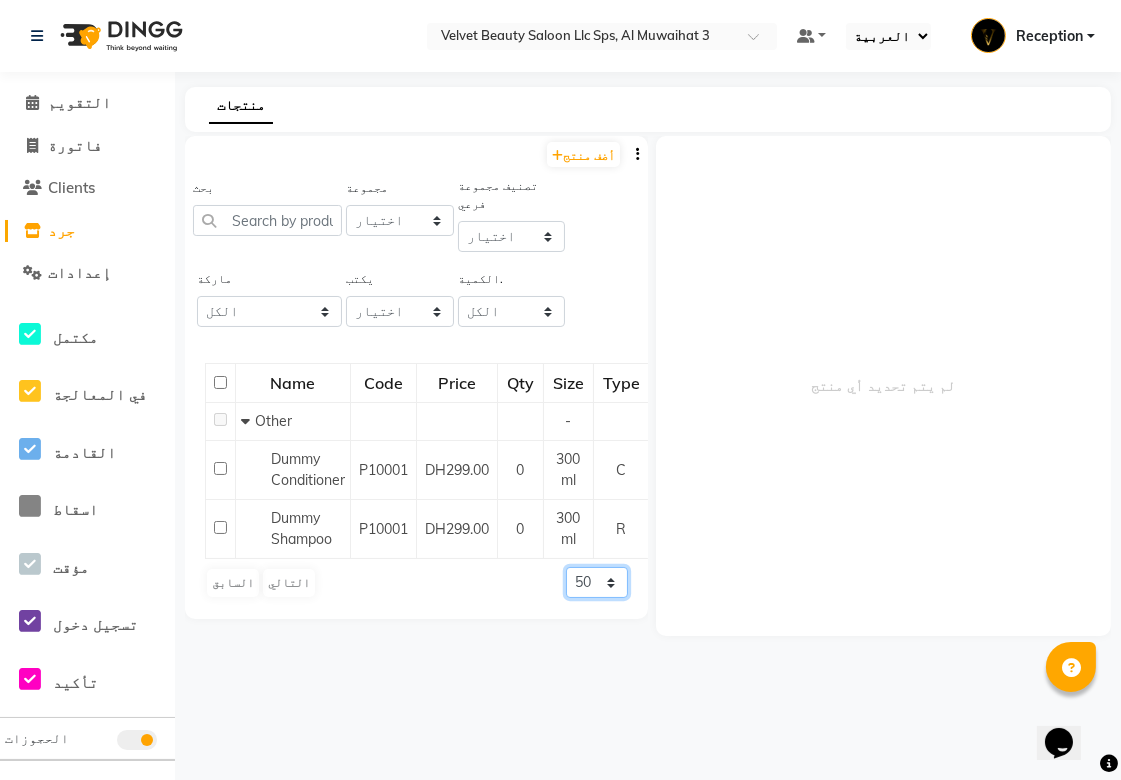 click on "50 100 500" 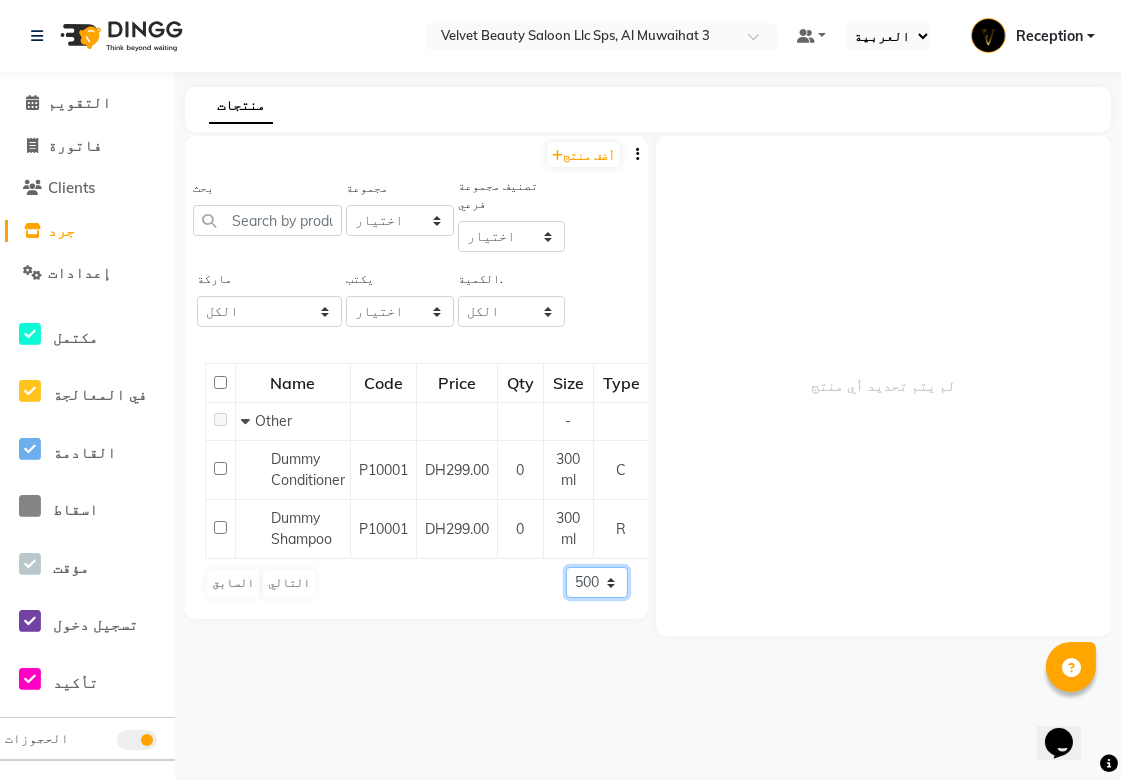 click on "50 100 500" 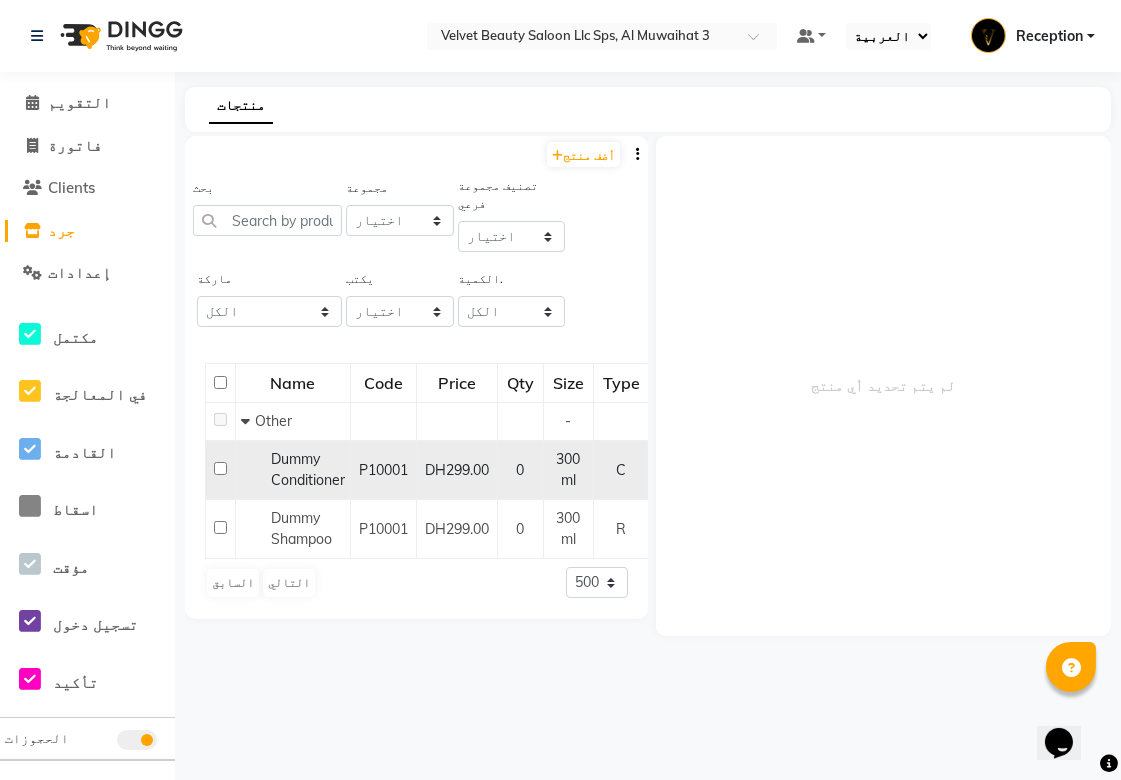 click on "DH299.00" 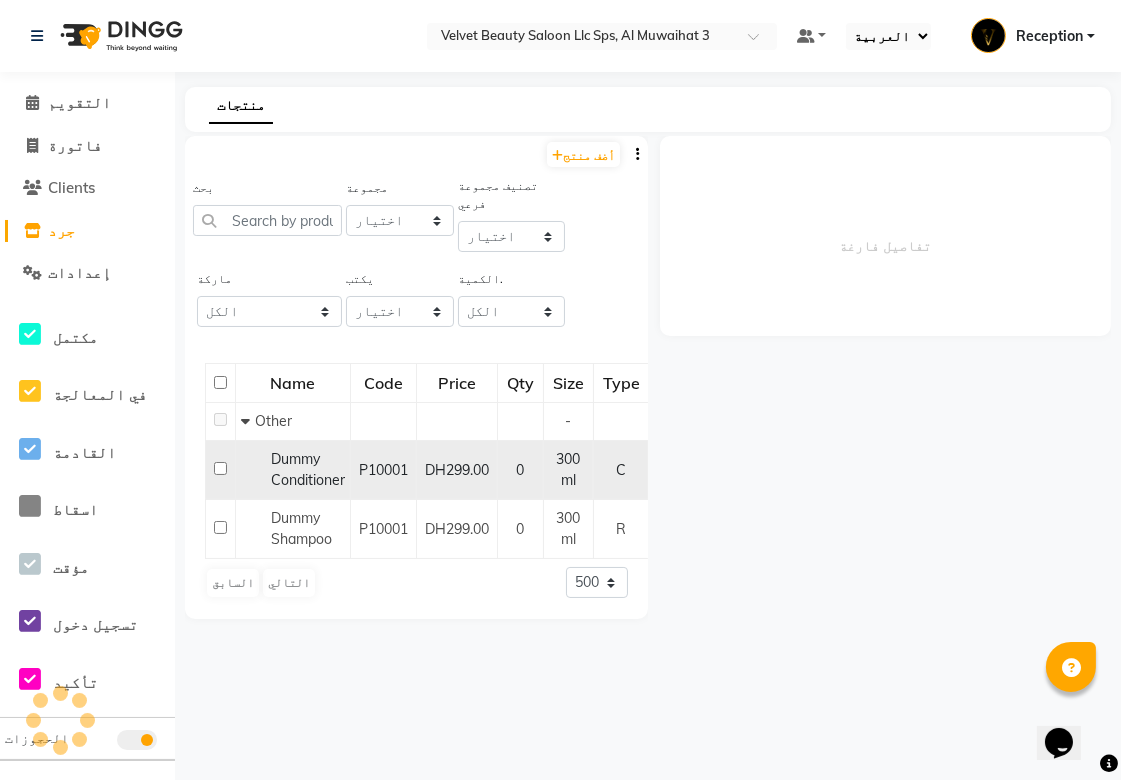 select on "all" 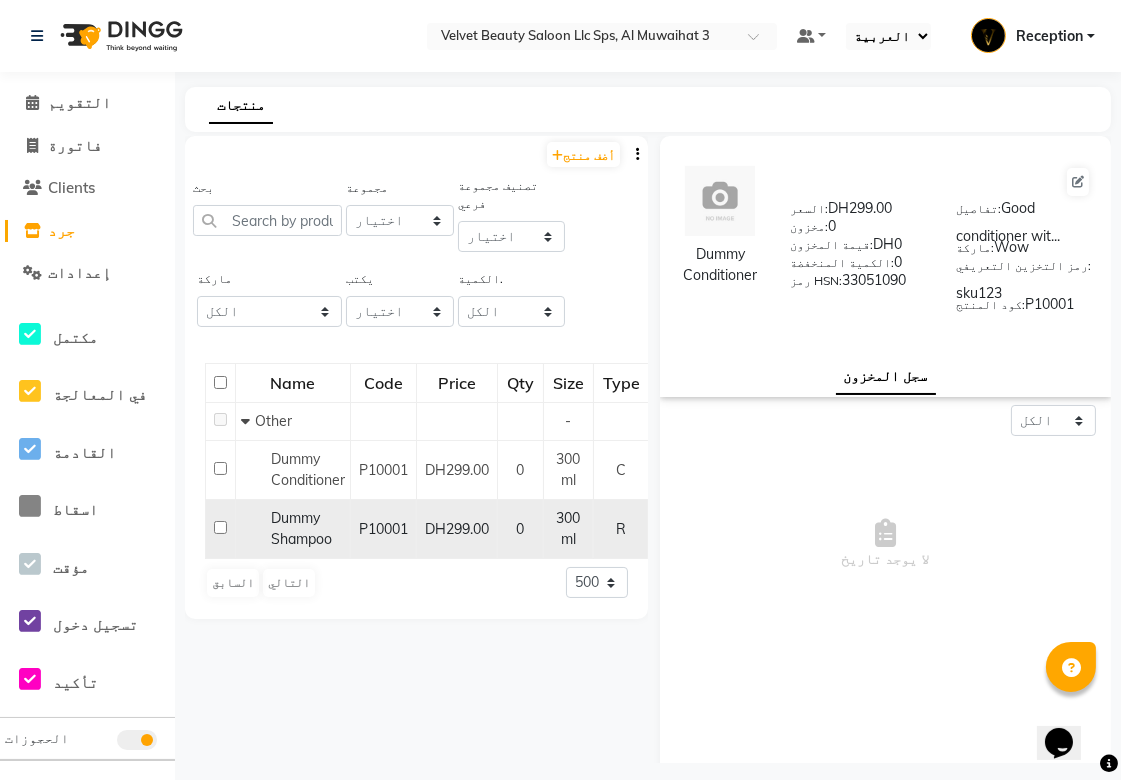 click on "DH299.00" 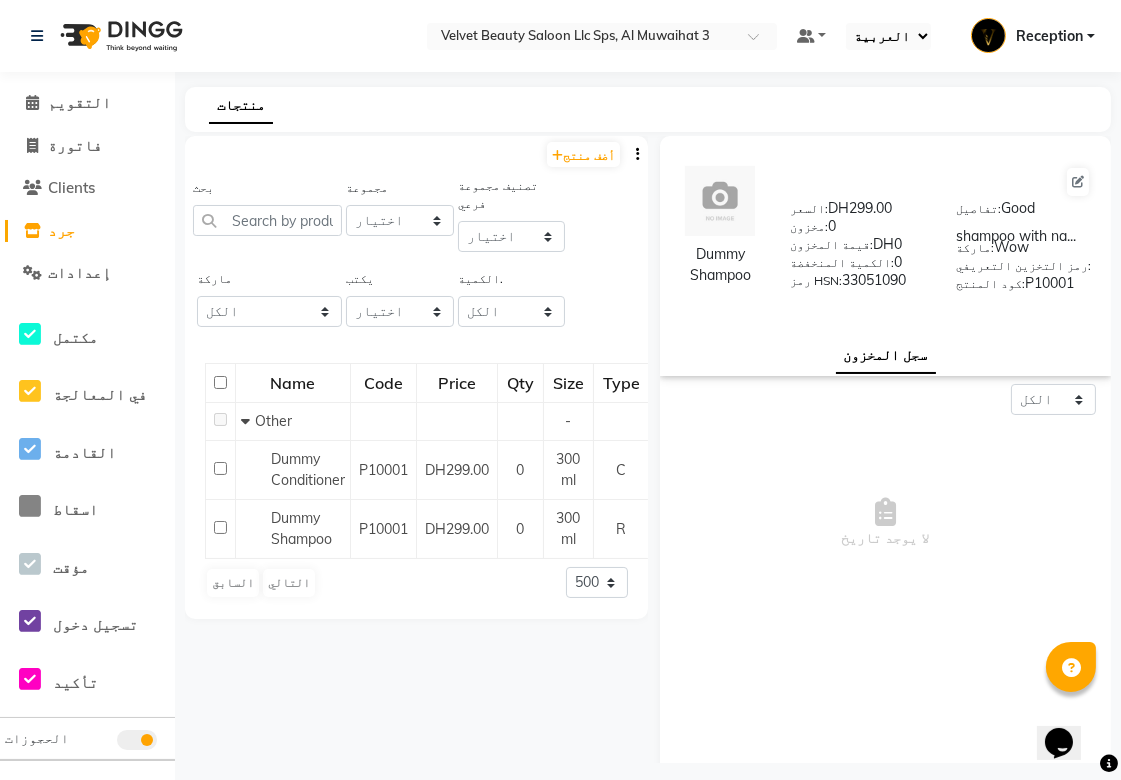 click on "لا يوجد تاريخ" at bounding box center [885, 523] 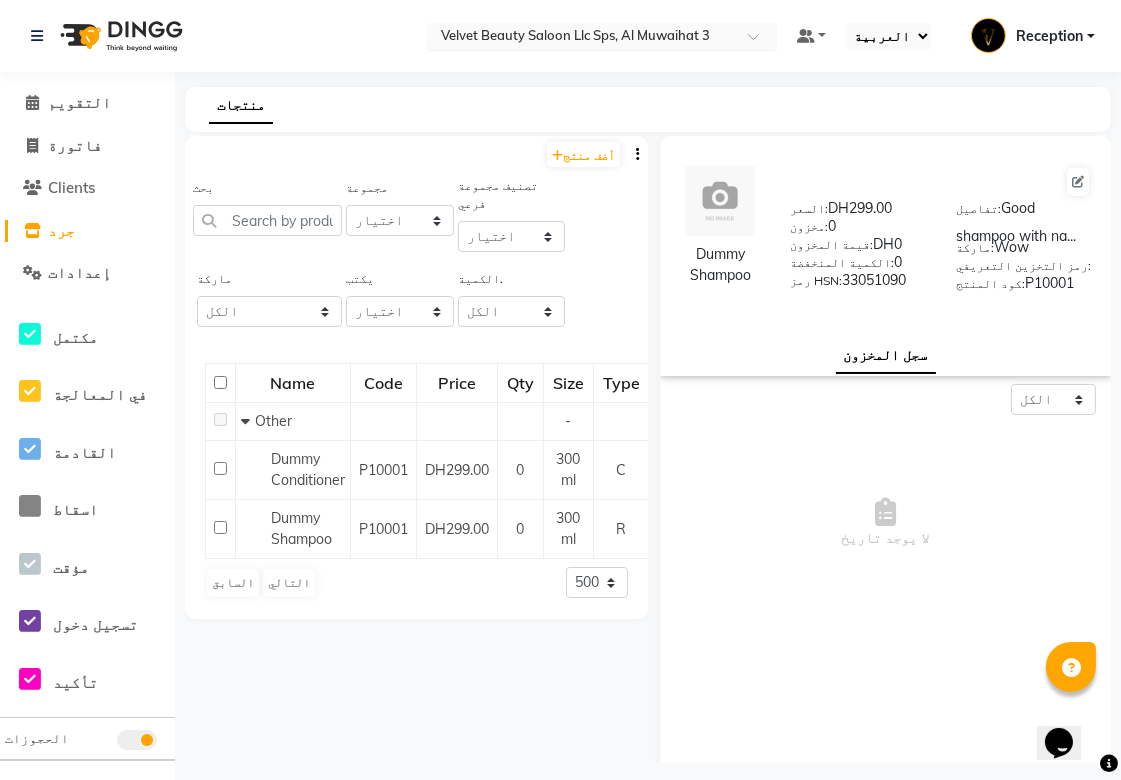 click at bounding box center [582, 38] 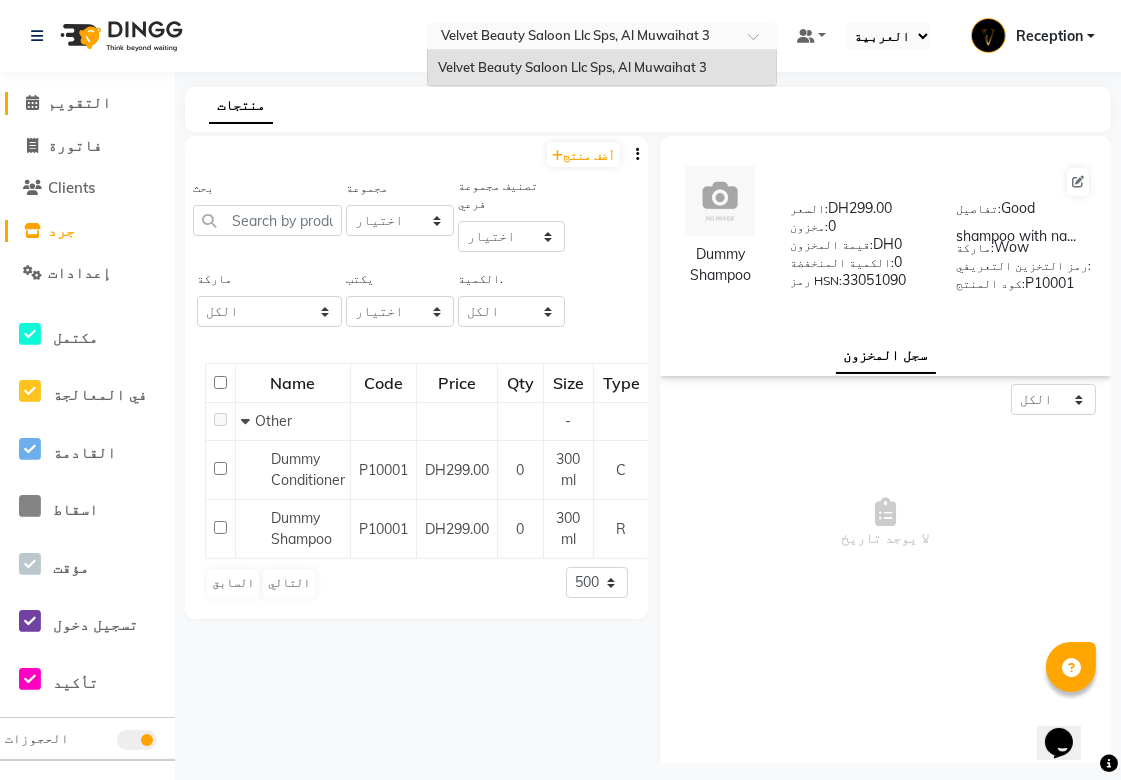 click on "التقويم" 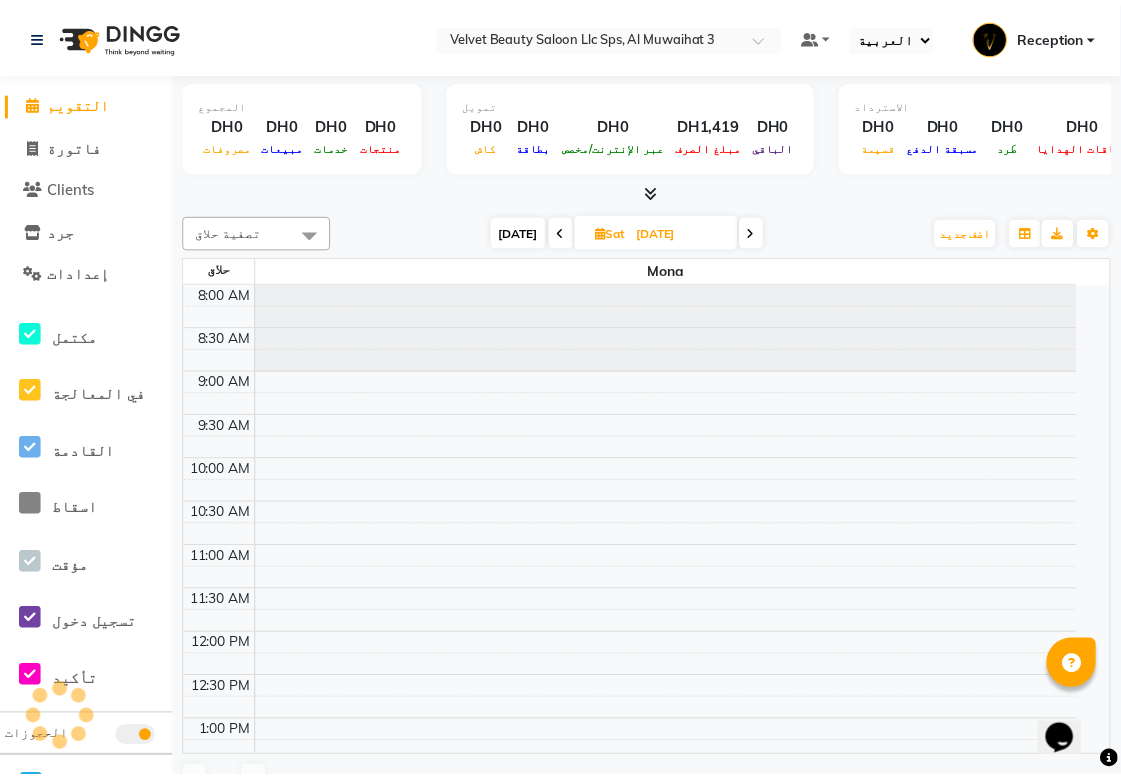 scroll, scrollTop: 672, scrollLeft: 0, axis: vertical 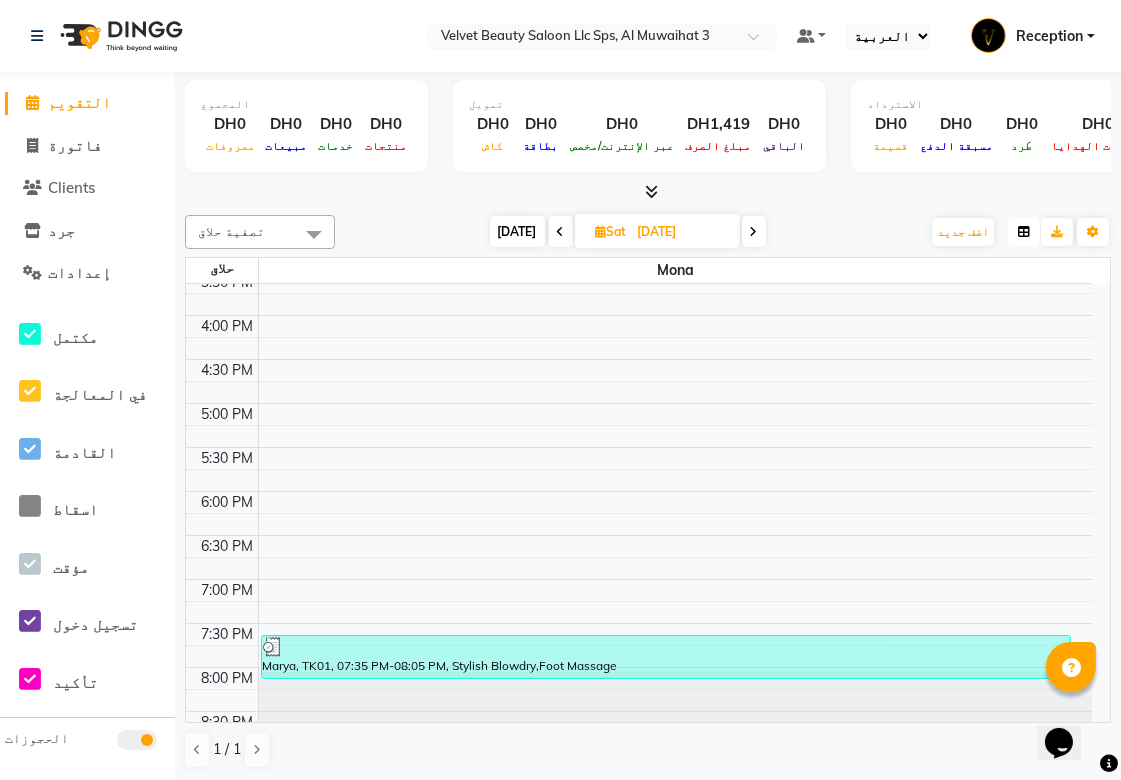 click at bounding box center (1024, 232) 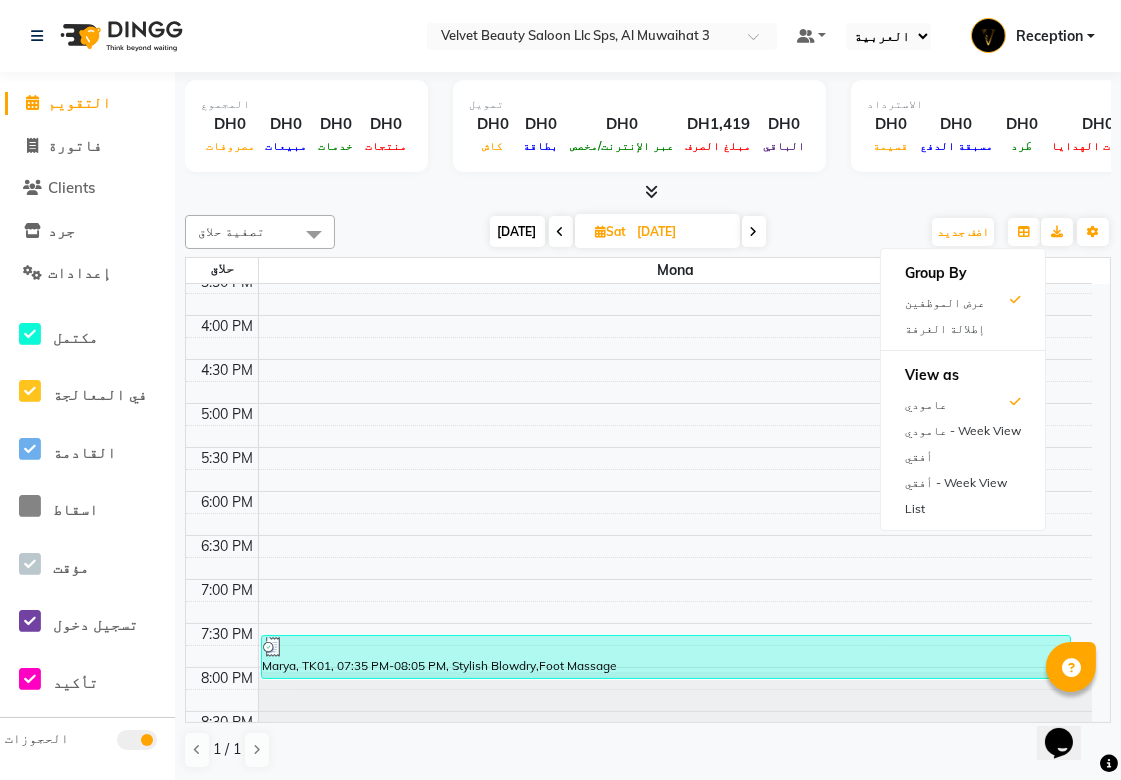 click on "[DATE]  [DATE]" at bounding box center [627, 232] 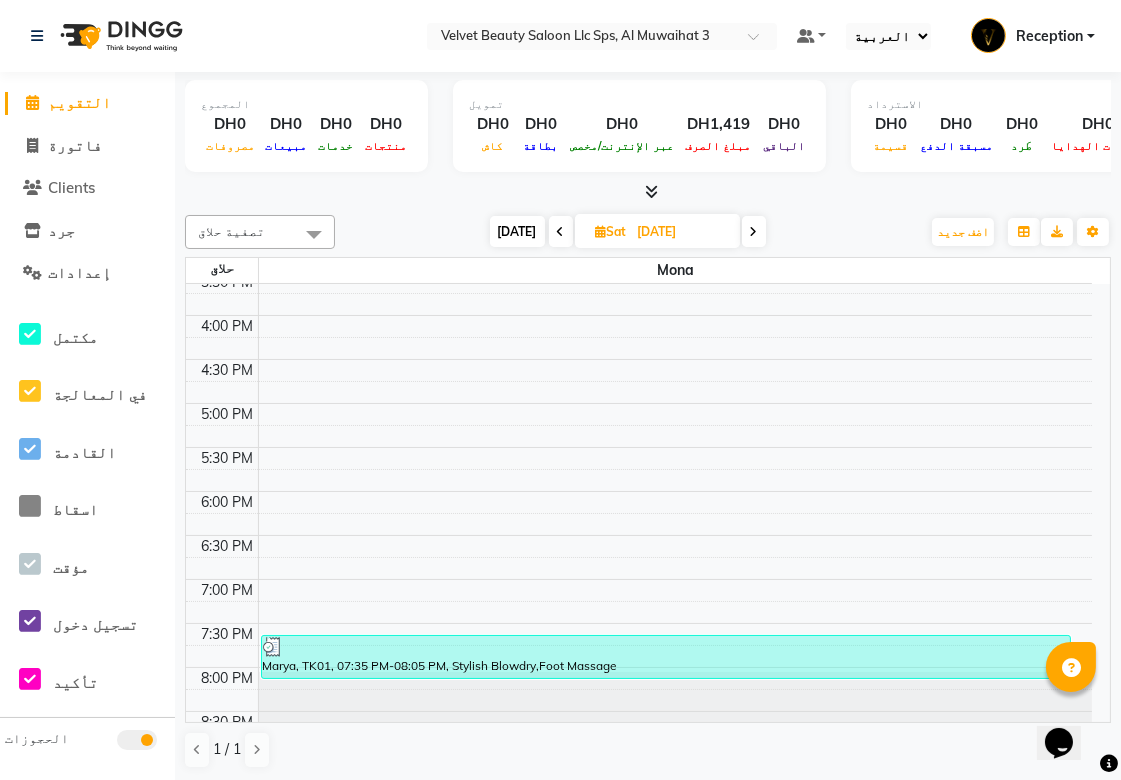click at bounding box center [754, 232] 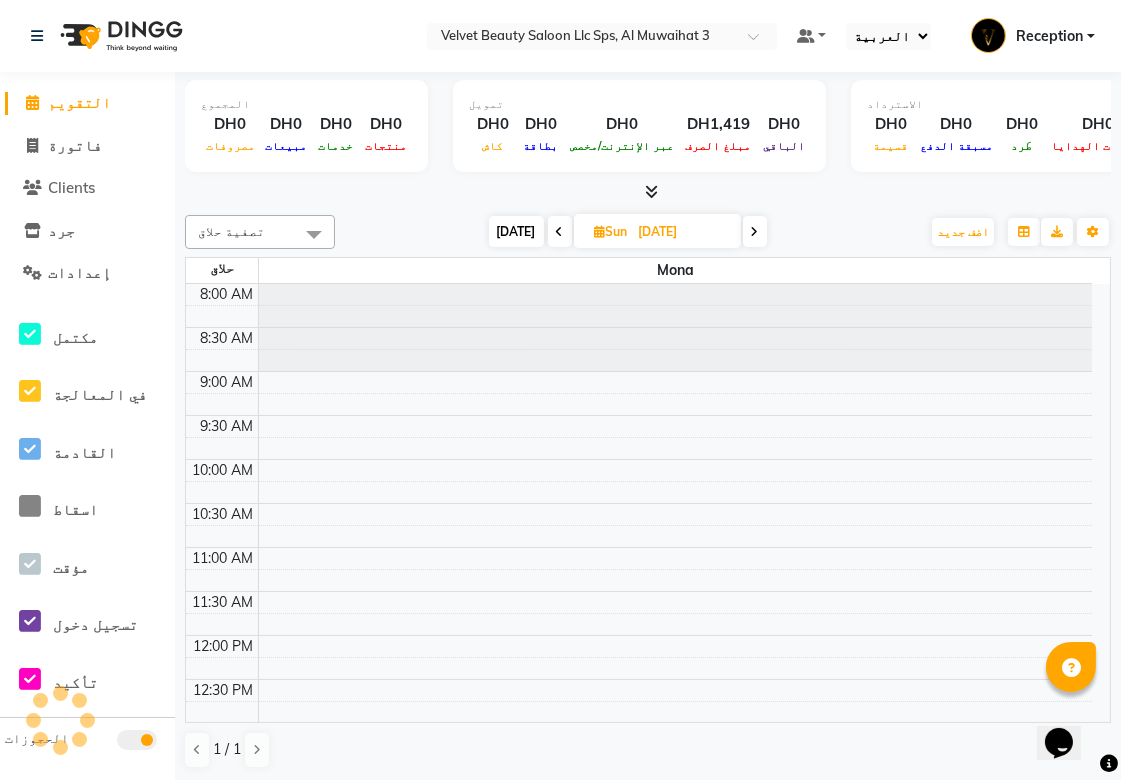 scroll, scrollTop: 710, scrollLeft: 0, axis: vertical 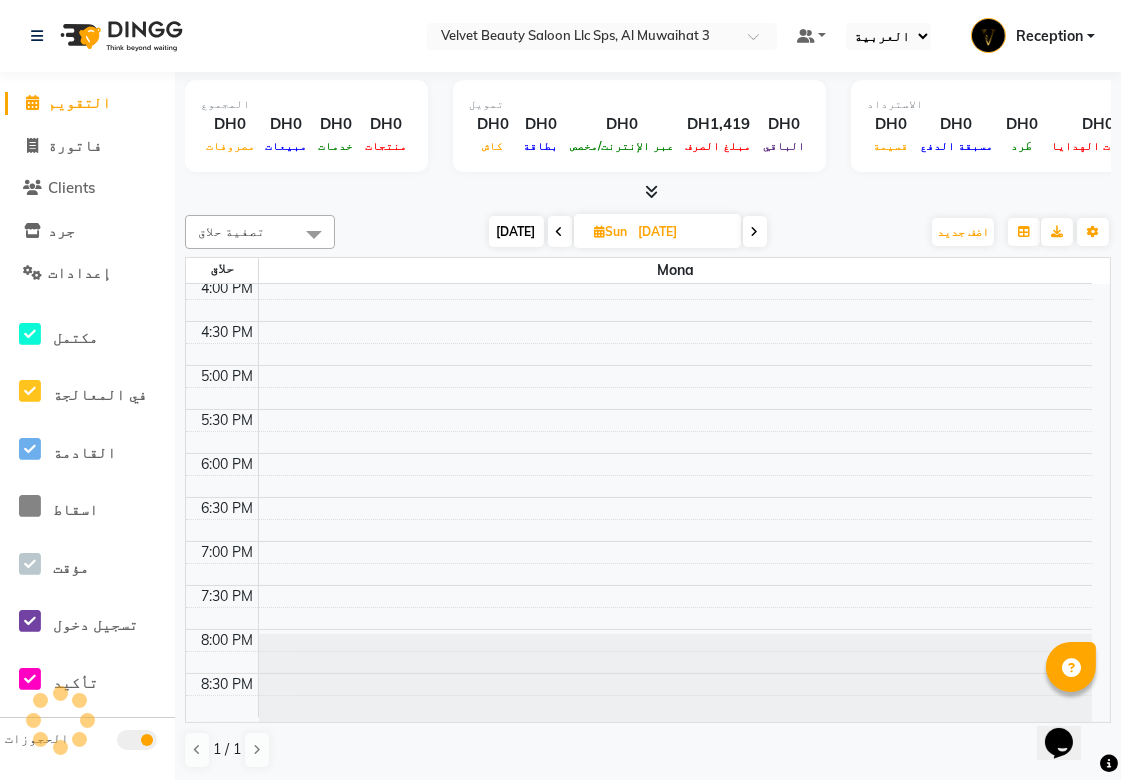 click at bounding box center [755, 232] 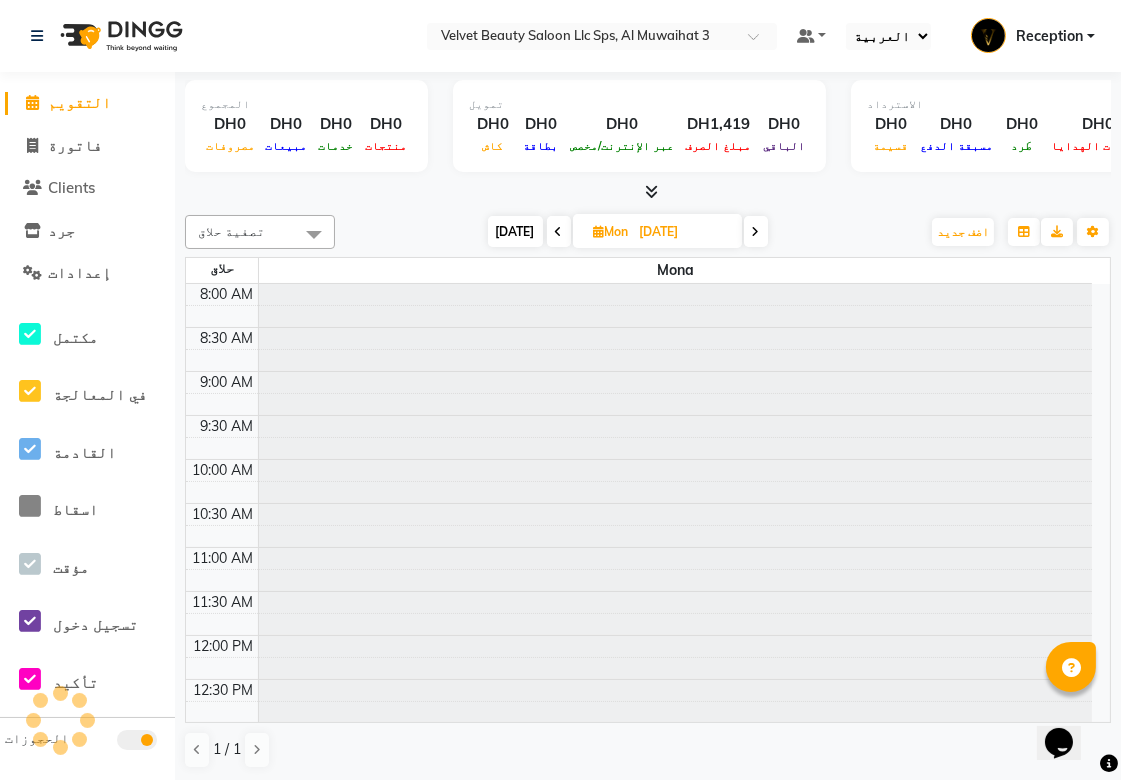 click at bounding box center [756, 232] 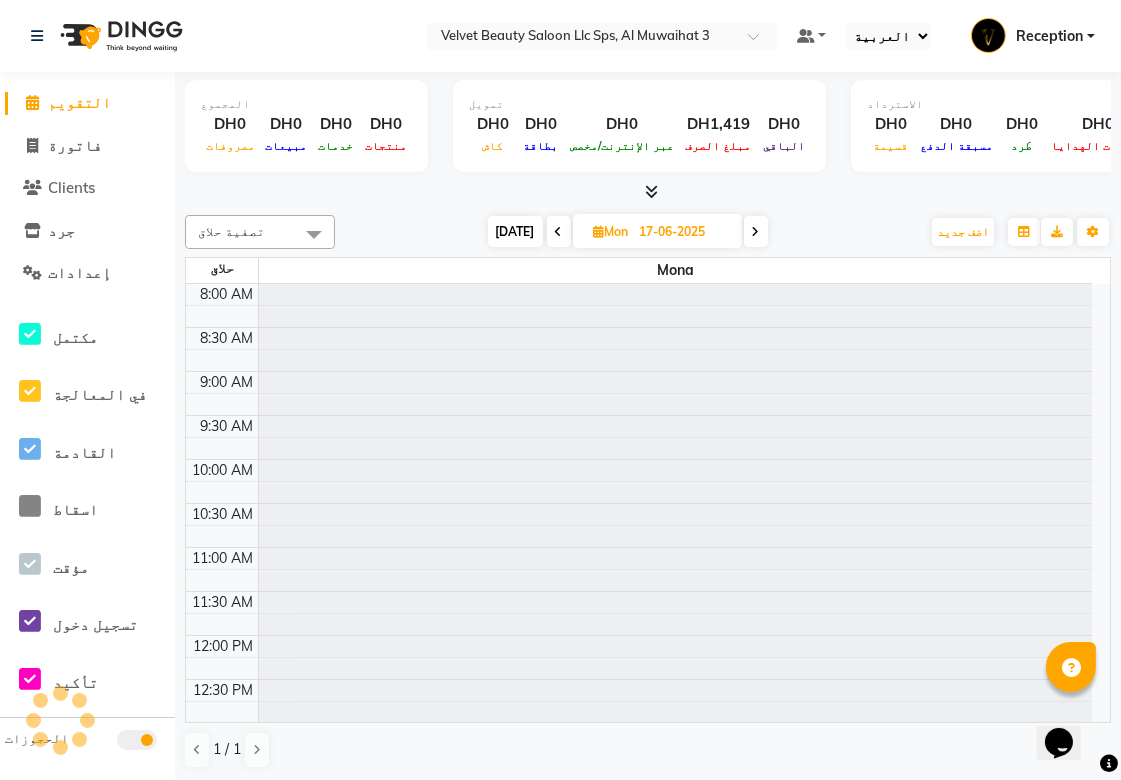 scroll, scrollTop: 0, scrollLeft: 0, axis: both 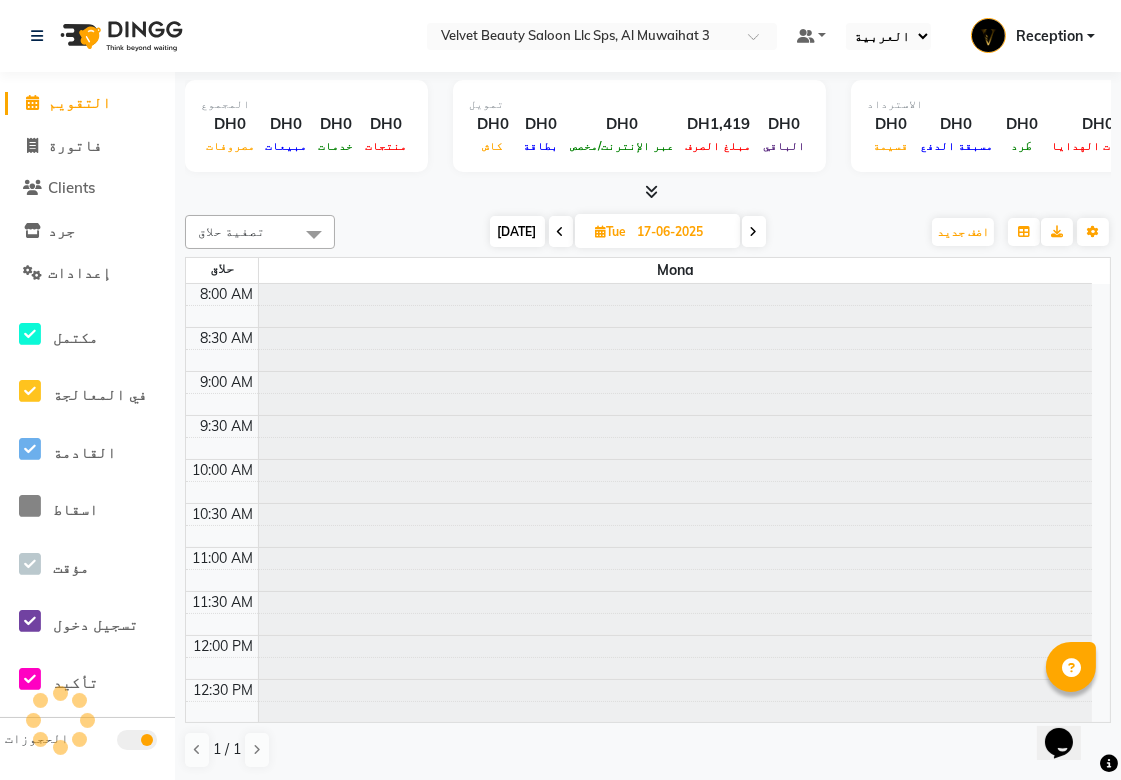 click at bounding box center [754, 232] 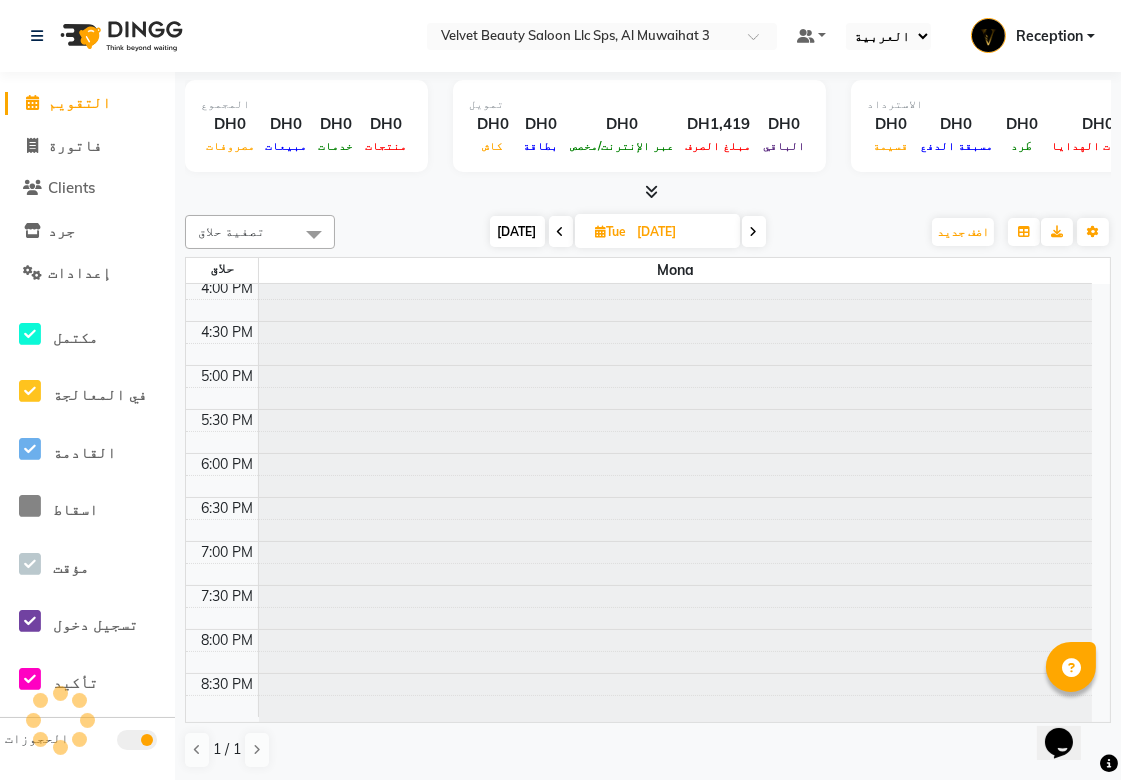 click at bounding box center (754, 232) 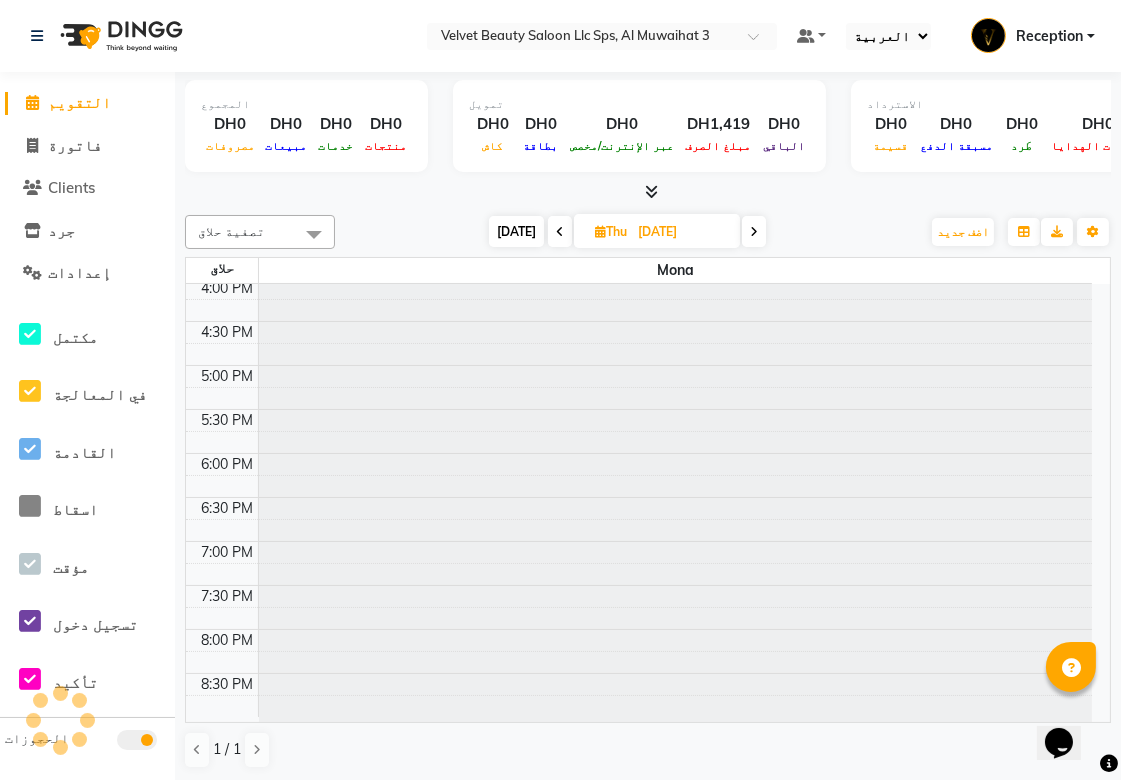 click at bounding box center (754, 232) 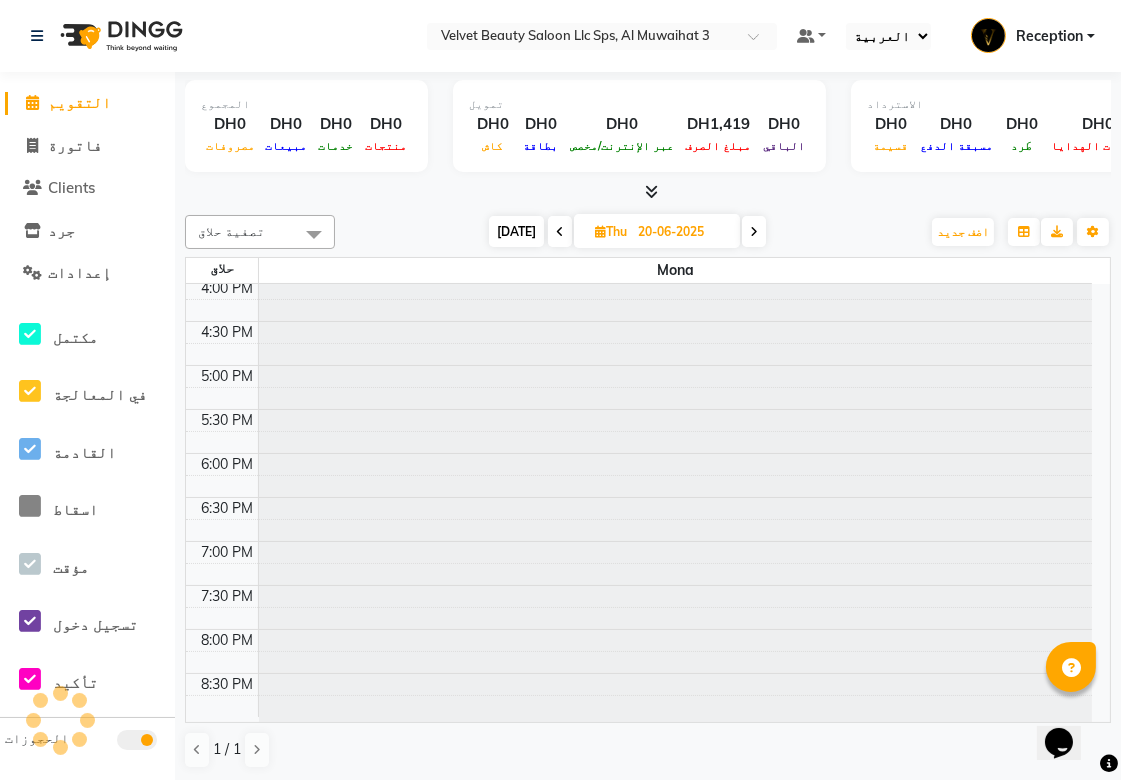 click at bounding box center [754, 232] 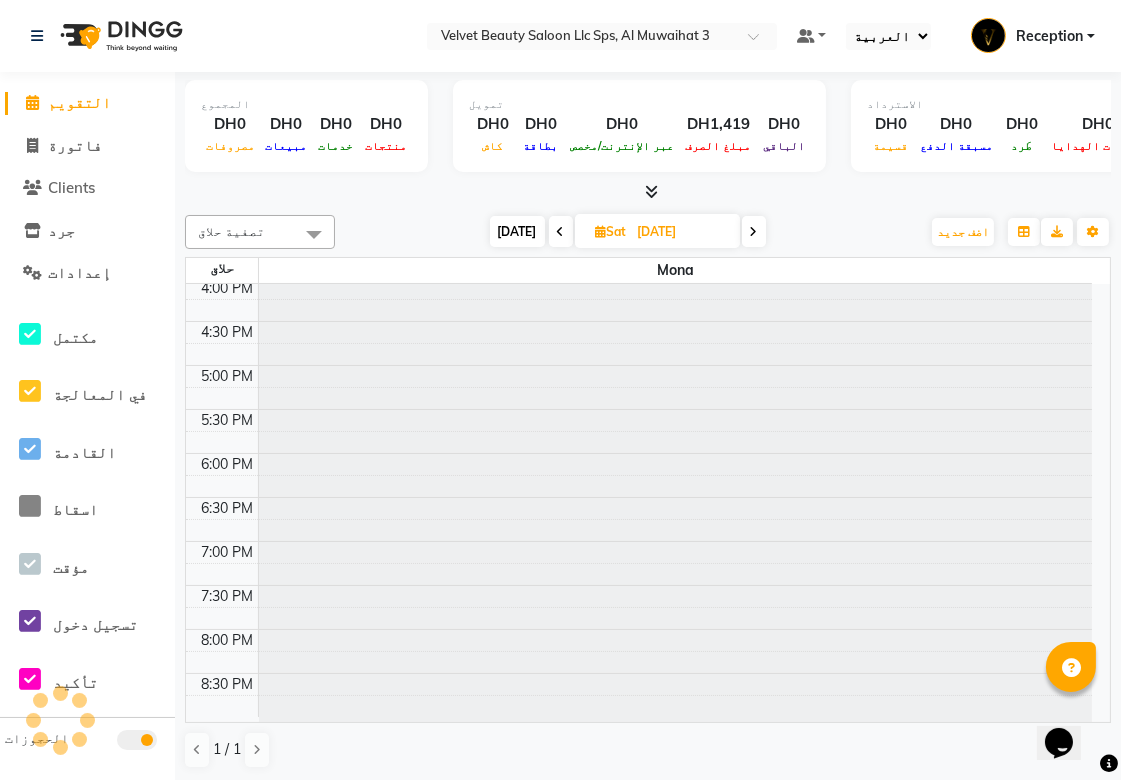 click at bounding box center [754, 232] 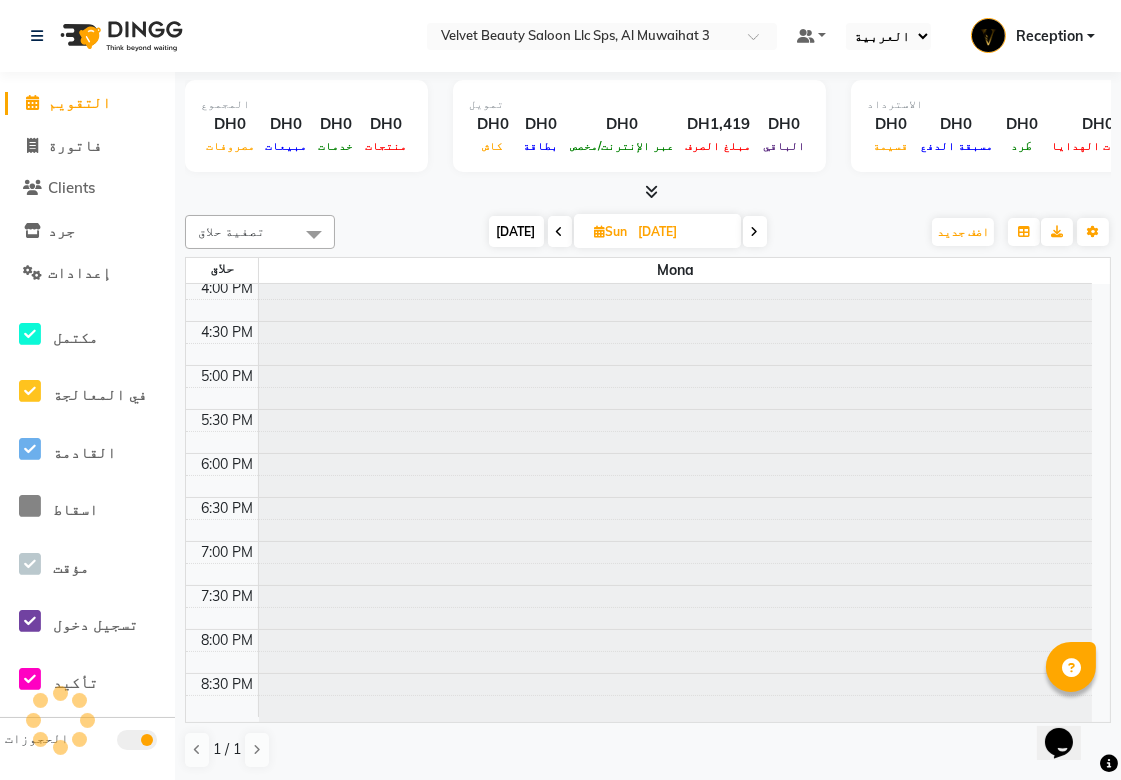 click at bounding box center (755, 232) 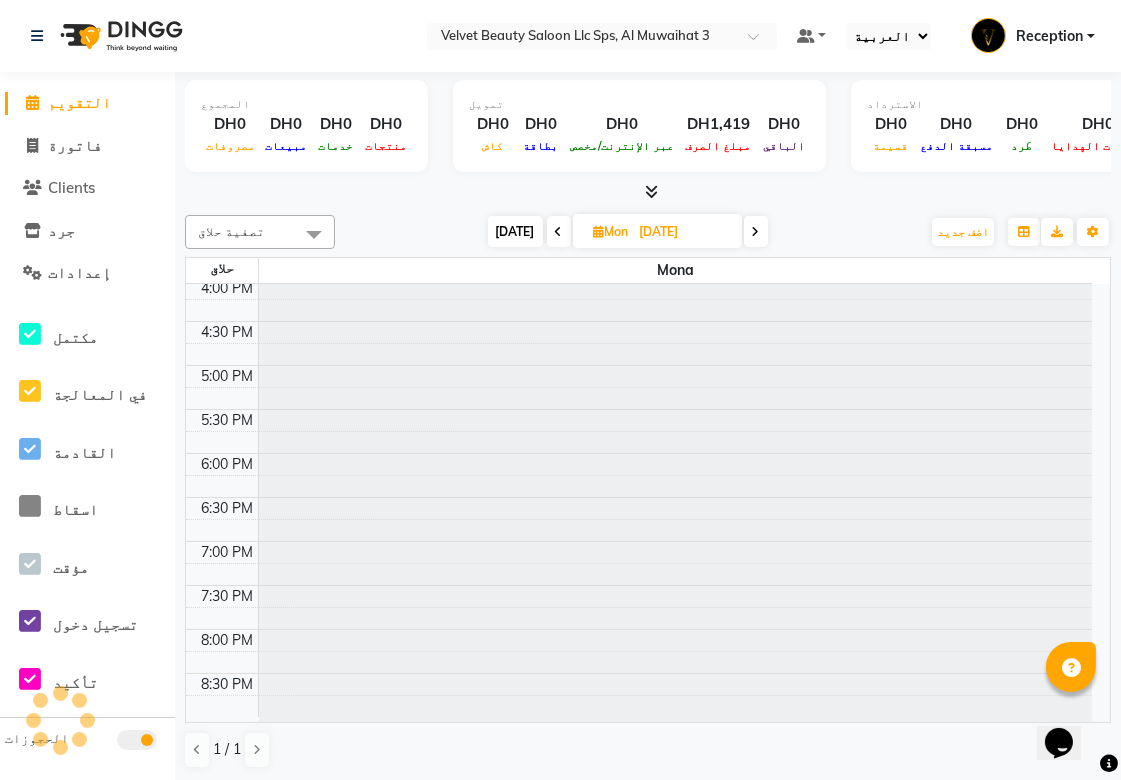 click at bounding box center (756, 232) 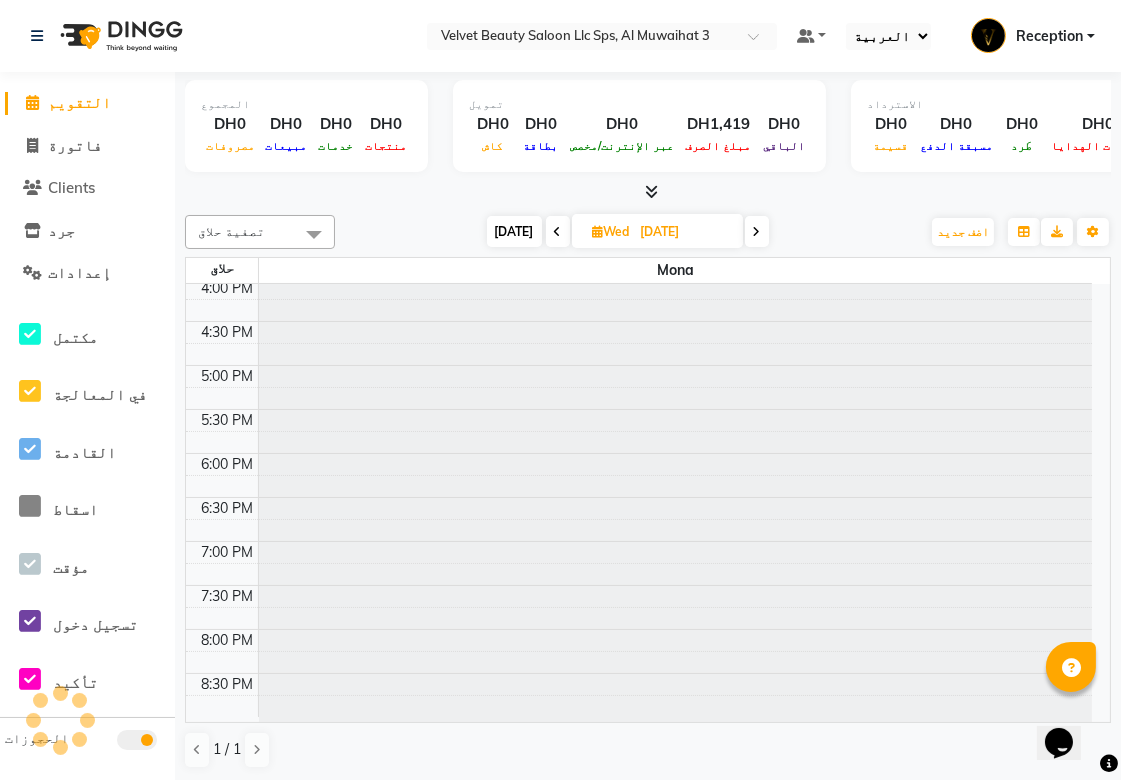 click at bounding box center [757, 232] 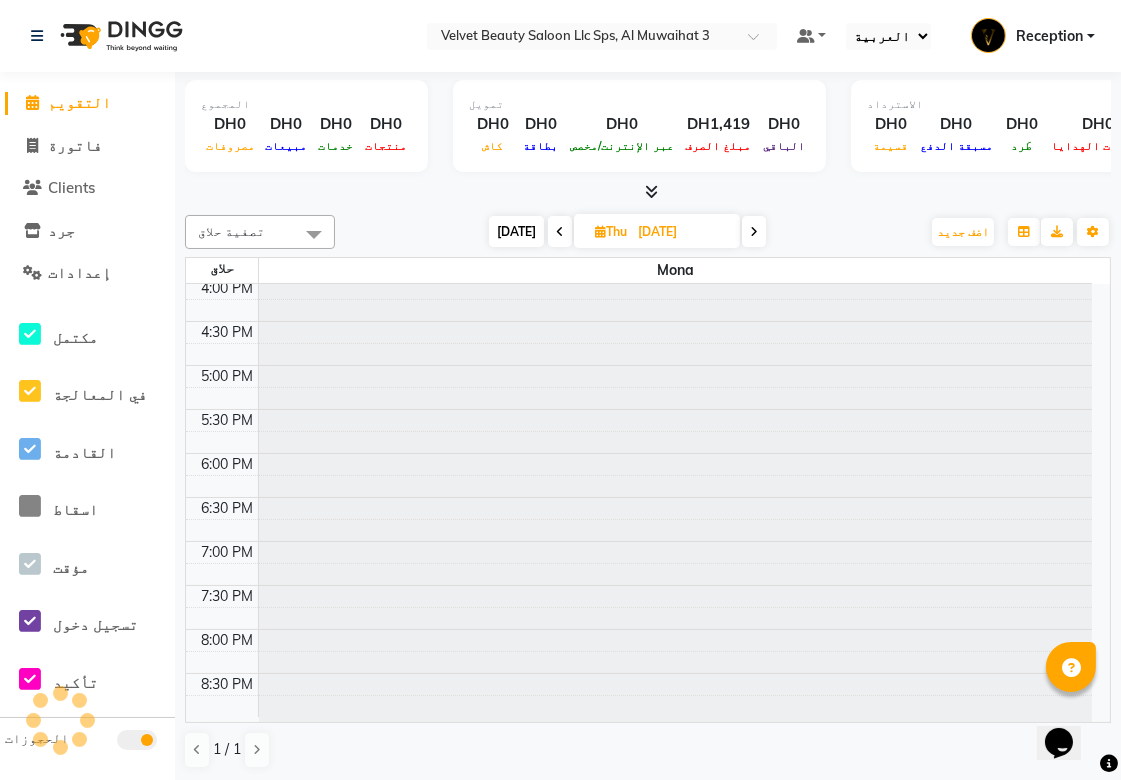 click at bounding box center (754, 232) 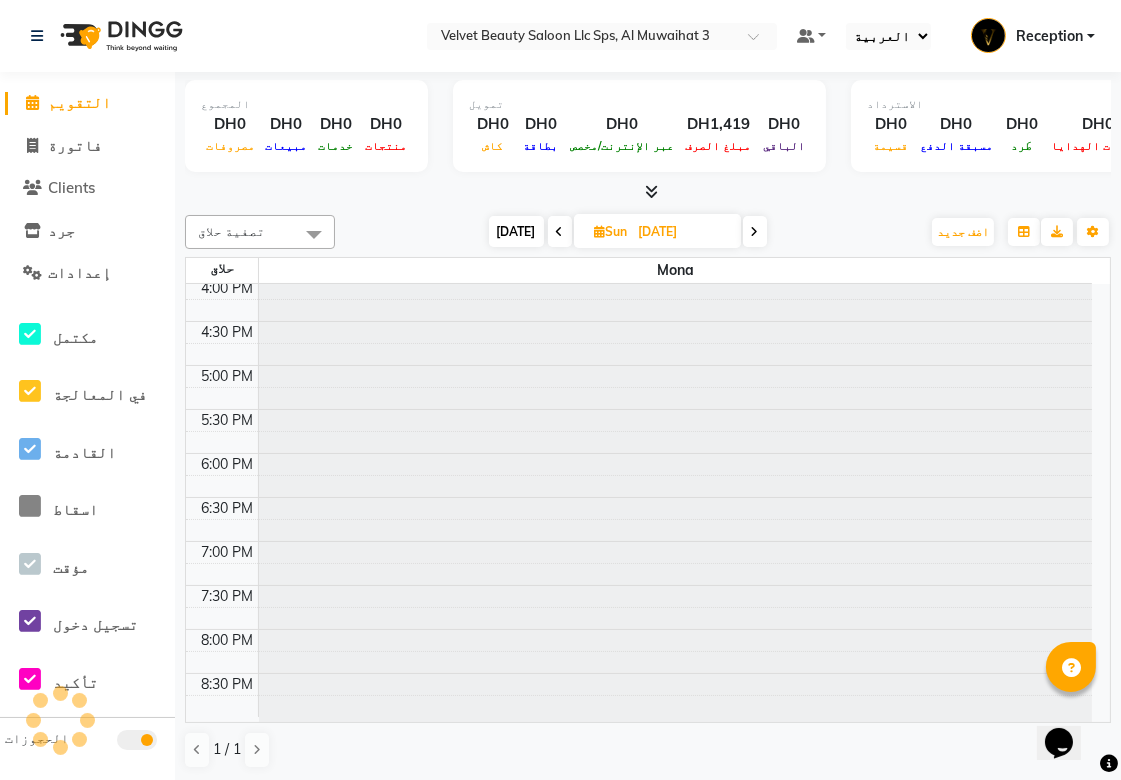 click at bounding box center (755, 232) 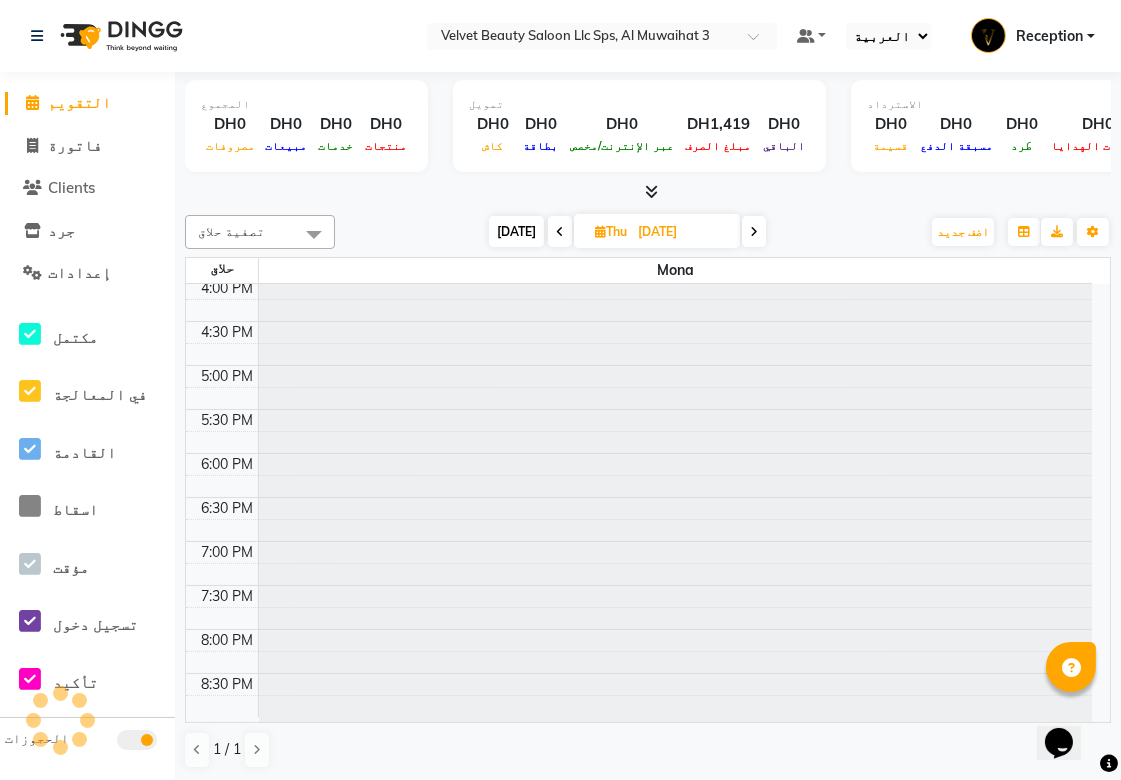 click at bounding box center [754, 232] 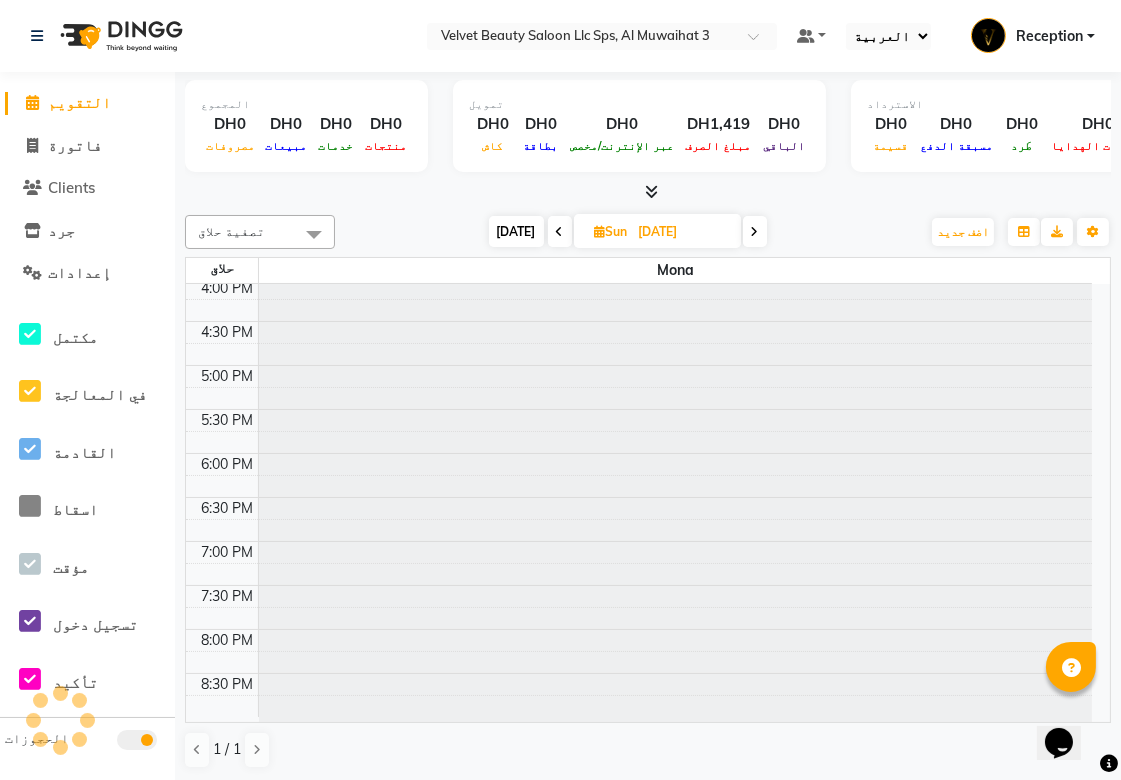 scroll, scrollTop: 710, scrollLeft: 0, axis: vertical 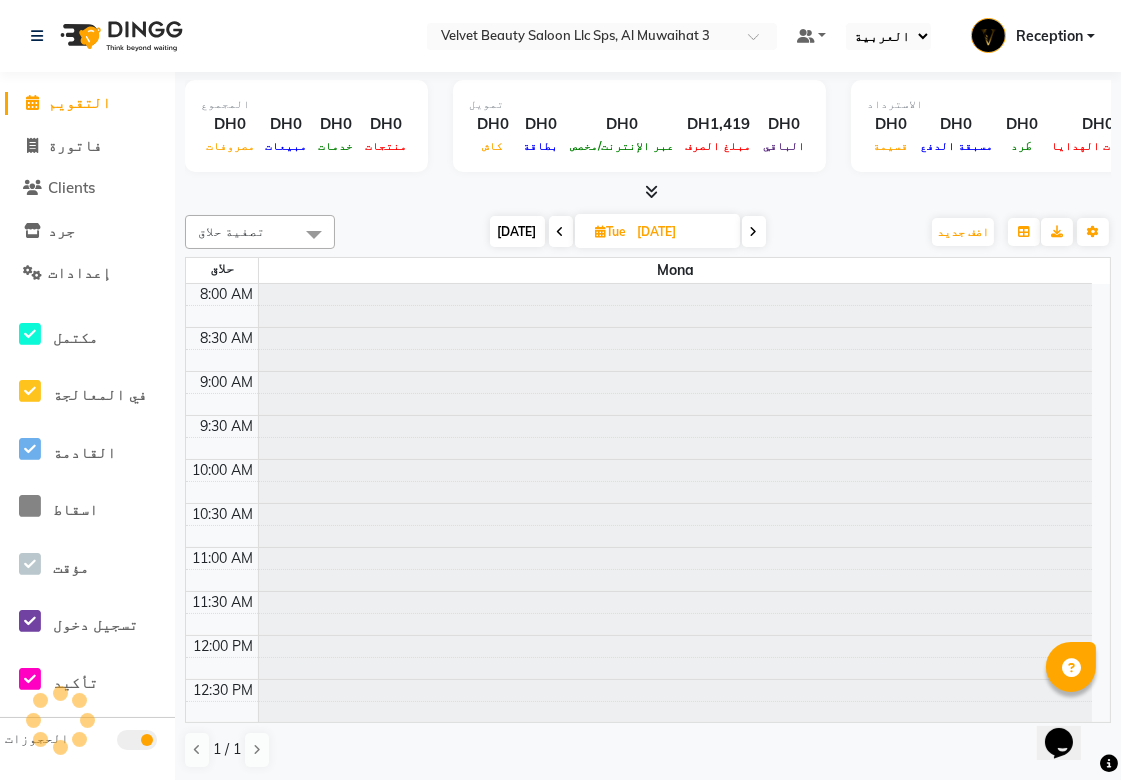 click at bounding box center (754, 232) 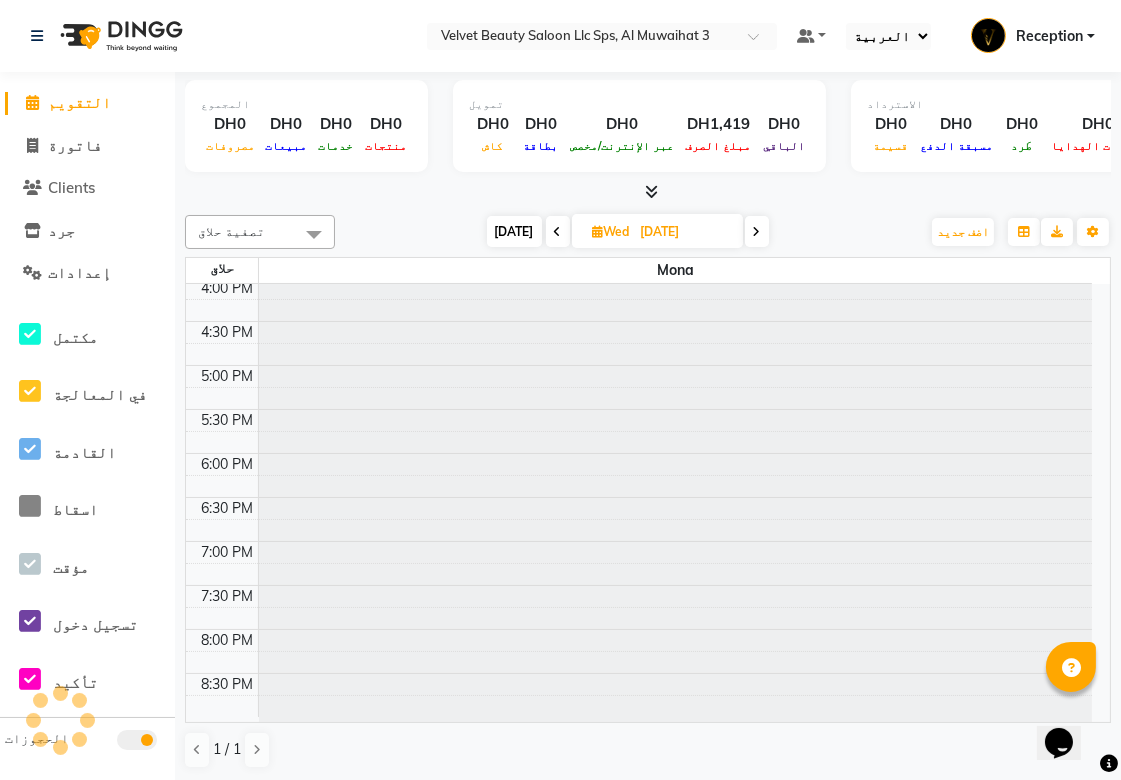 click at bounding box center (558, 232) 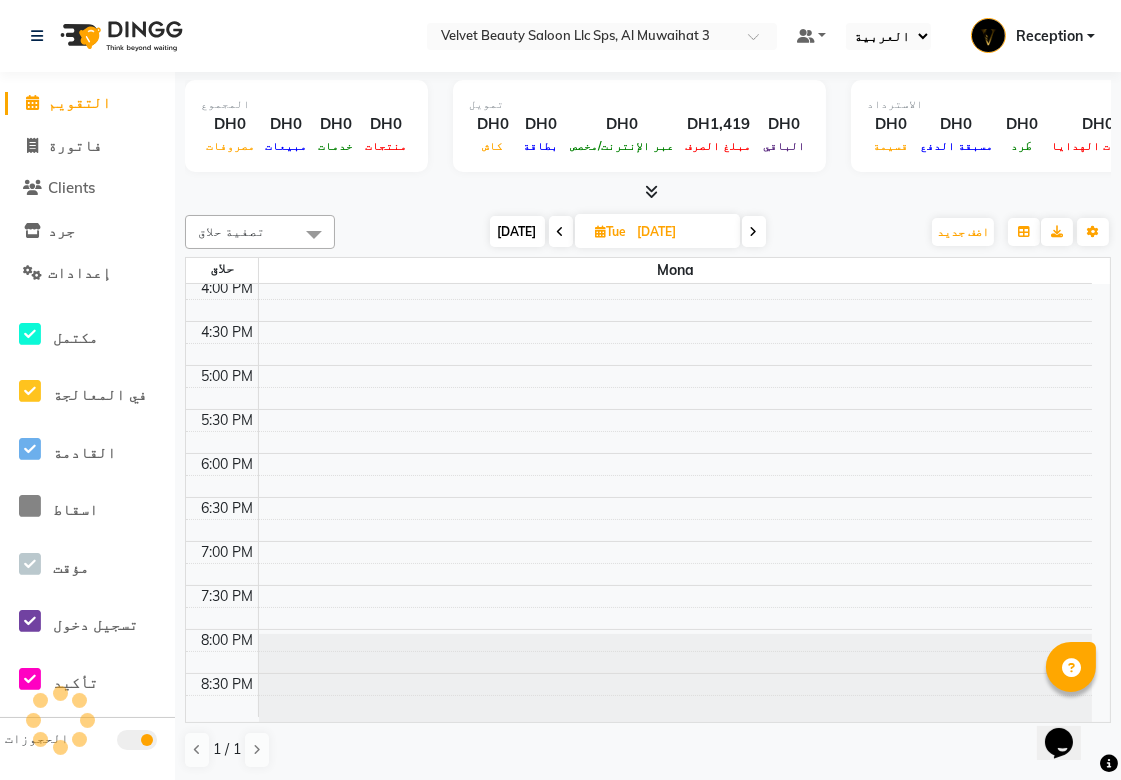 click at bounding box center (561, 232) 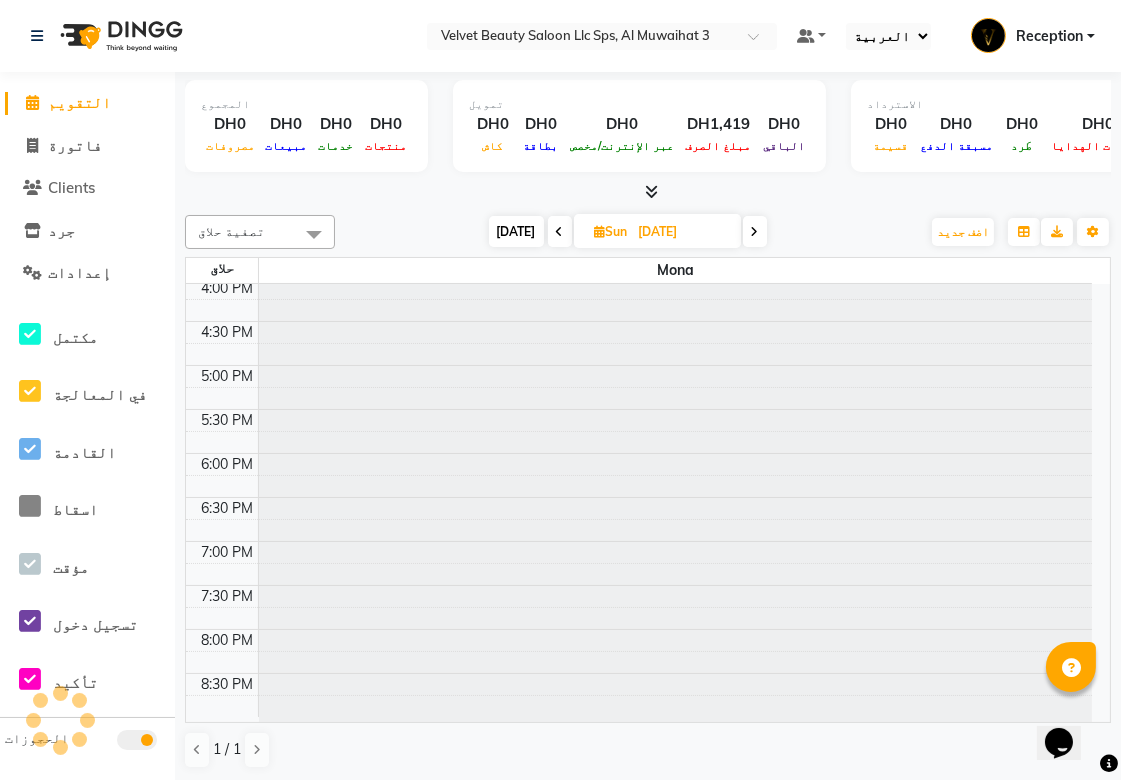 click at bounding box center (560, 232) 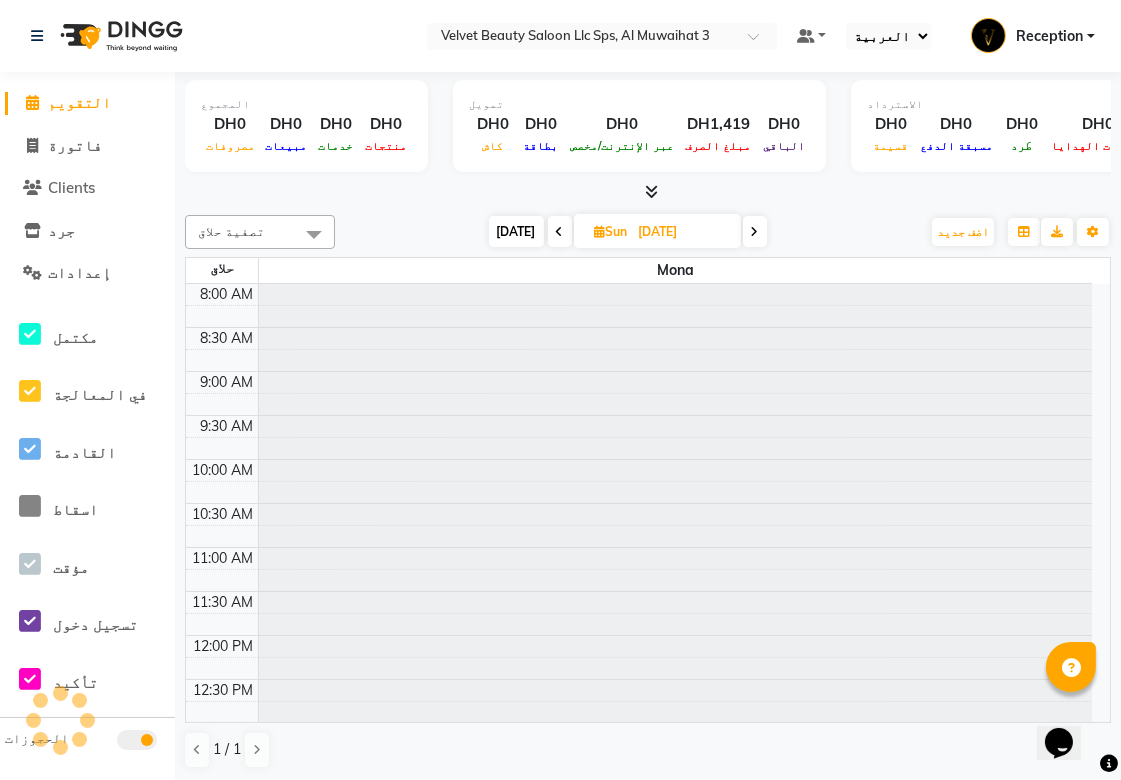 click at bounding box center [560, 232] 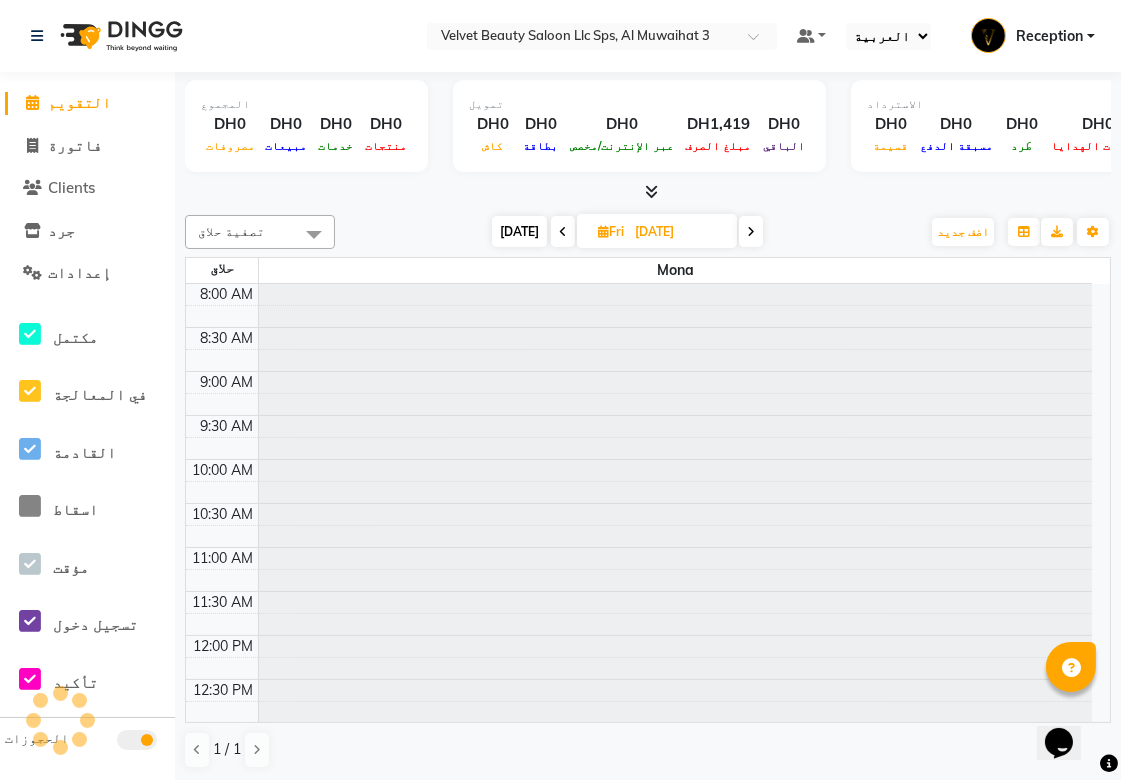 scroll, scrollTop: 0, scrollLeft: 0, axis: both 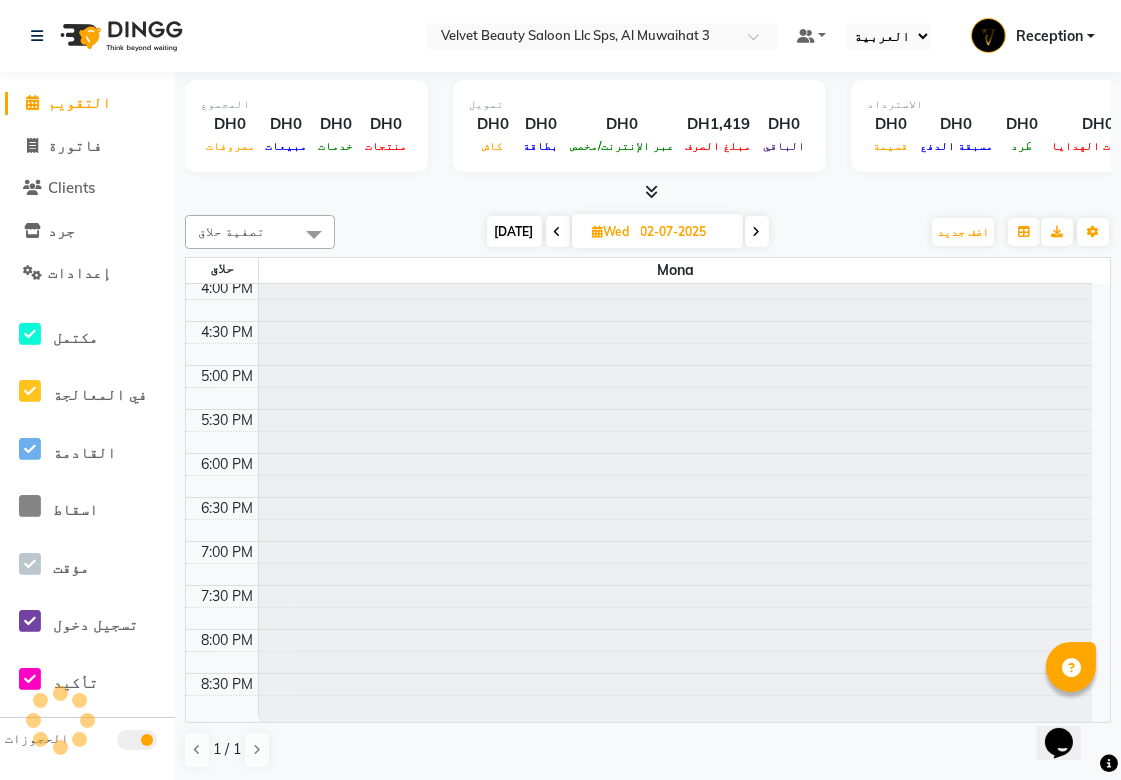 click at bounding box center [558, 232] 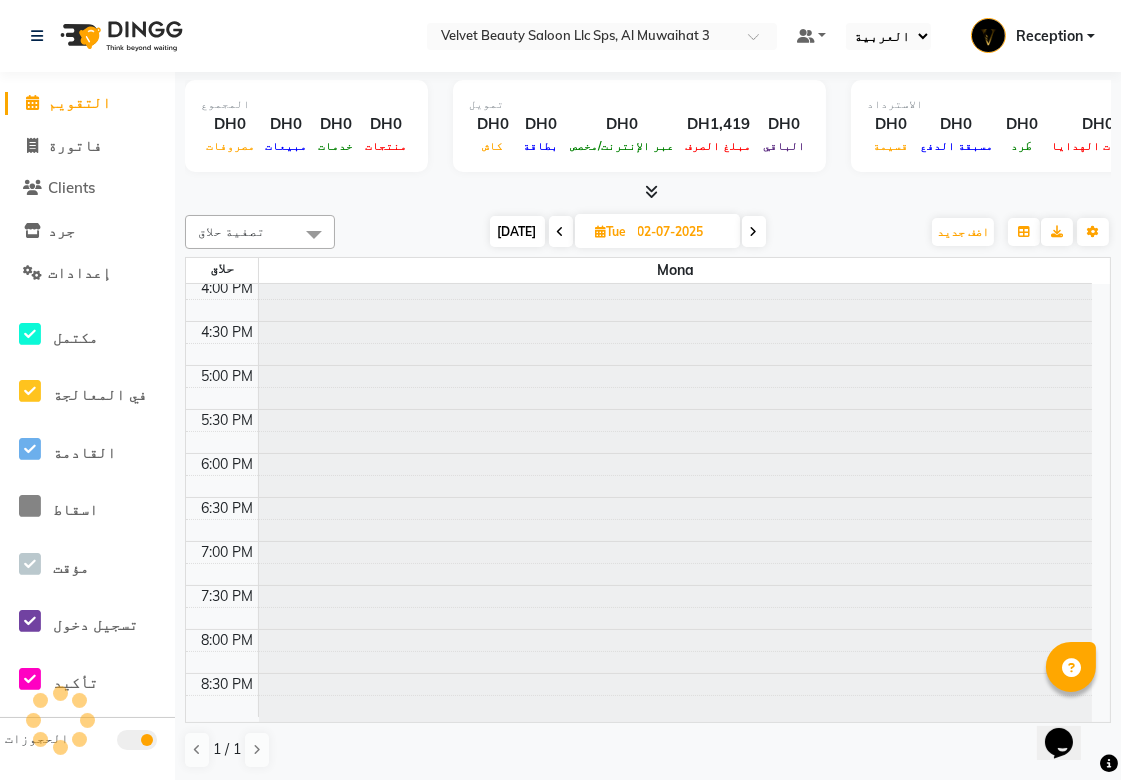 type on "[DATE]" 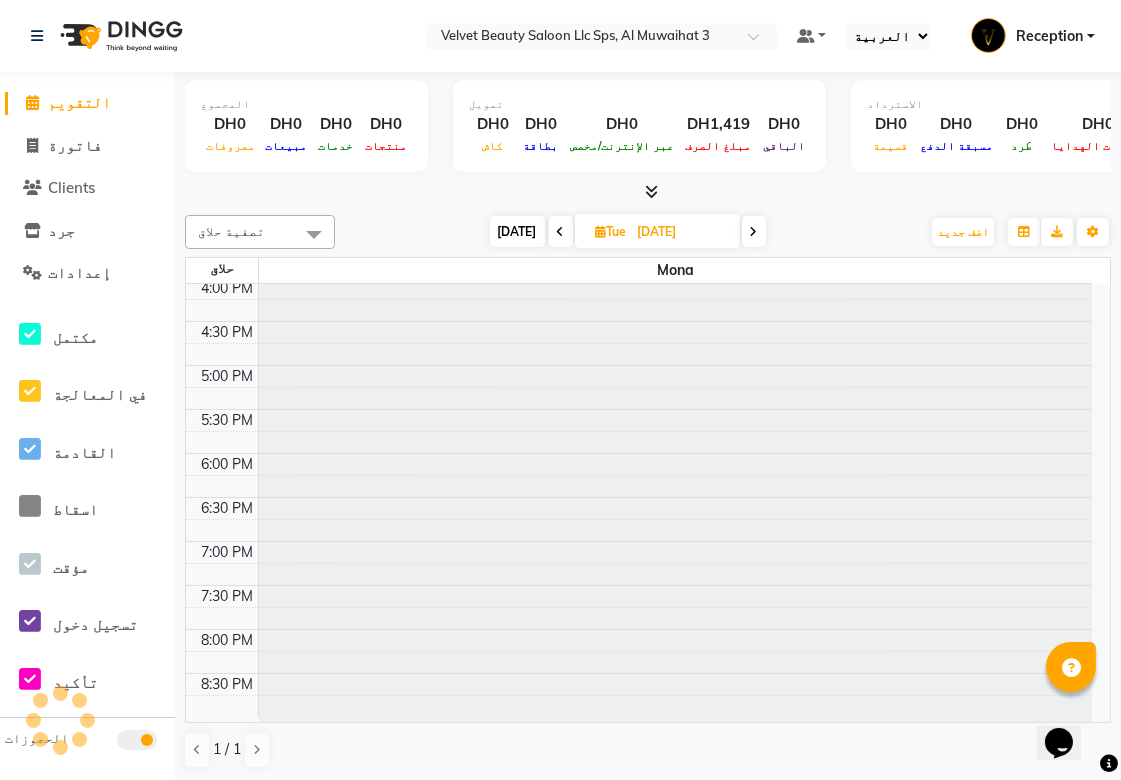 scroll, scrollTop: 710, scrollLeft: 0, axis: vertical 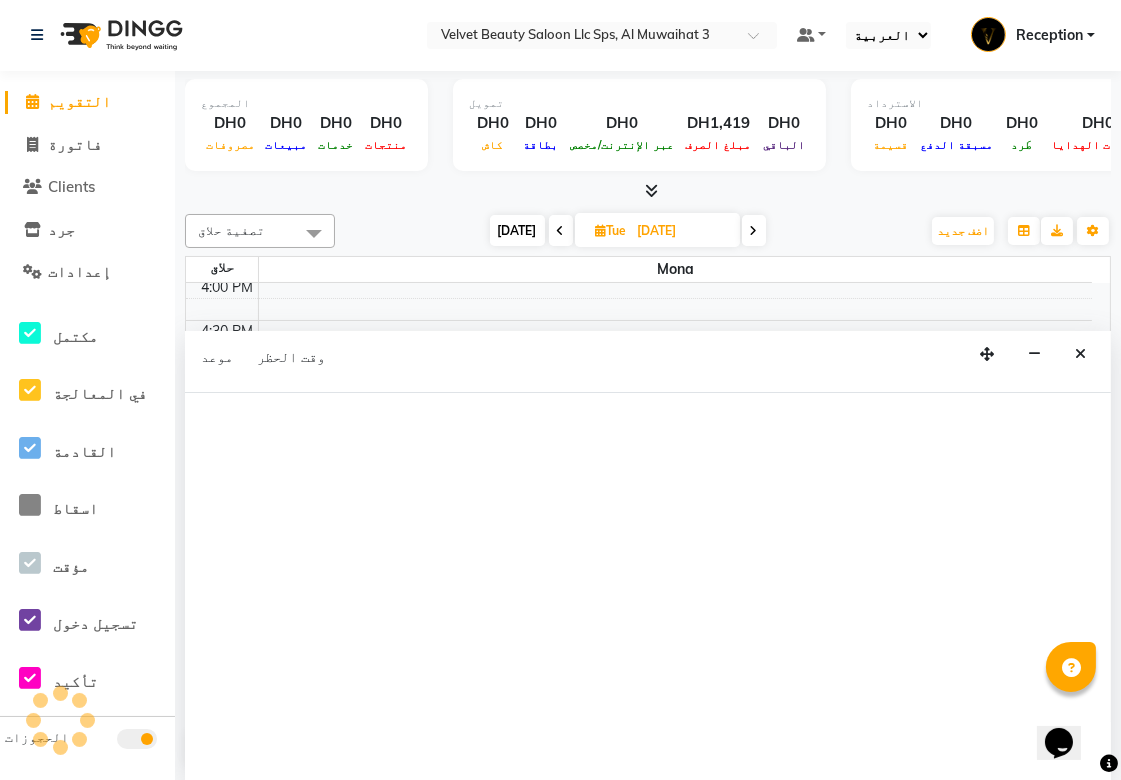 select on "80141" 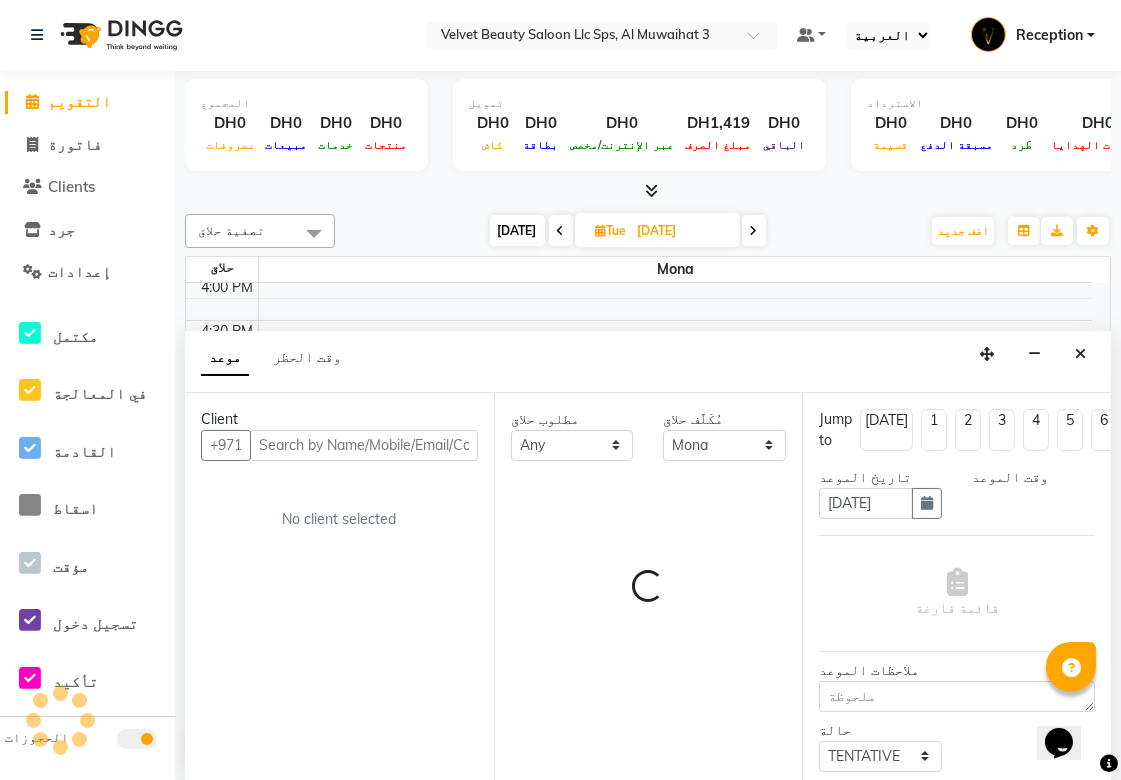 click on "مطلوب حلاق Any Mona مُكَلَّف حلاق اختيار [PERSON_NAME] Loading..." at bounding box center [648, 587] 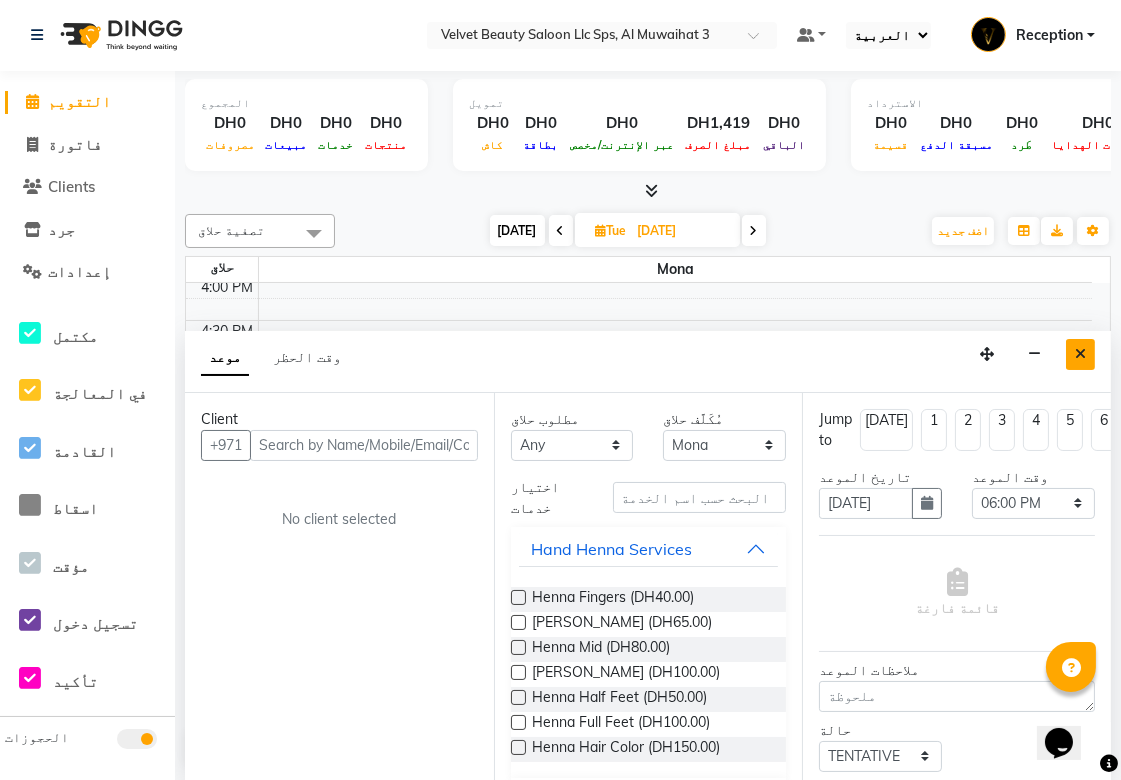 click at bounding box center [1080, 354] 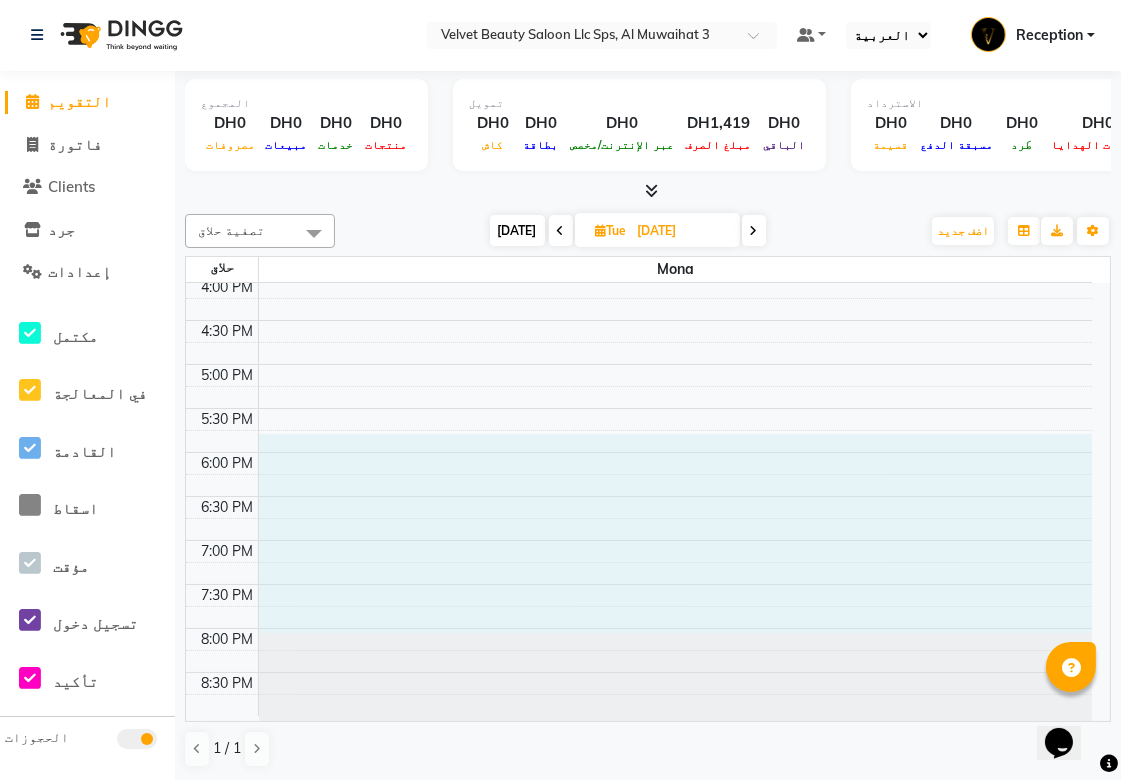 select on "80141" 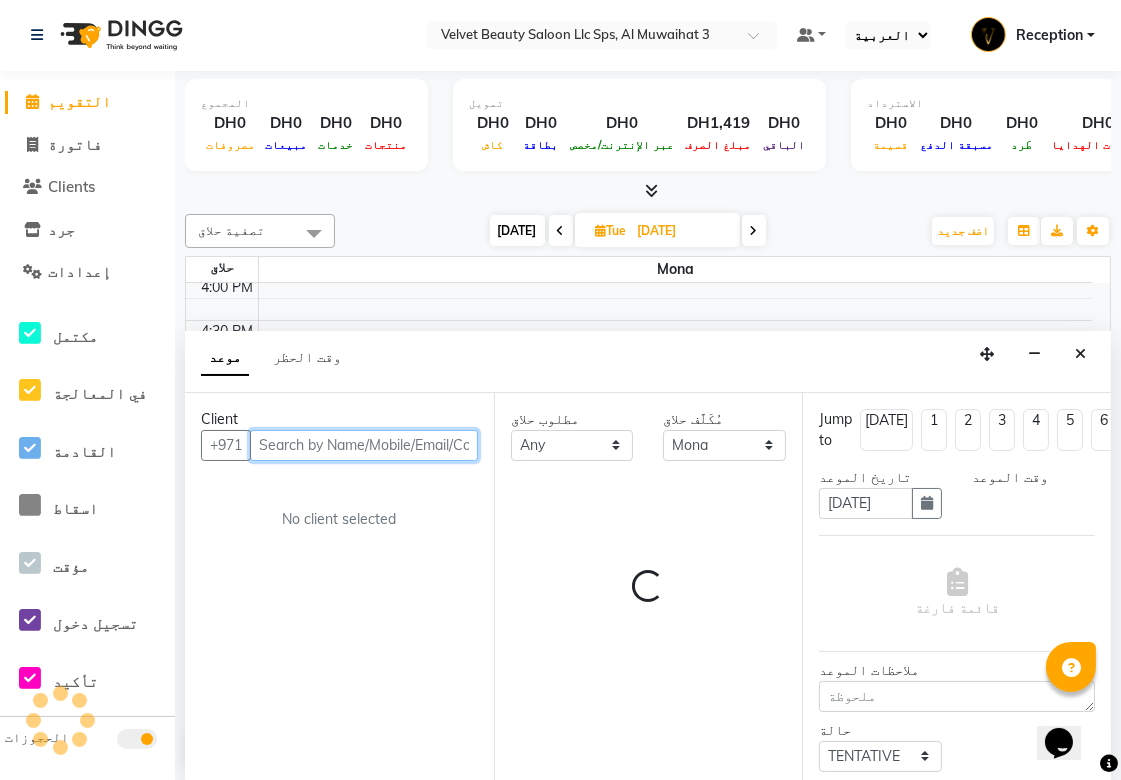 select on "1170" 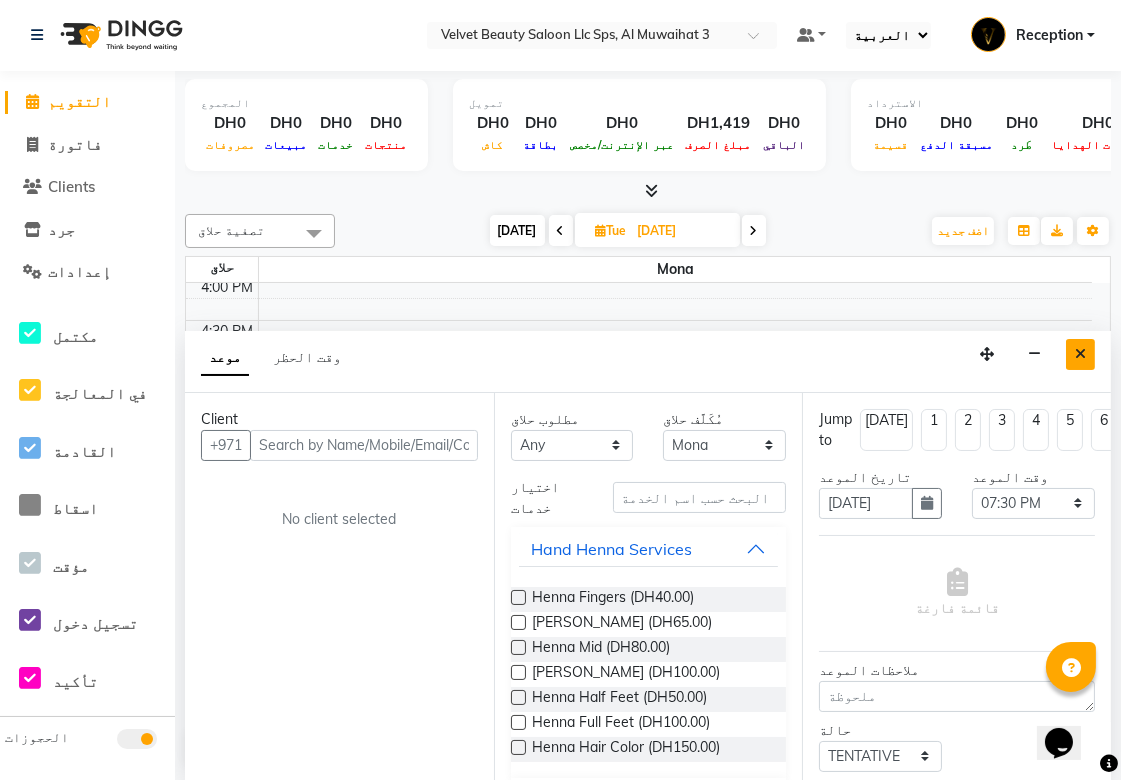 click at bounding box center [1080, 354] 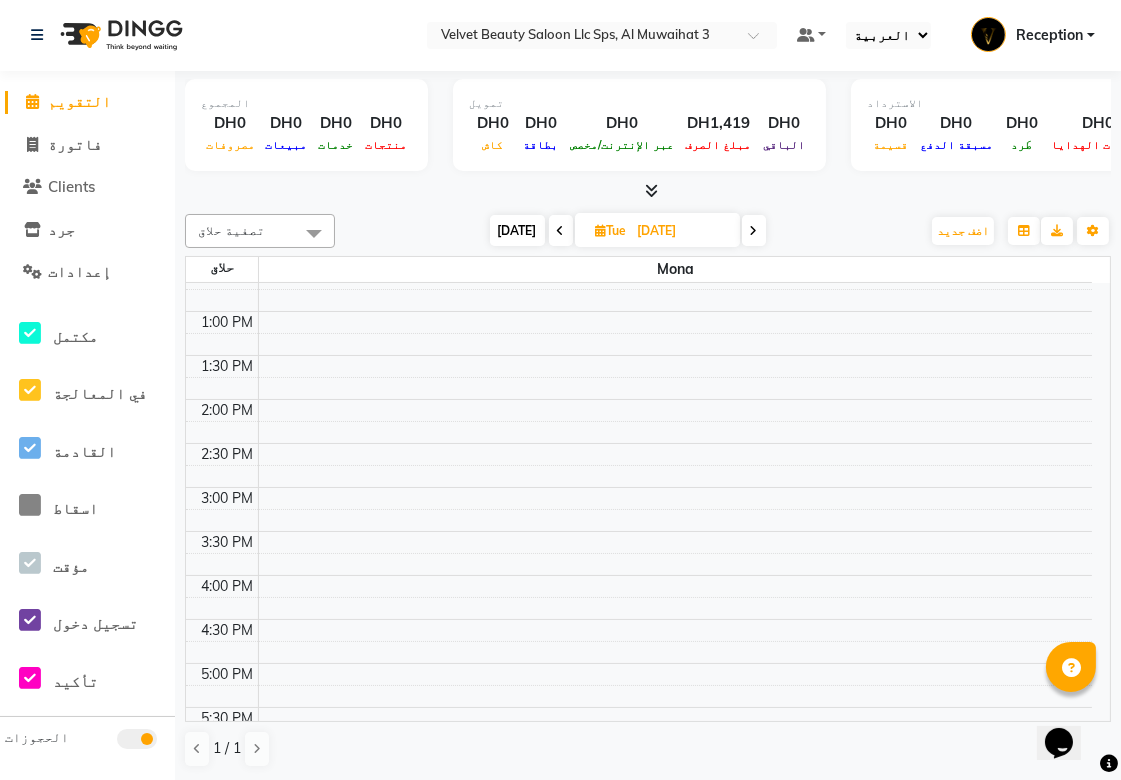 scroll, scrollTop: 160, scrollLeft: 0, axis: vertical 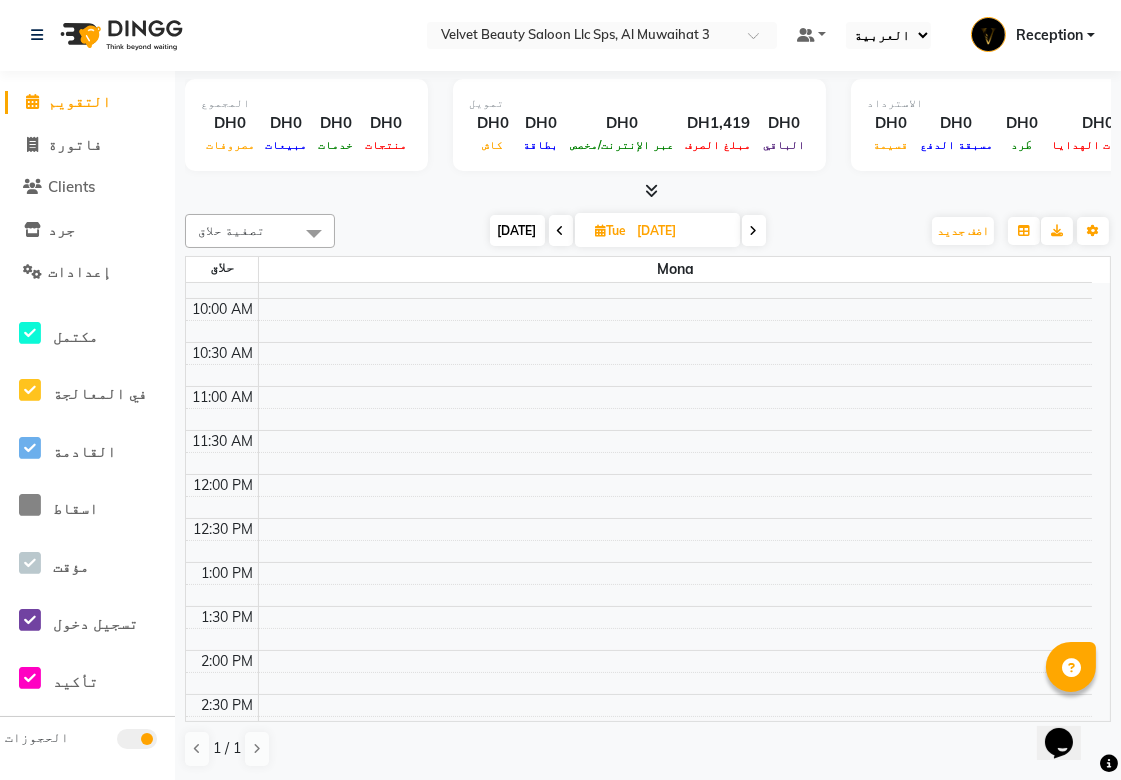 click at bounding box center (561, 231) 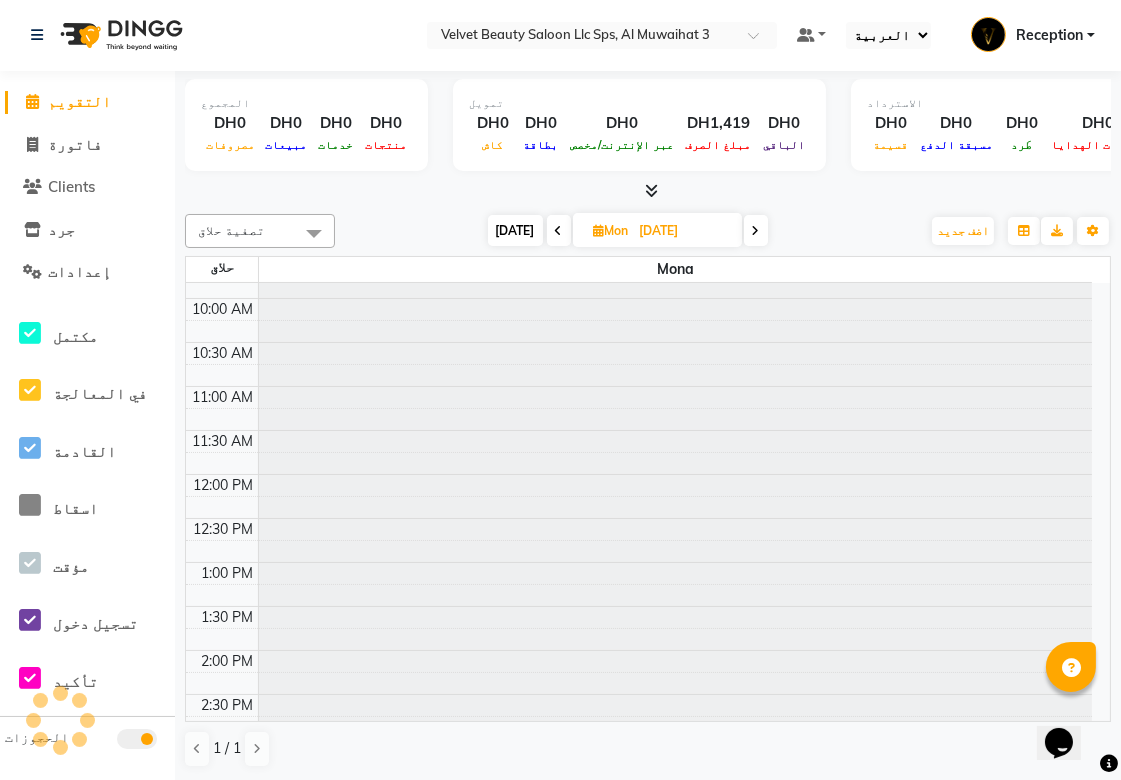 scroll, scrollTop: 0, scrollLeft: 0, axis: both 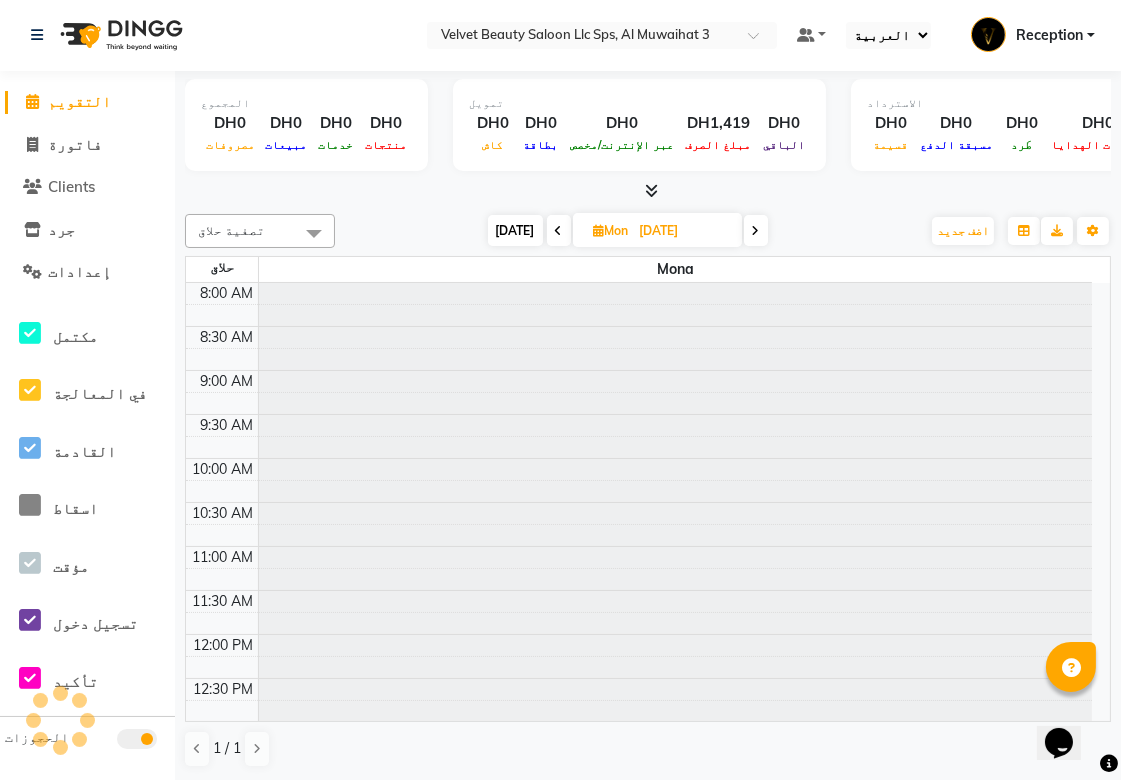 click at bounding box center (559, 231) 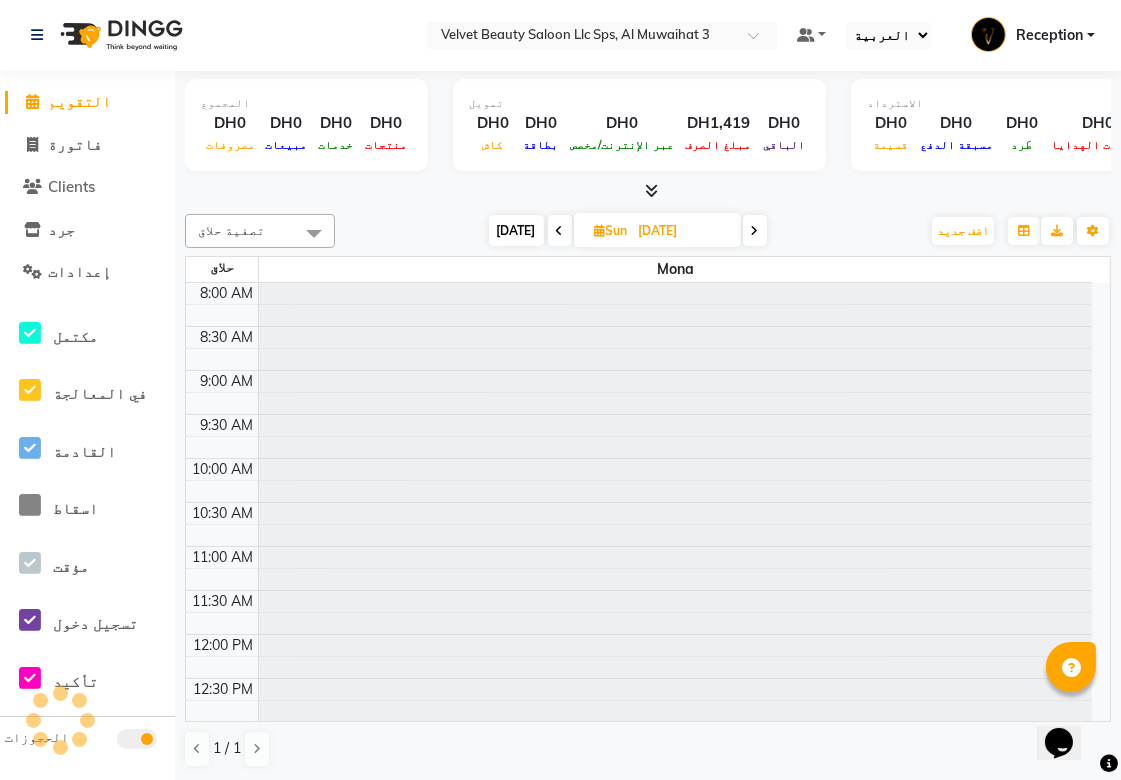 click at bounding box center [560, 231] 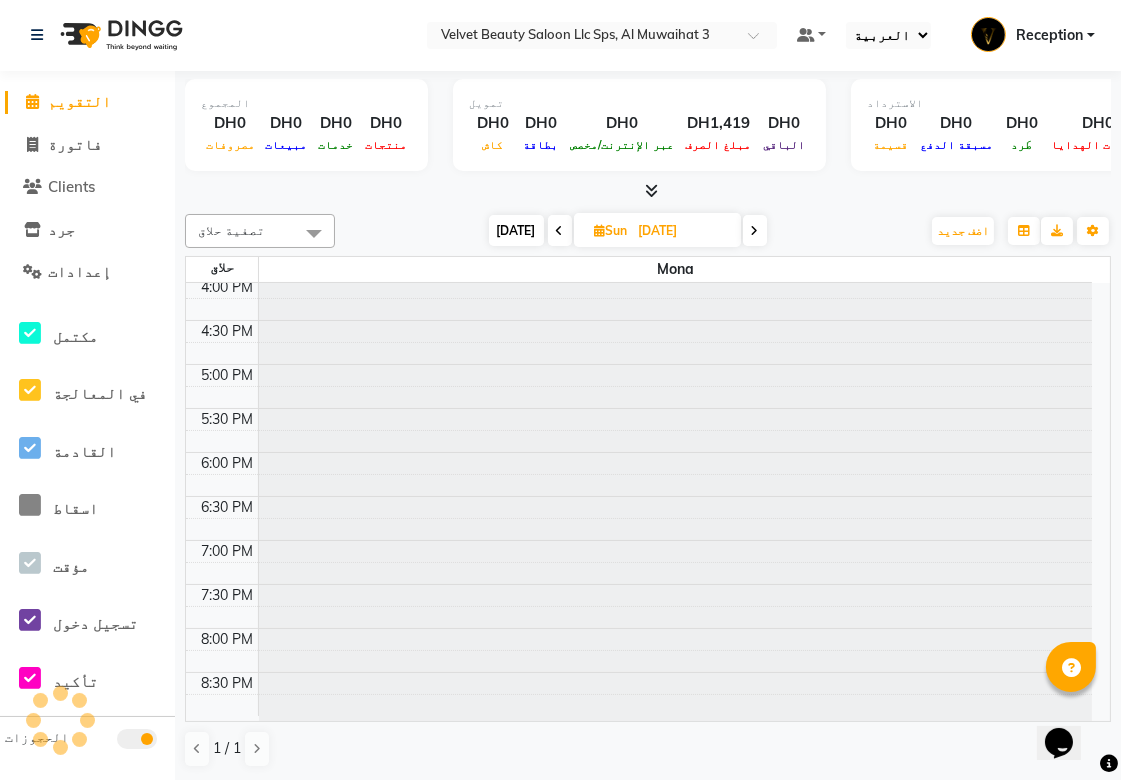 click at bounding box center [560, 231] 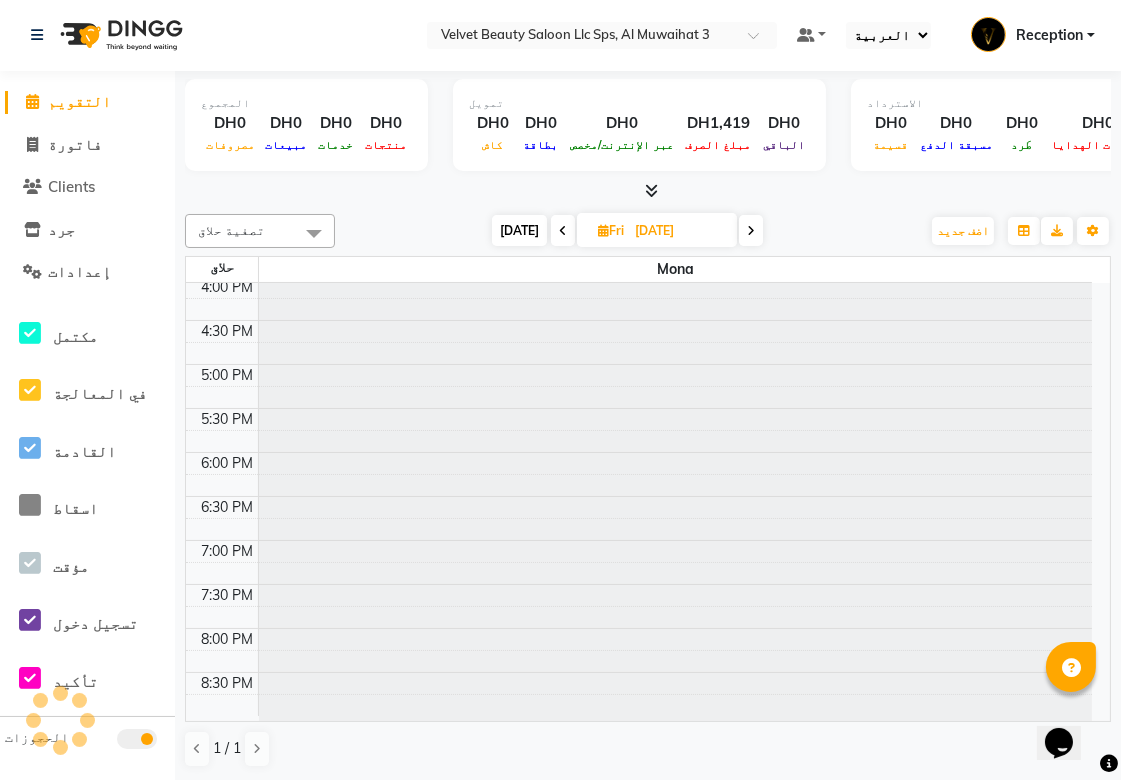 scroll, scrollTop: 710, scrollLeft: 0, axis: vertical 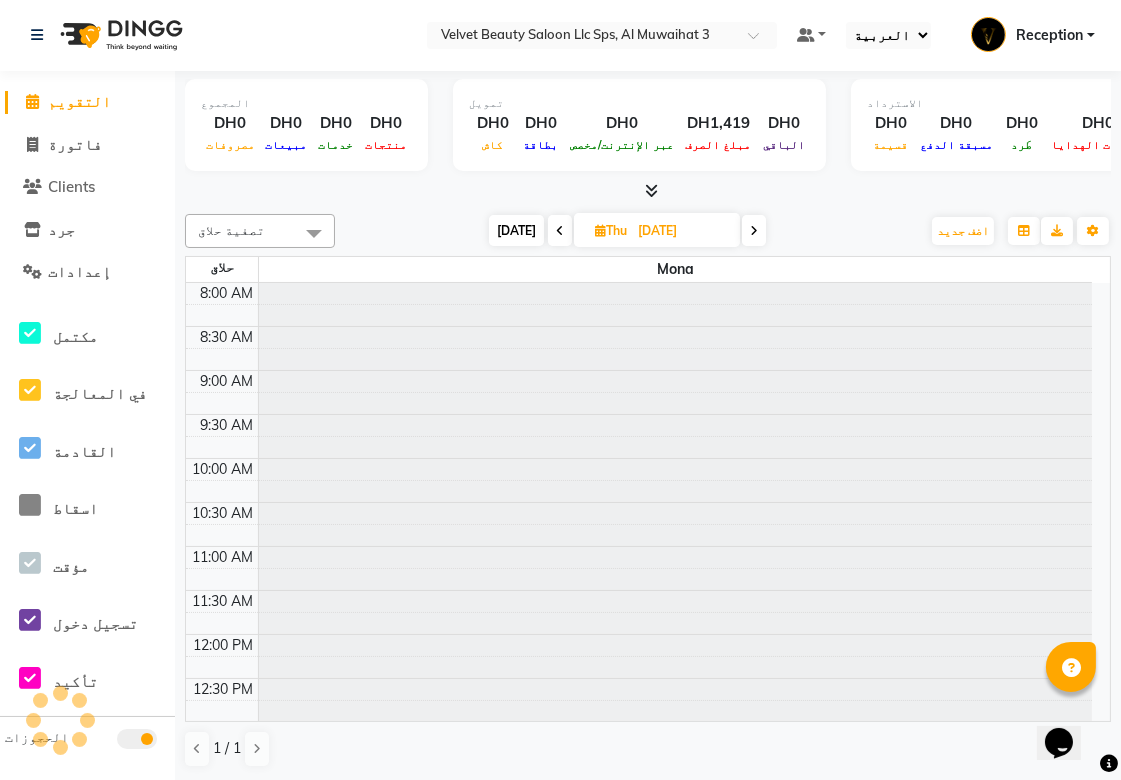 click on "[DATE]" at bounding box center (516, 230) 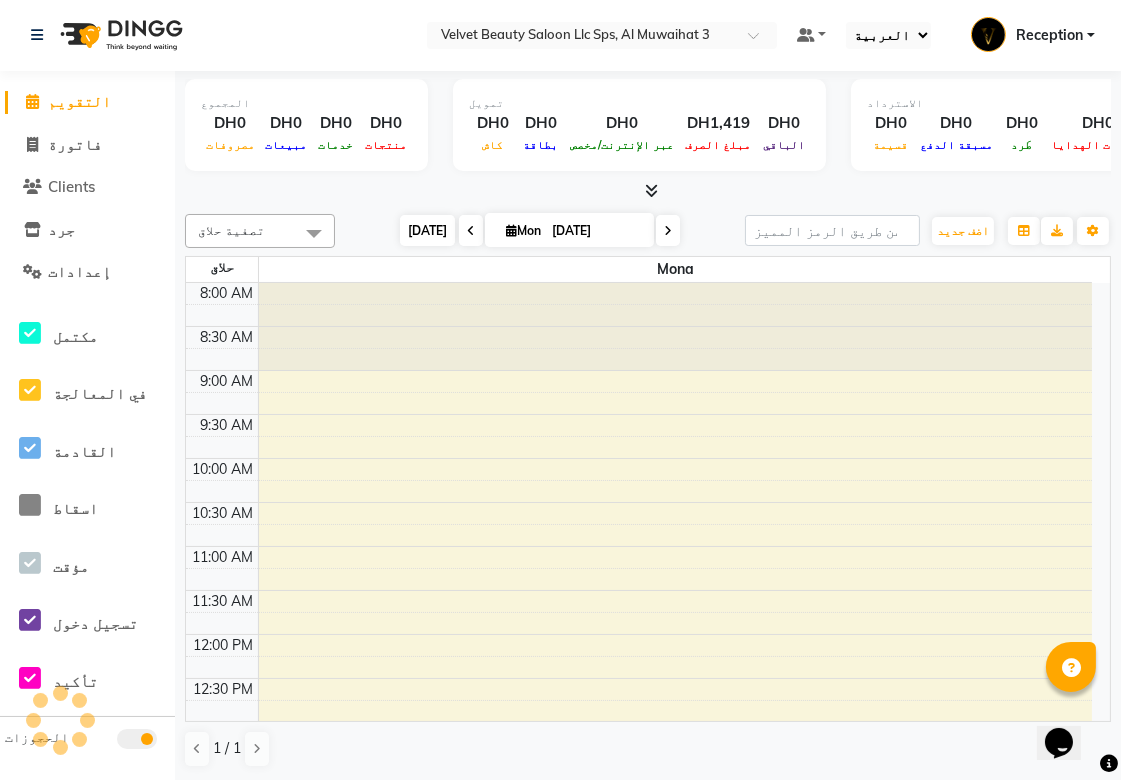 scroll, scrollTop: 710, scrollLeft: 0, axis: vertical 